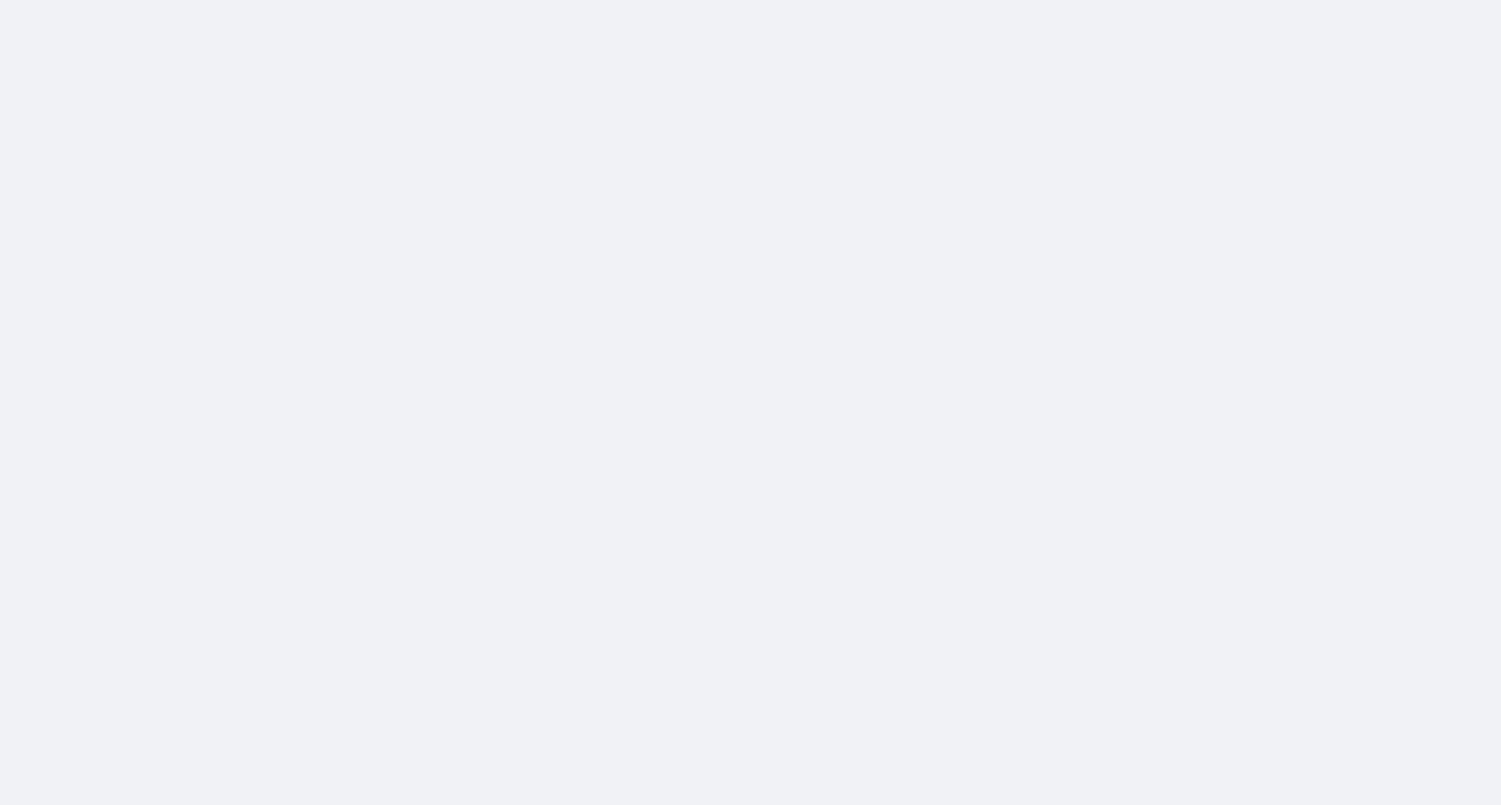 scroll, scrollTop: 0, scrollLeft: 0, axis: both 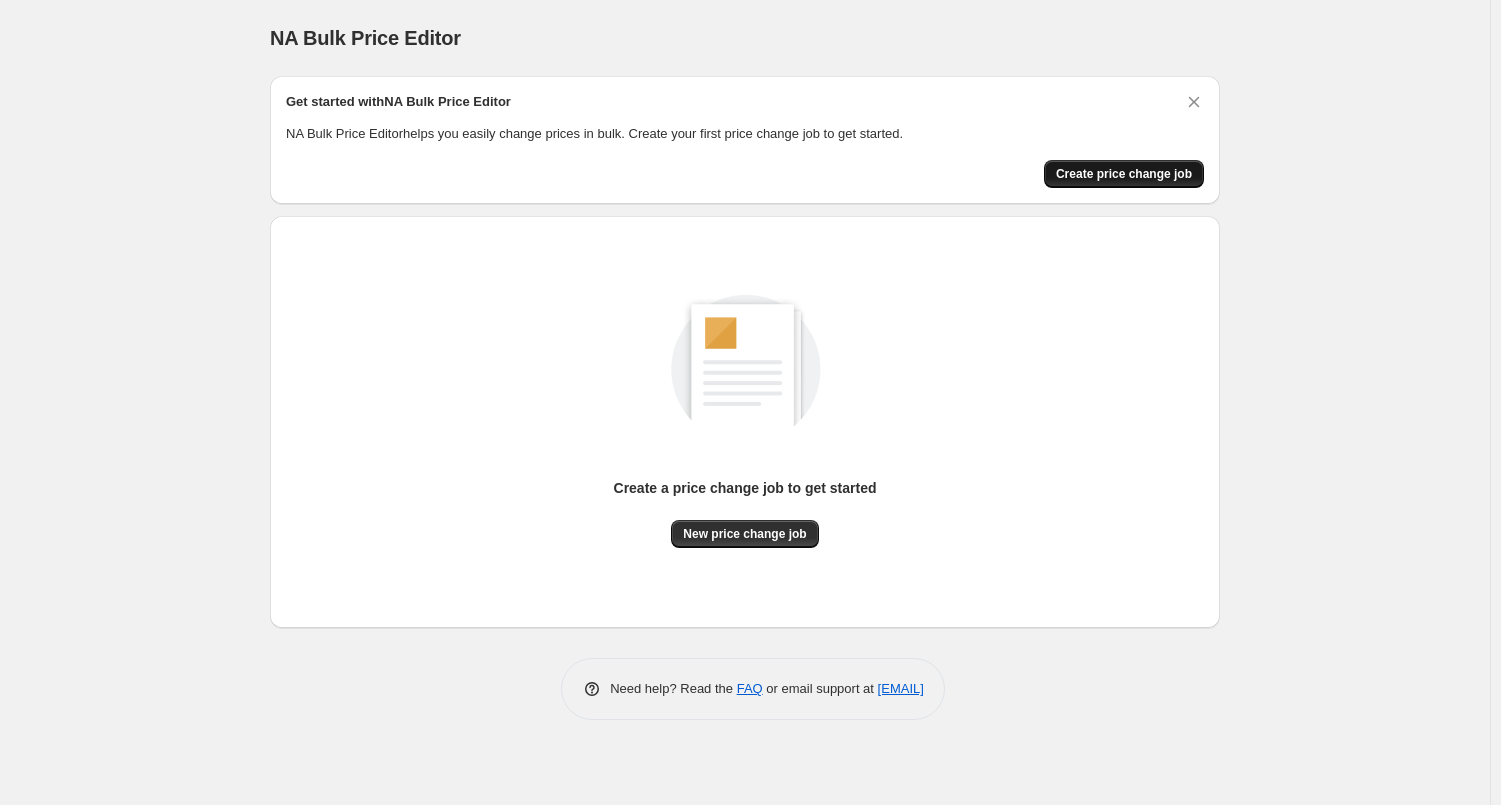 click on "Create price change job" at bounding box center [1124, 174] 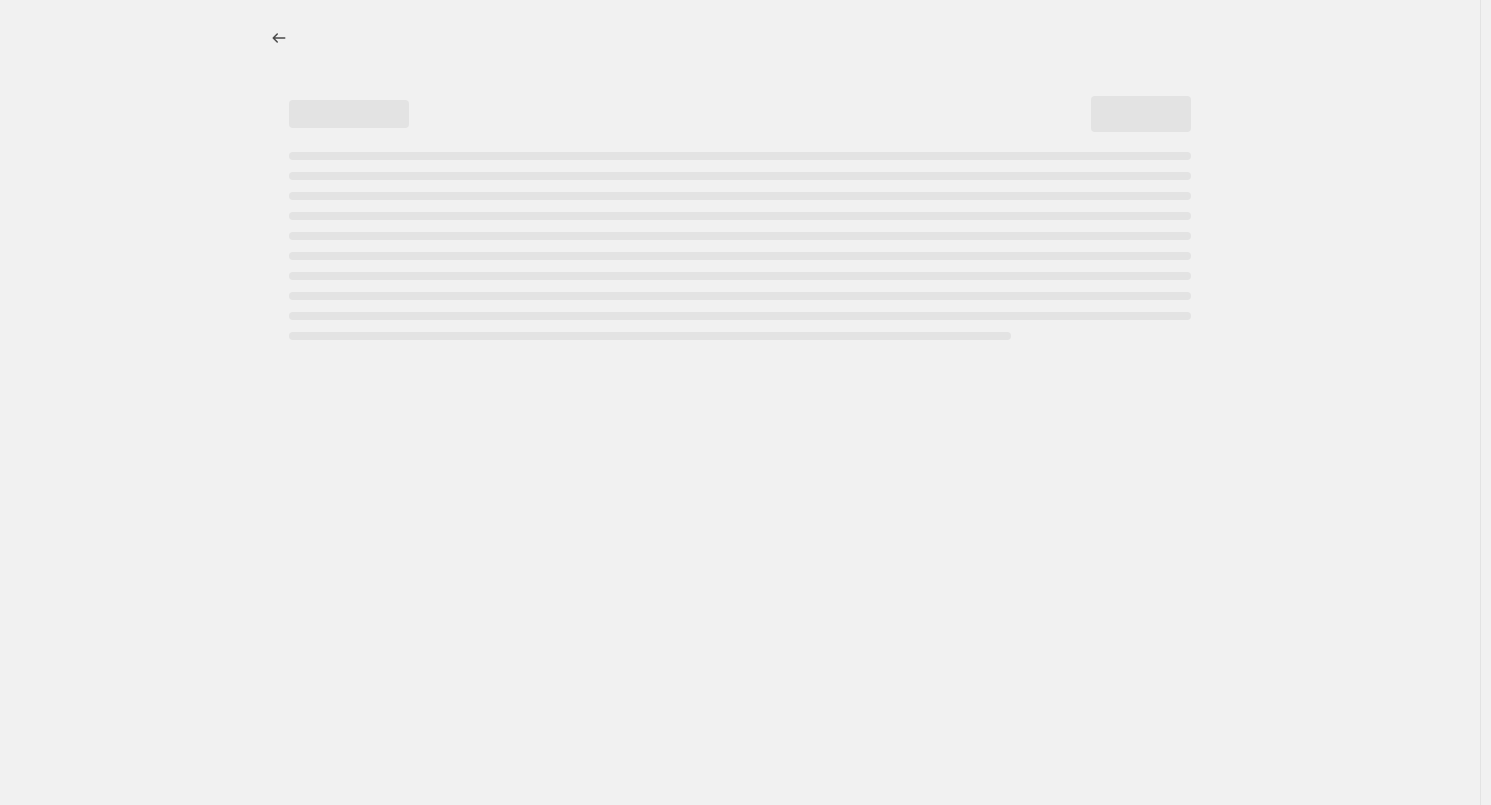 select on "percentage" 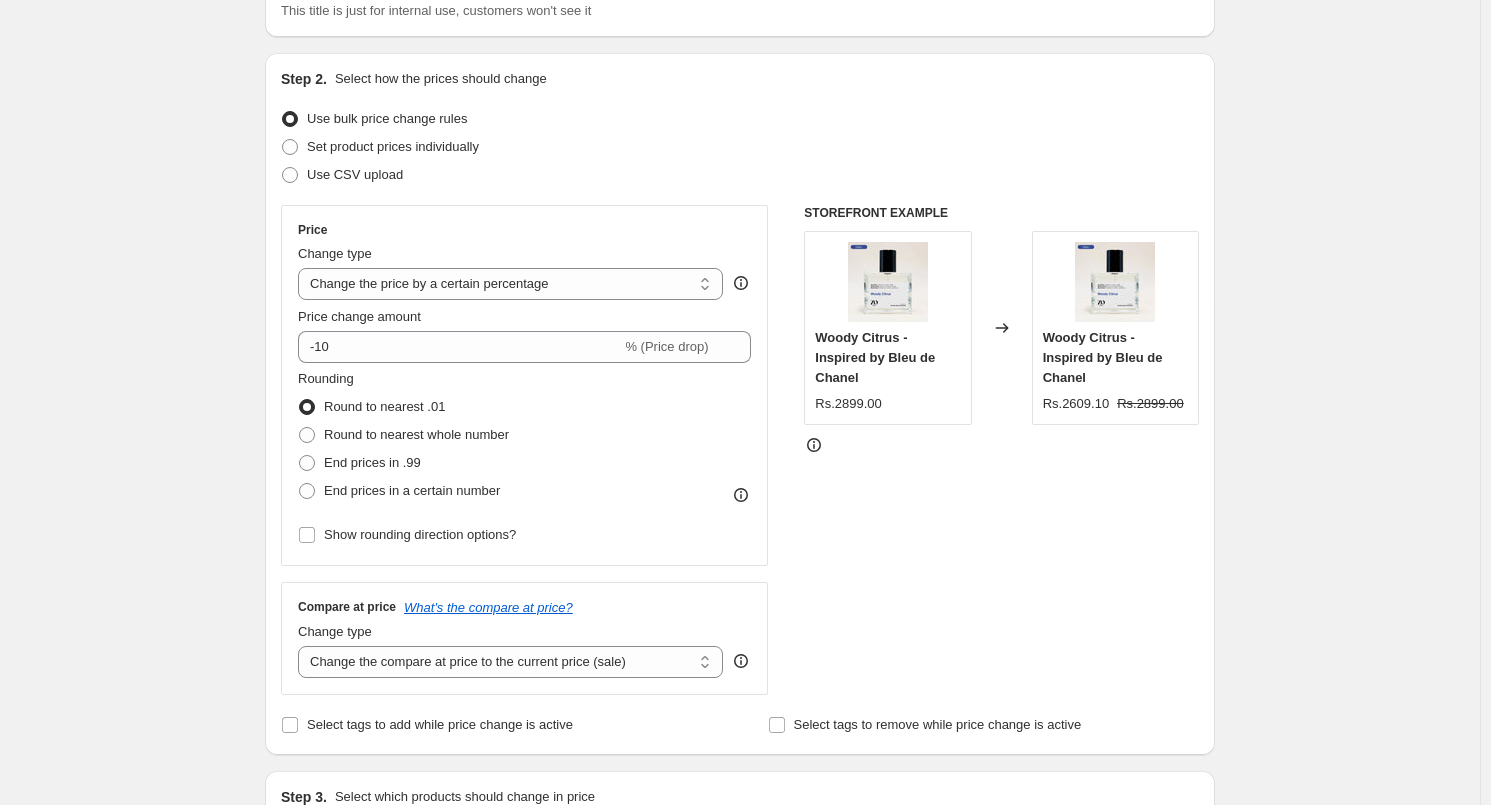 scroll, scrollTop: 200, scrollLeft: 0, axis: vertical 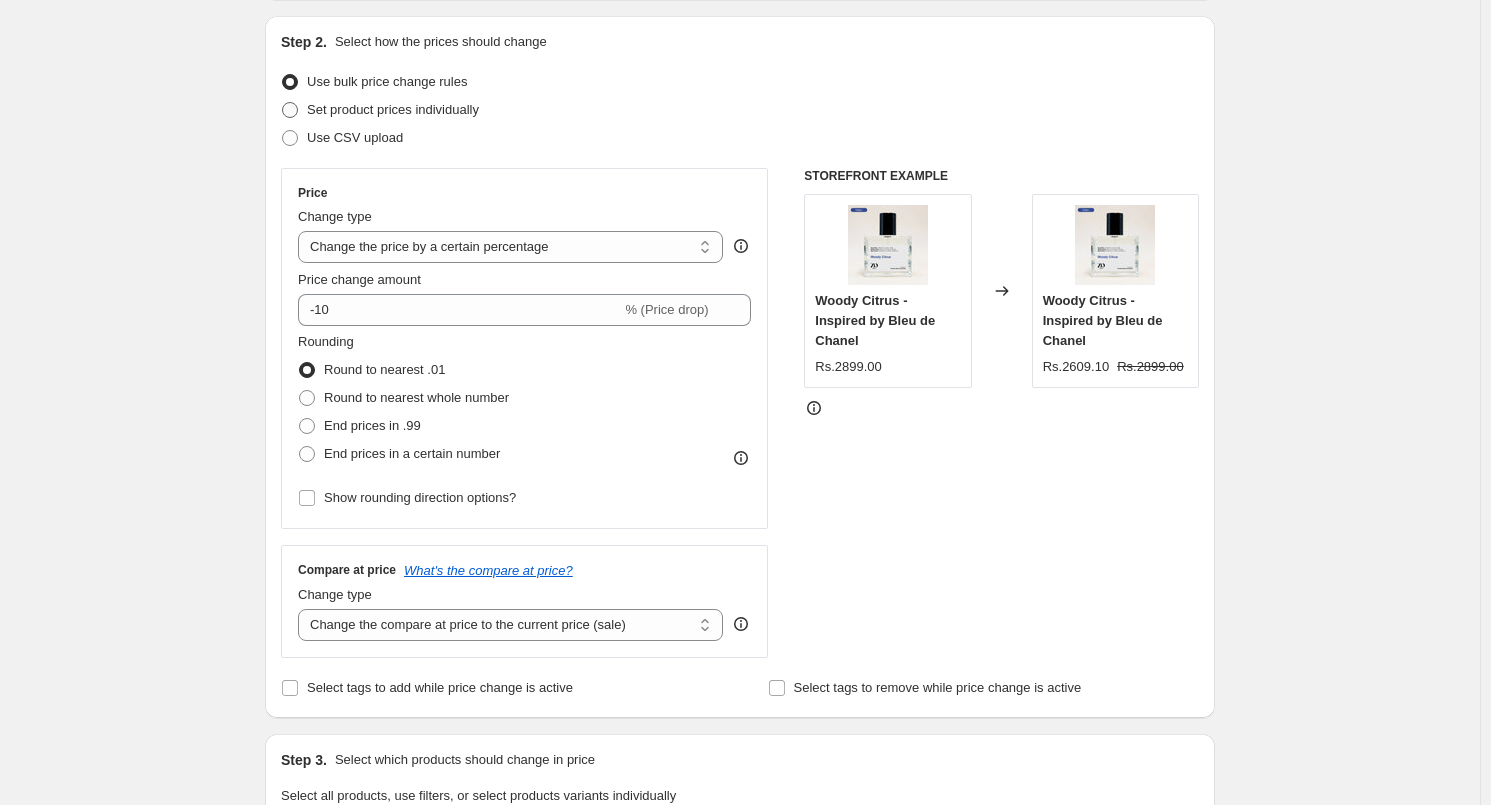 click on "Set product prices individually" at bounding box center [393, 109] 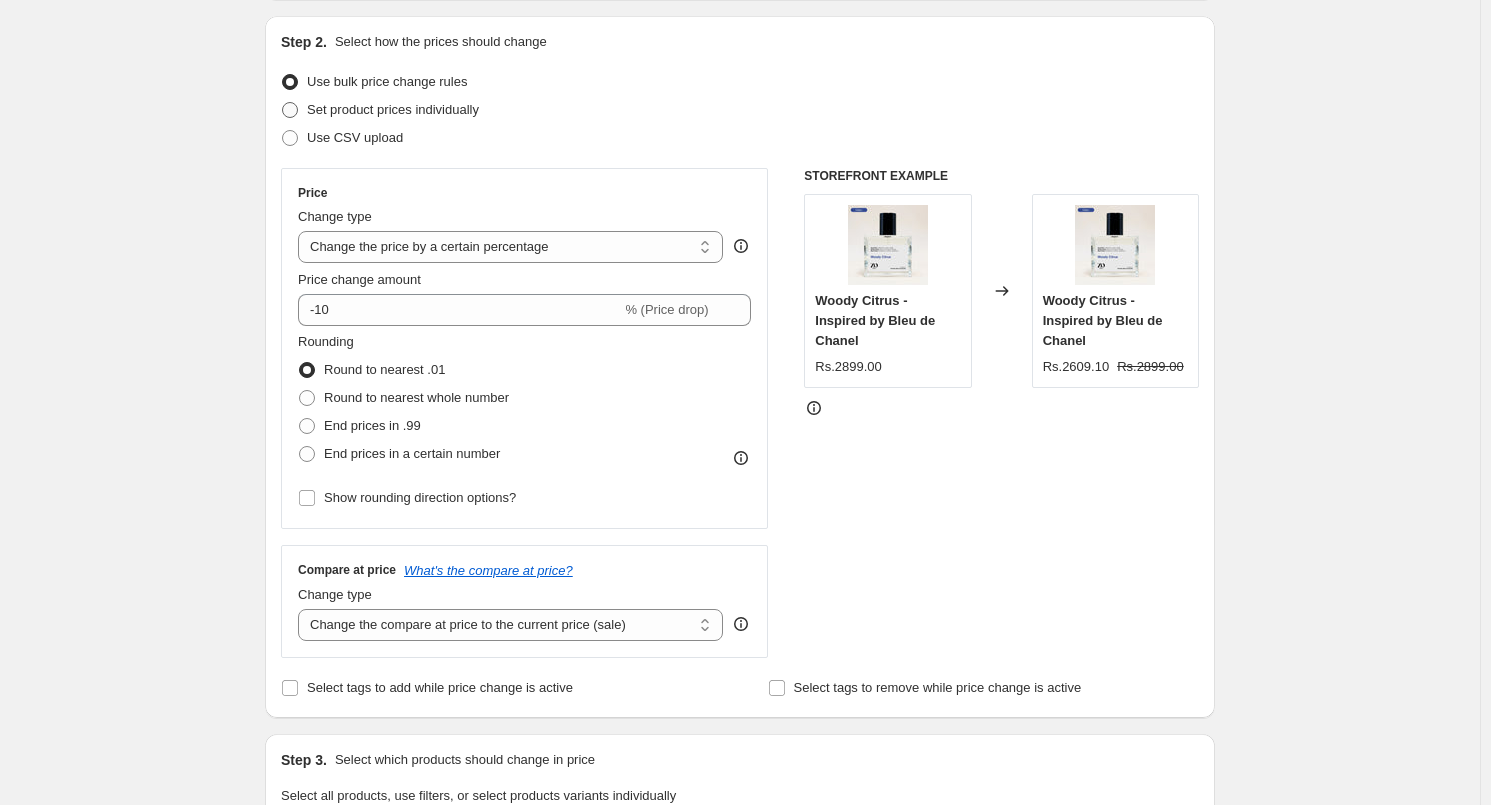 radio on "true" 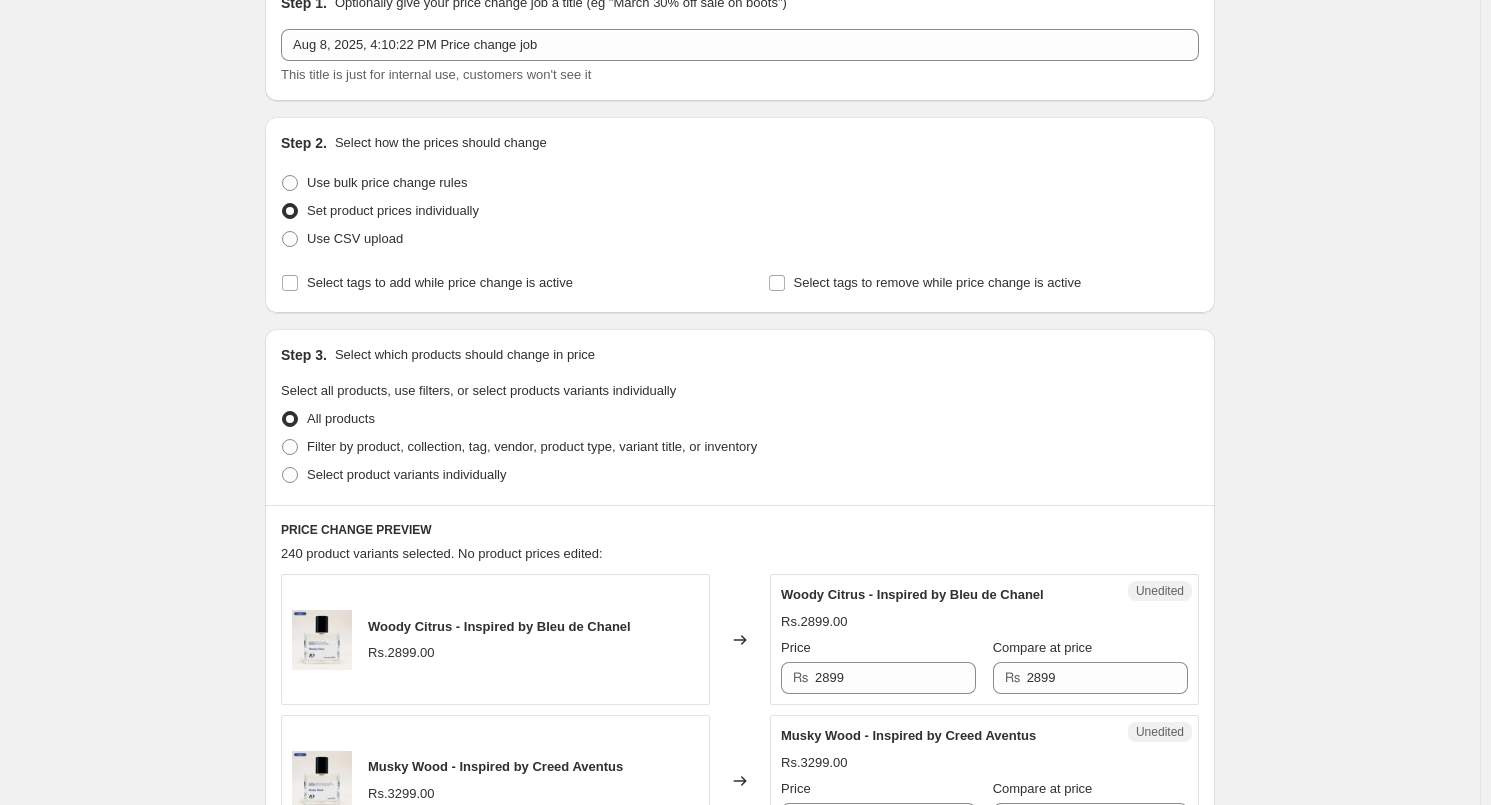 scroll, scrollTop: 0, scrollLeft: 0, axis: both 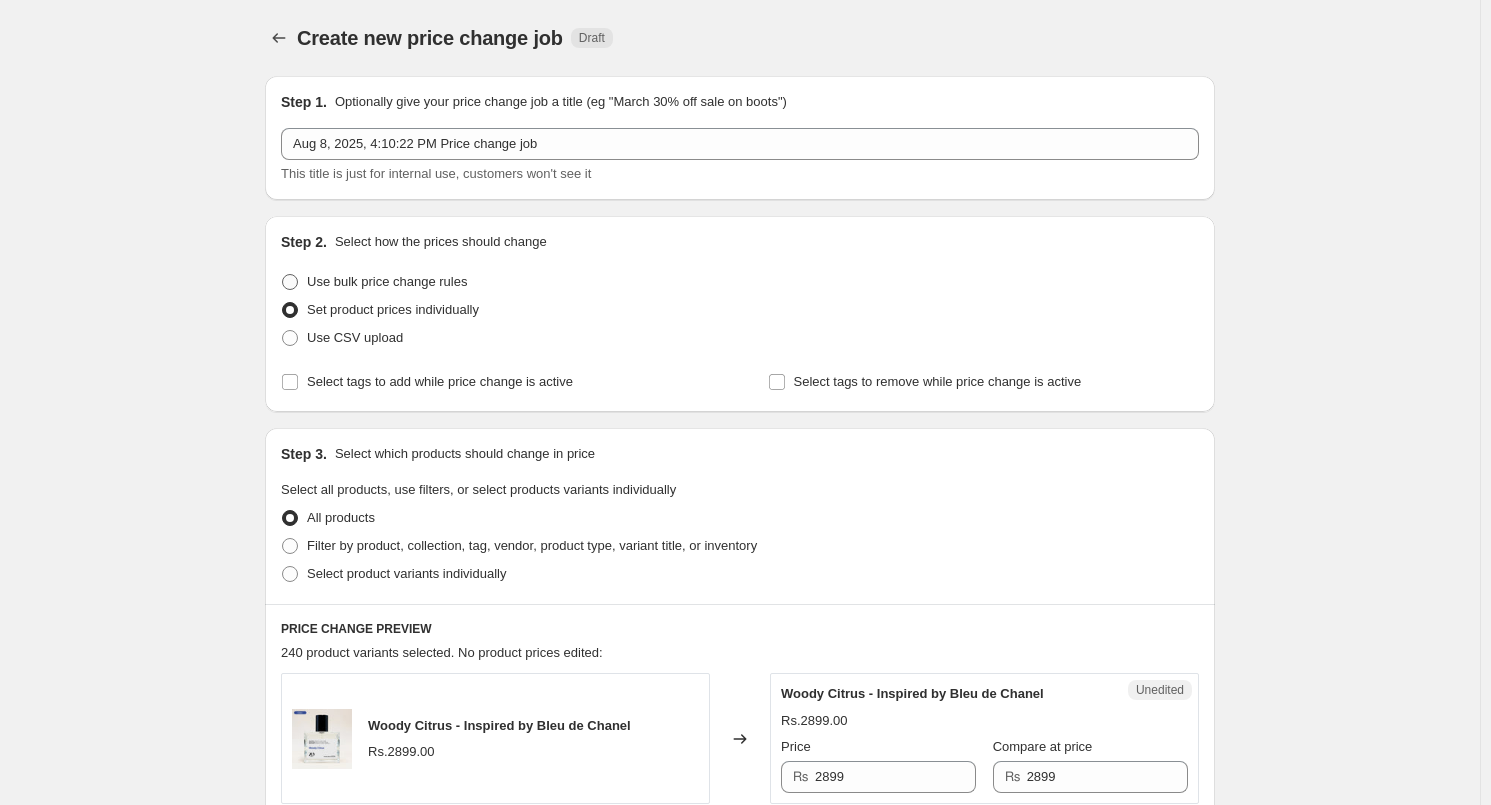 click at bounding box center [290, 282] 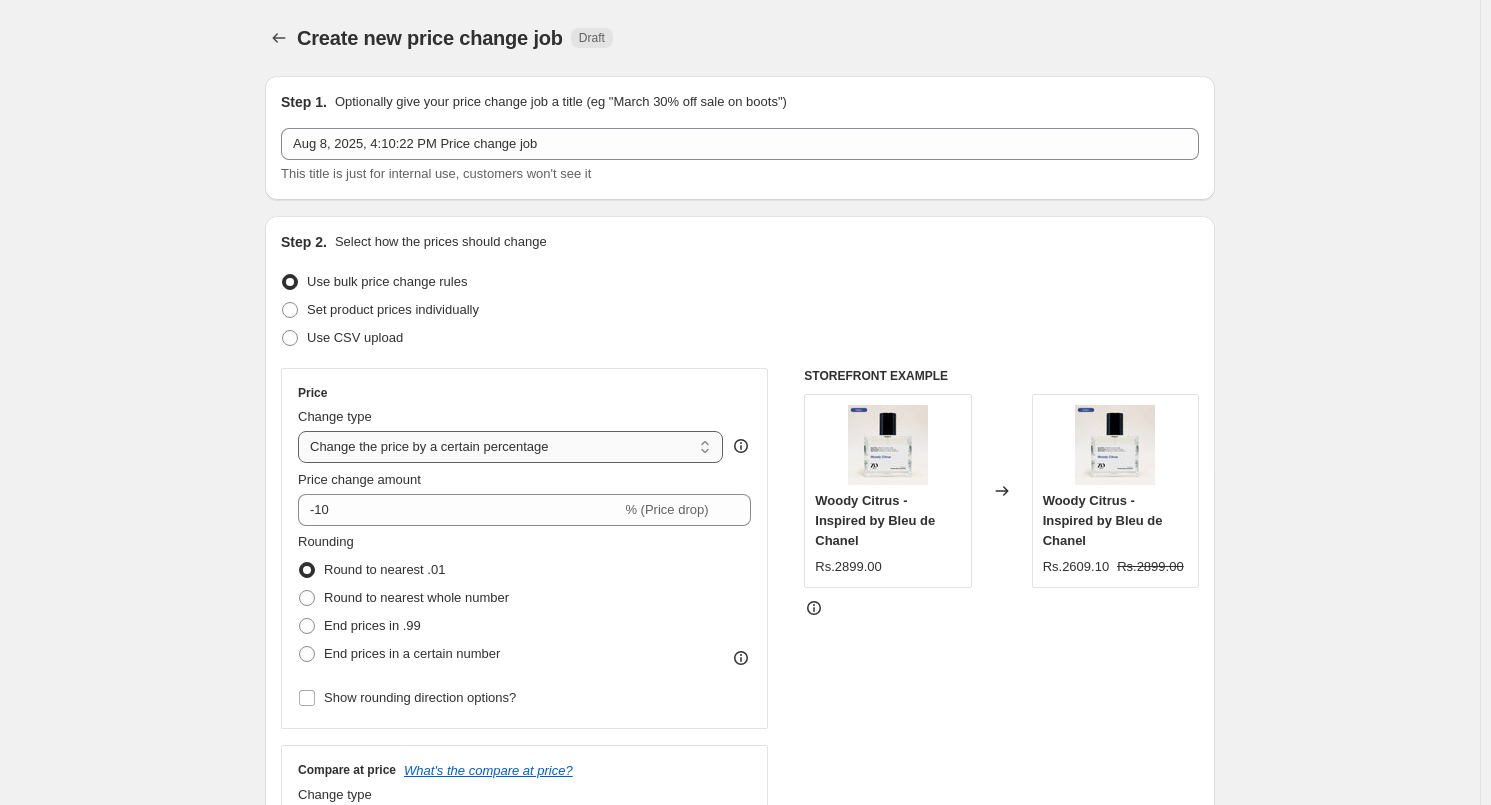 click on "Change the price to a certain amount Change the price by a certain amount Change the price by a certain percentage Change the price to the current compare at price (price before sale) Change the price by a certain amount relative to the compare at price Change the price by a certain percentage relative to the compare at price Don't change the price Change the price by a certain percentage relative to the cost per item Change price to certain cost margin" at bounding box center (510, 447) 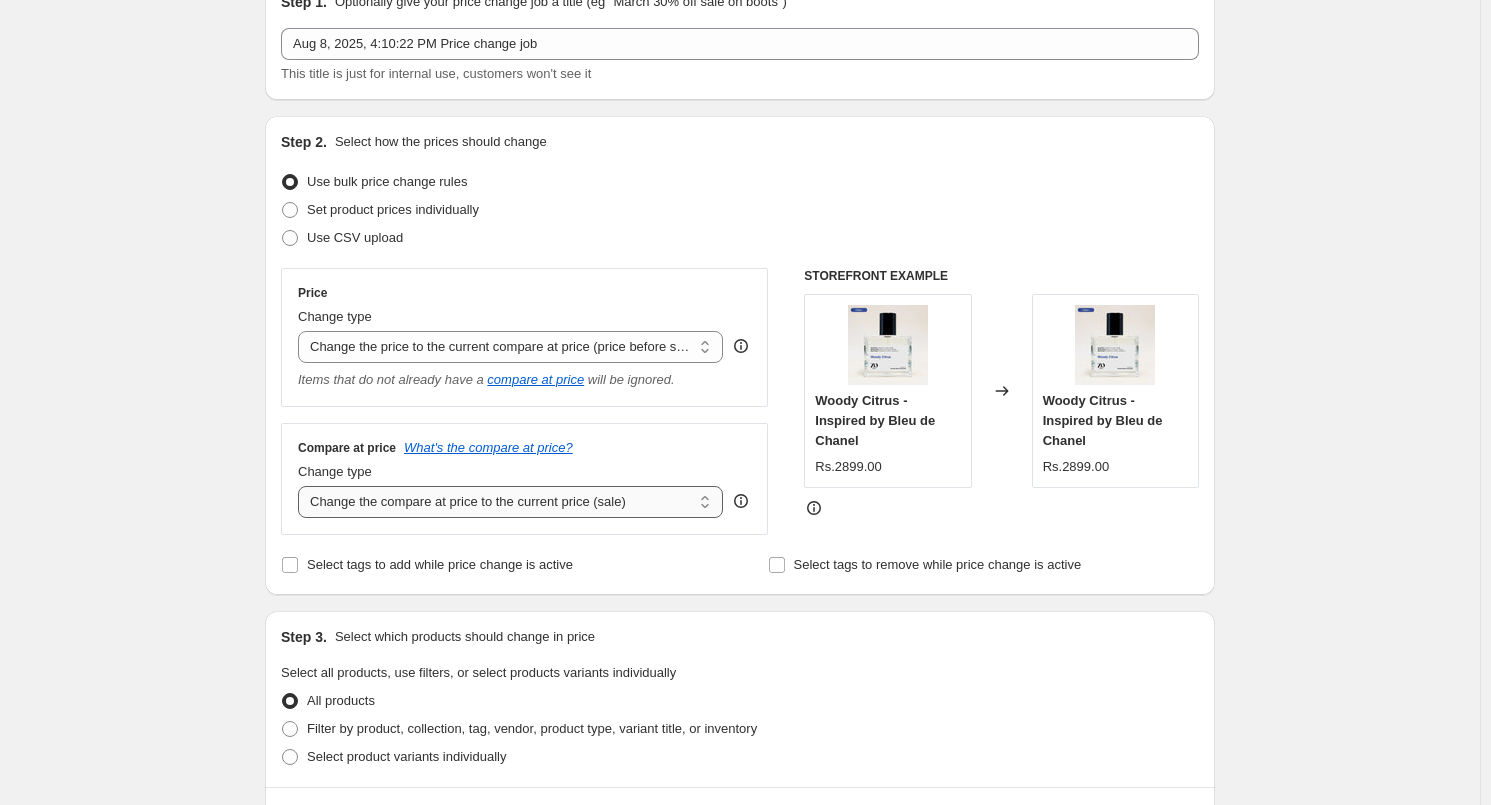 scroll, scrollTop: 99, scrollLeft: 0, axis: vertical 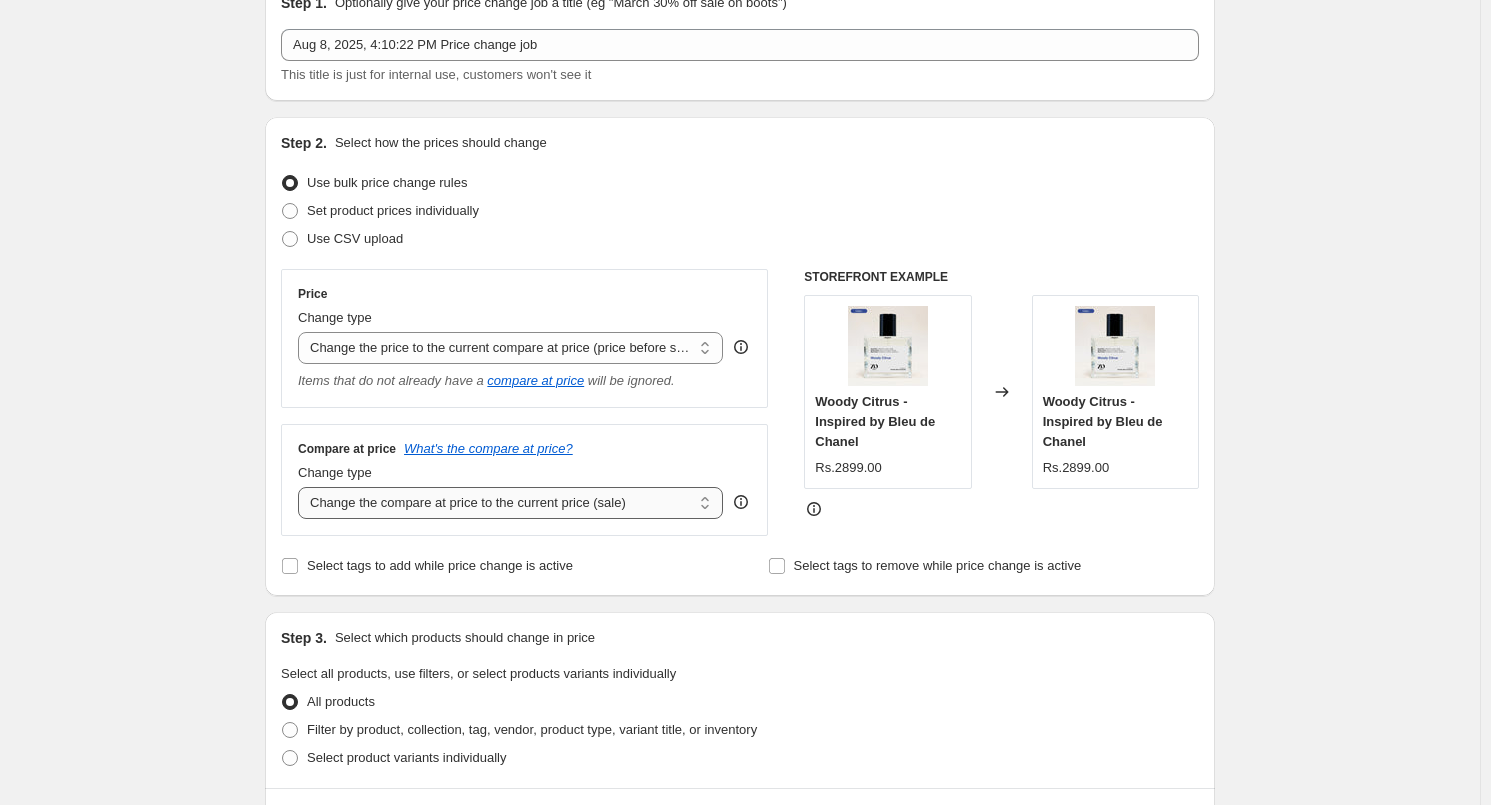 click on "Change the compare at price to the current price (sale) Change the compare at price to a certain amount Change the compare at price by a certain amount Change the compare at price by a certain percentage Change the compare at price by a certain amount relative to the actual price Change the compare at price by a certain percentage relative to the actual price Don't change the compare at price Remove the compare at price" at bounding box center (510, 503) 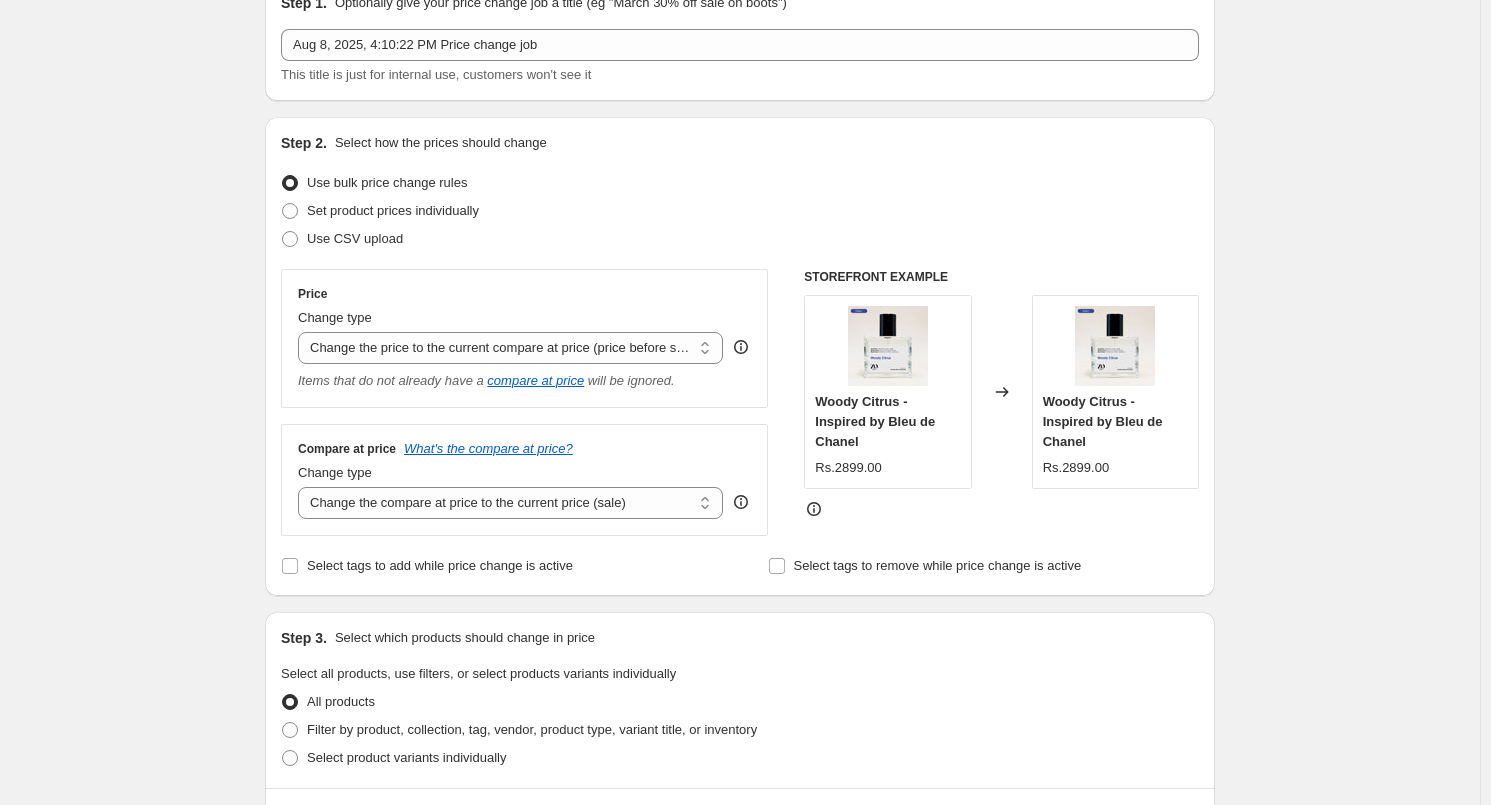 click on "Change type" at bounding box center (510, 318) 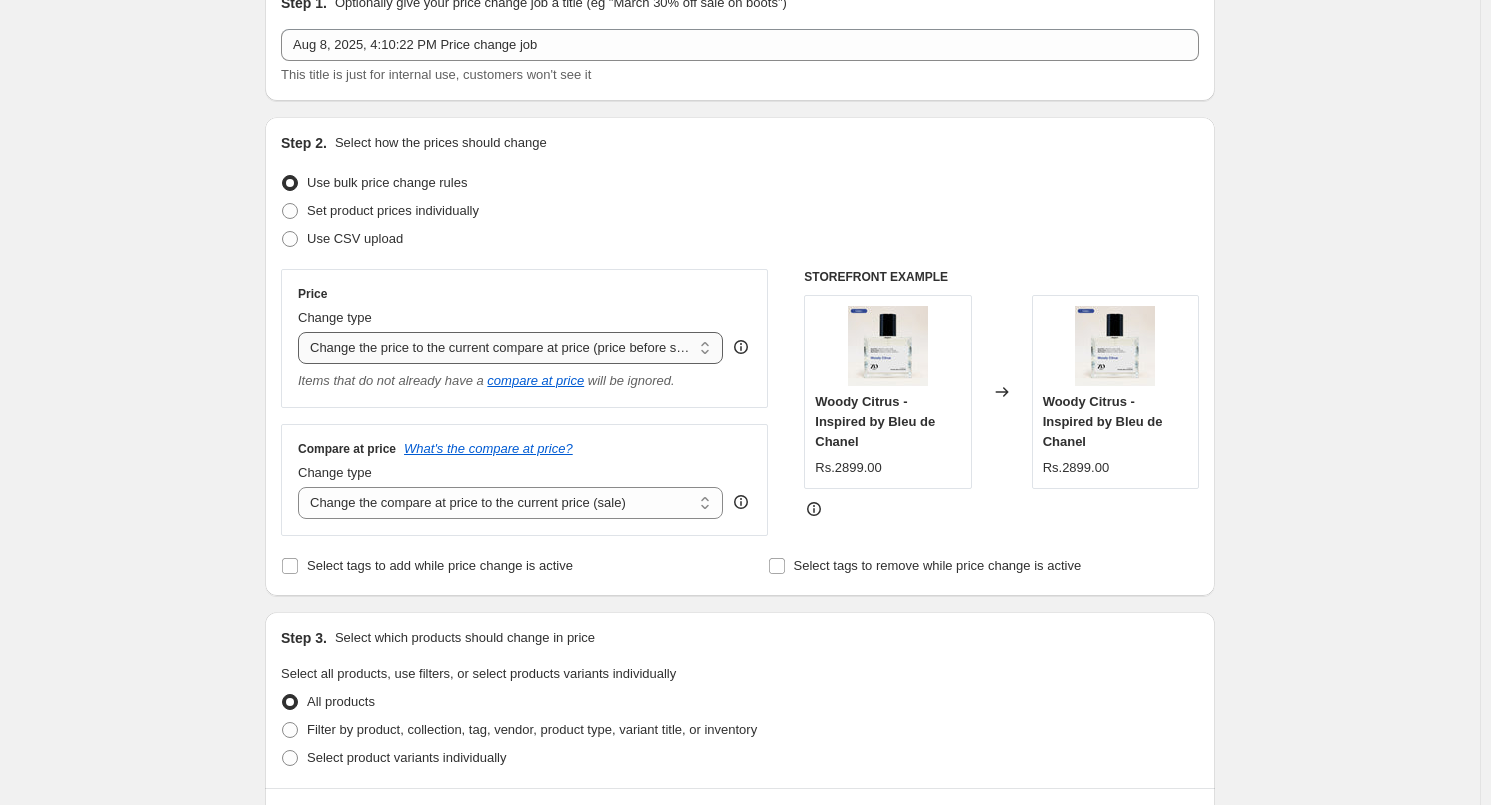 click on "Change the price to a certain amount Change the price by a certain amount Change the price by a certain percentage Change the price to the current compare at price (price before sale) Change the price by a certain amount relative to the compare at price Change the price by a certain percentage relative to the compare at price Don't change the price Change the price by a certain percentage relative to the cost per item Change price to certain cost margin" at bounding box center [510, 348] 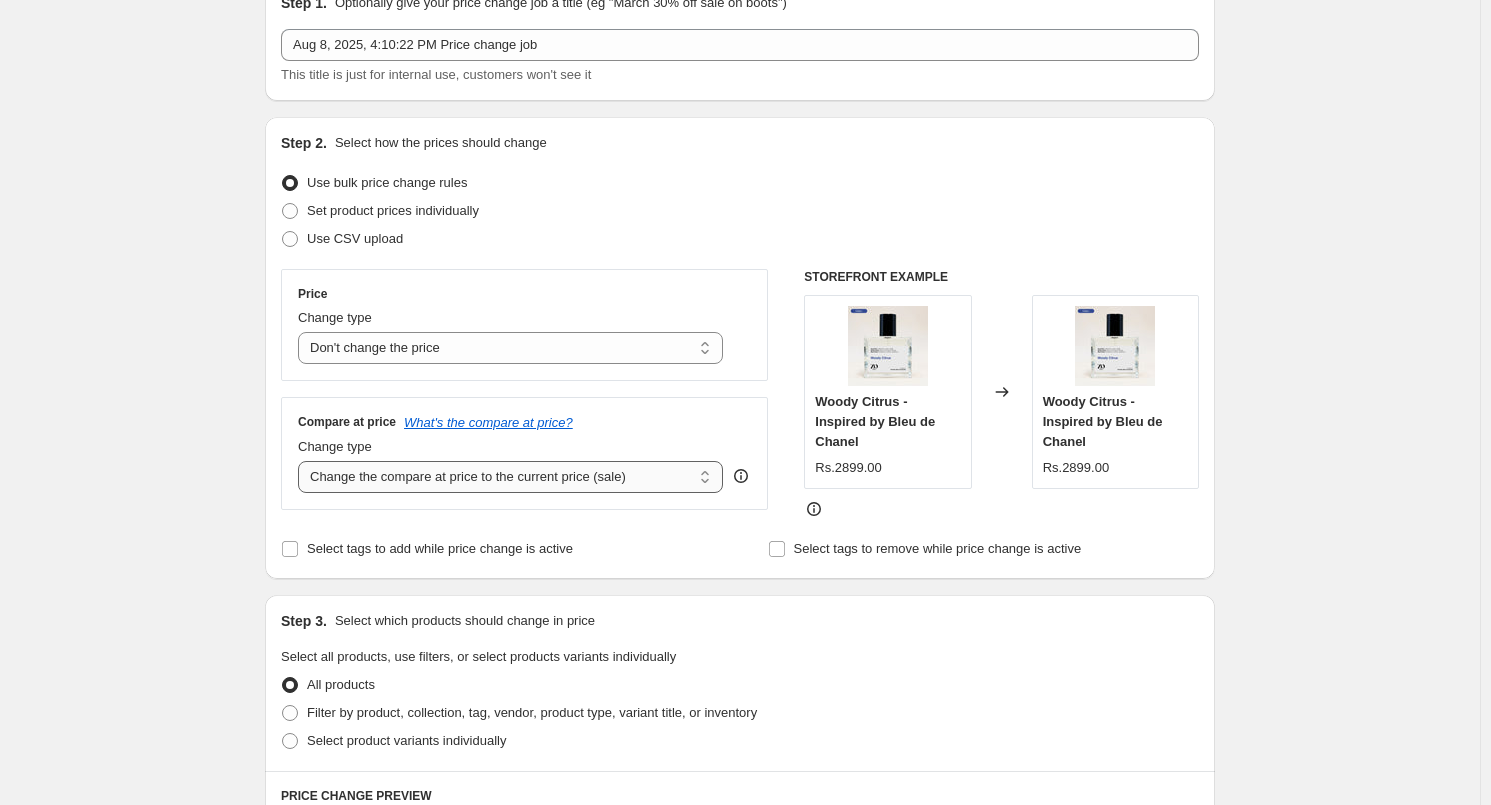 click on "Change the compare at price to the current price (sale) Change the compare at price to a certain amount Change the compare at price by a certain amount Change the compare at price by a certain percentage Change the compare at price by a certain amount relative to the actual price Change the compare at price by a certain percentage relative to the actual price Don't change the compare at price Remove the compare at price" at bounding box center [510, 477] 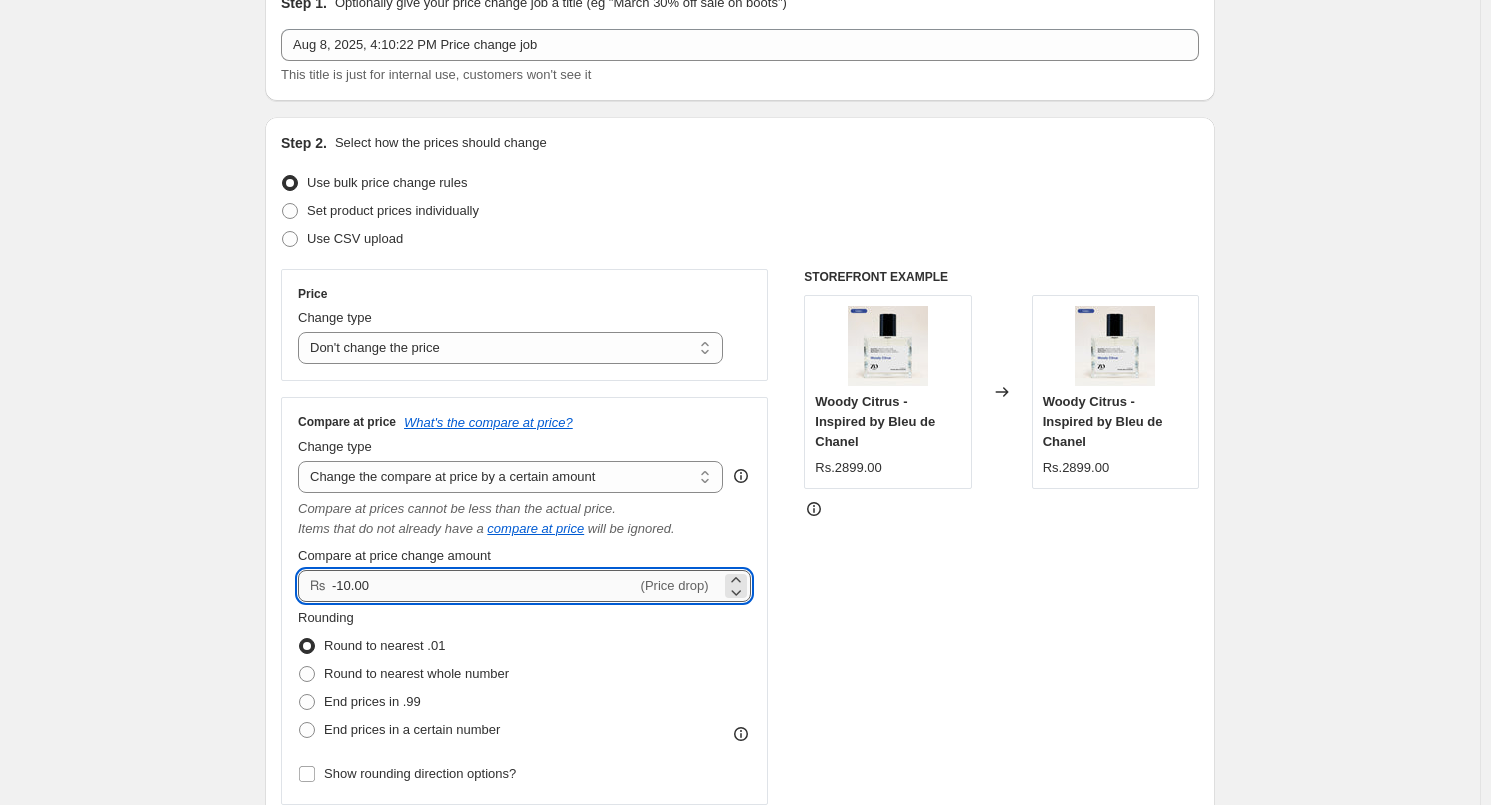 click on "-10.00" at bounding box center [484, 586] 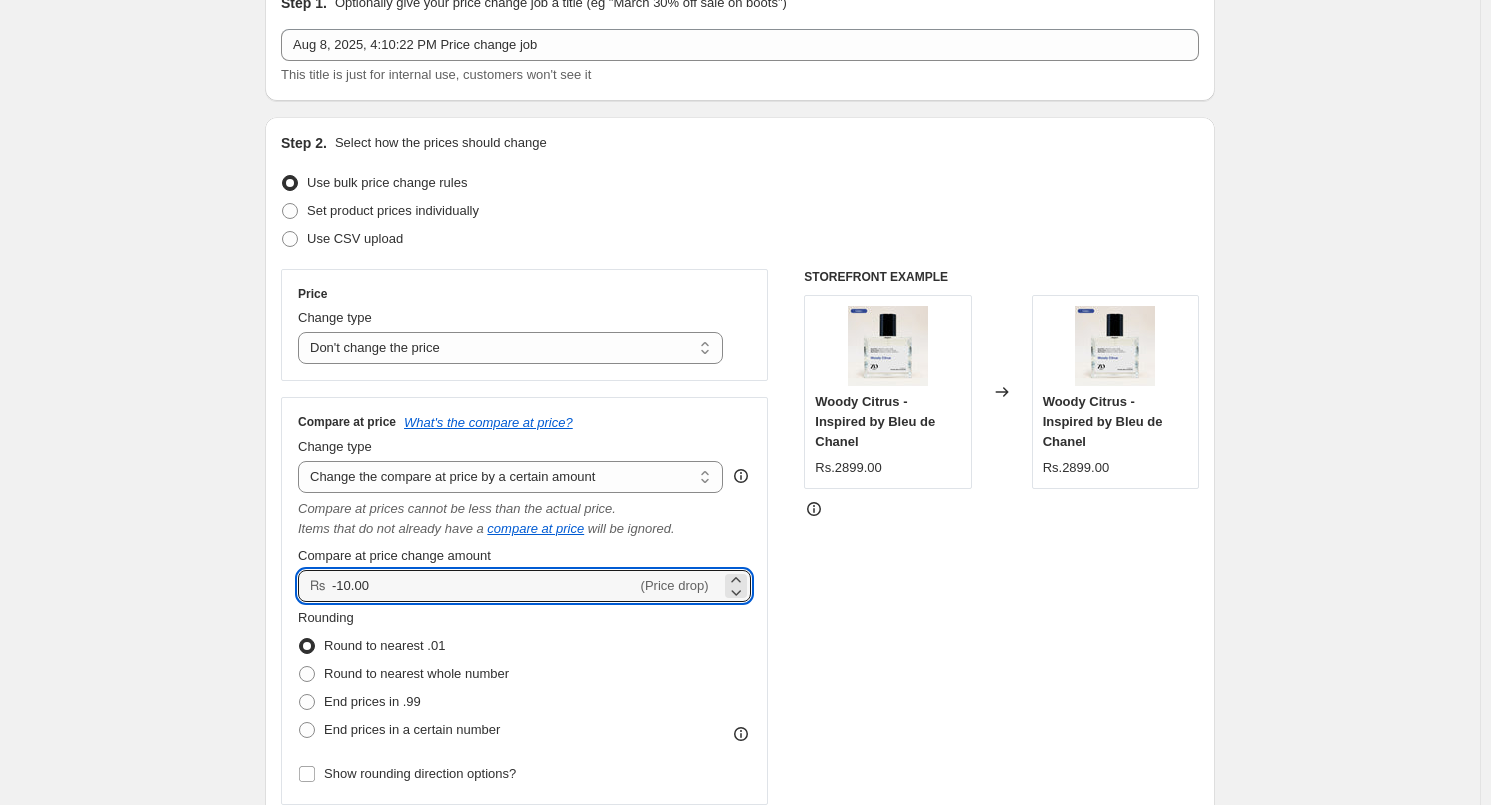 drag, startPoint x: 480, startPoint y: 578, endPoint x: 278, endPoint y: 573, distance: 202.06187 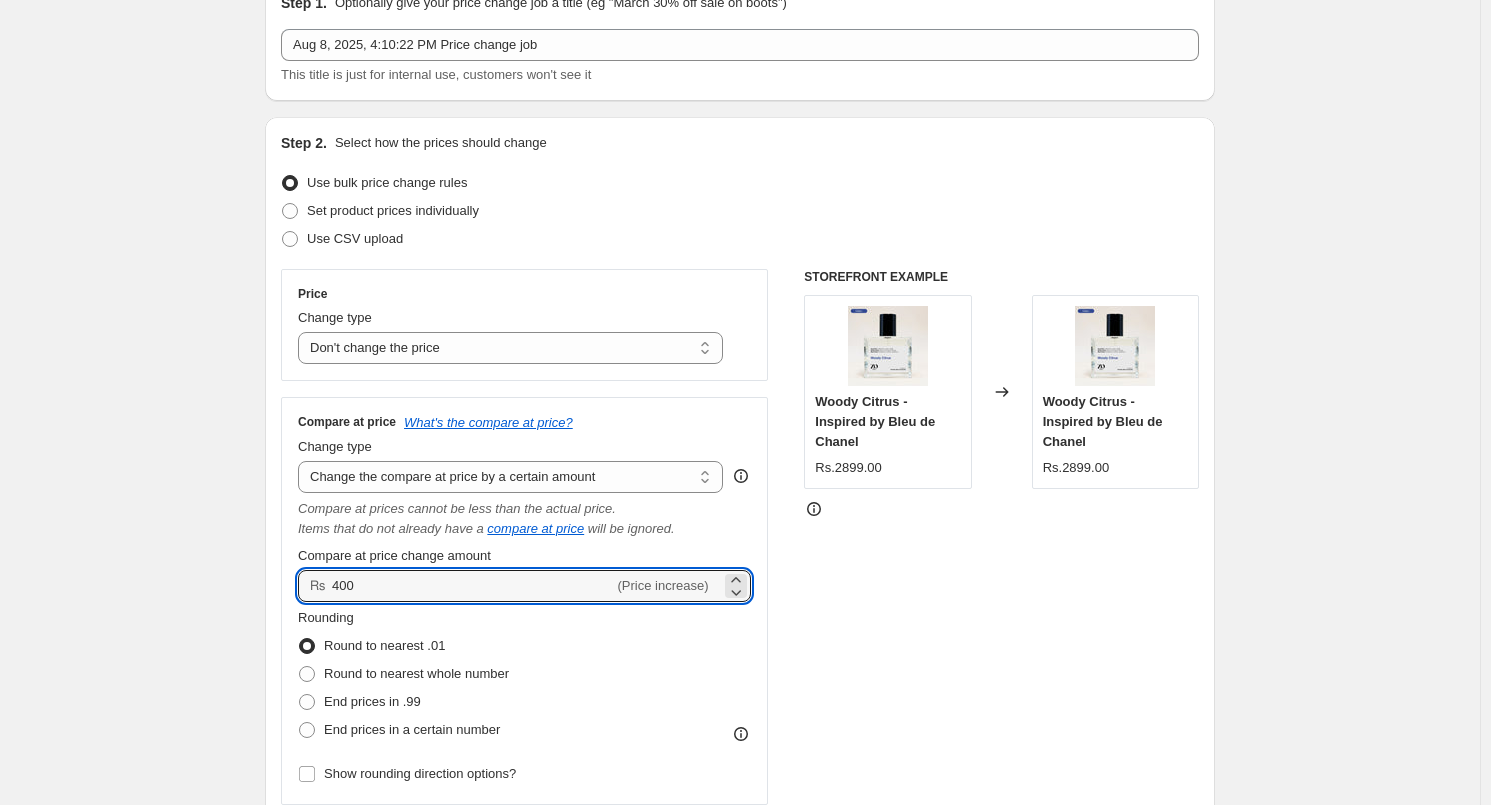type on "400.00" 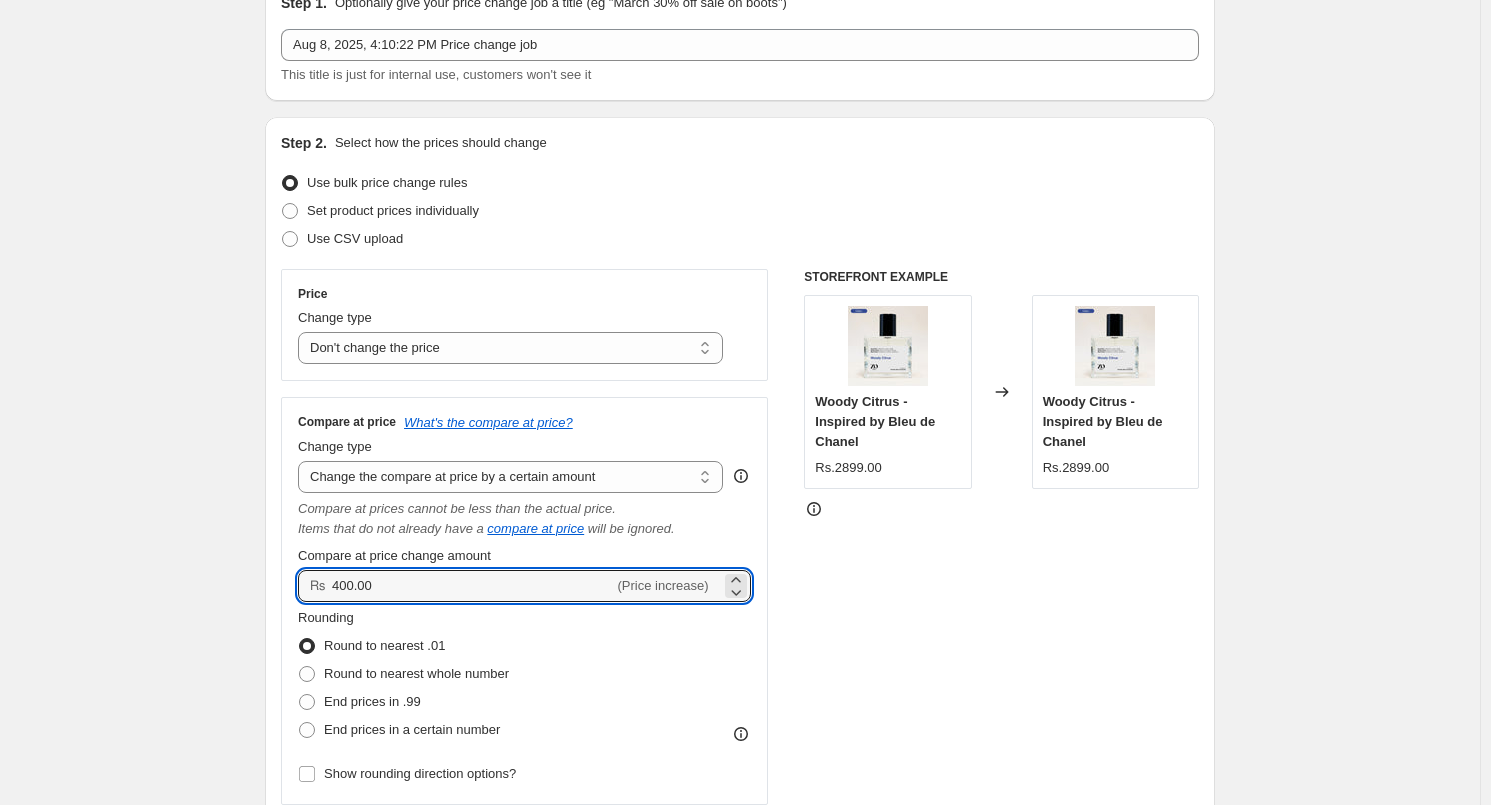 click on "Create new price change job. This page is ready Create new price change job Draft Step 1. Optionally give your price change job a title (eg "March 30% off sale on boots") Aug 8, 2025, 4:10:22 PM Price change job This title is just for internal use, customers won't see it Step 2. Select how the prices should change Use bulk price change rules Set product prices individually Use CSV upload Price Change type Change the price to a certain amount Change the price by a certain amount Change the price by a certain percentage Change the price to the current compare at price (price before sale) Change the price by a certain amount relative to the compare at price Change the price by a certain percentage relative to the compare at price Don't change the price Change the price by a certain percentage relative to the cost per item Change price to certain cost margin Don't change the price Compare at price What's the compare at price? Change type Change the compare at price to the current price (sale) compare at price" at bounding box center (740, 923) 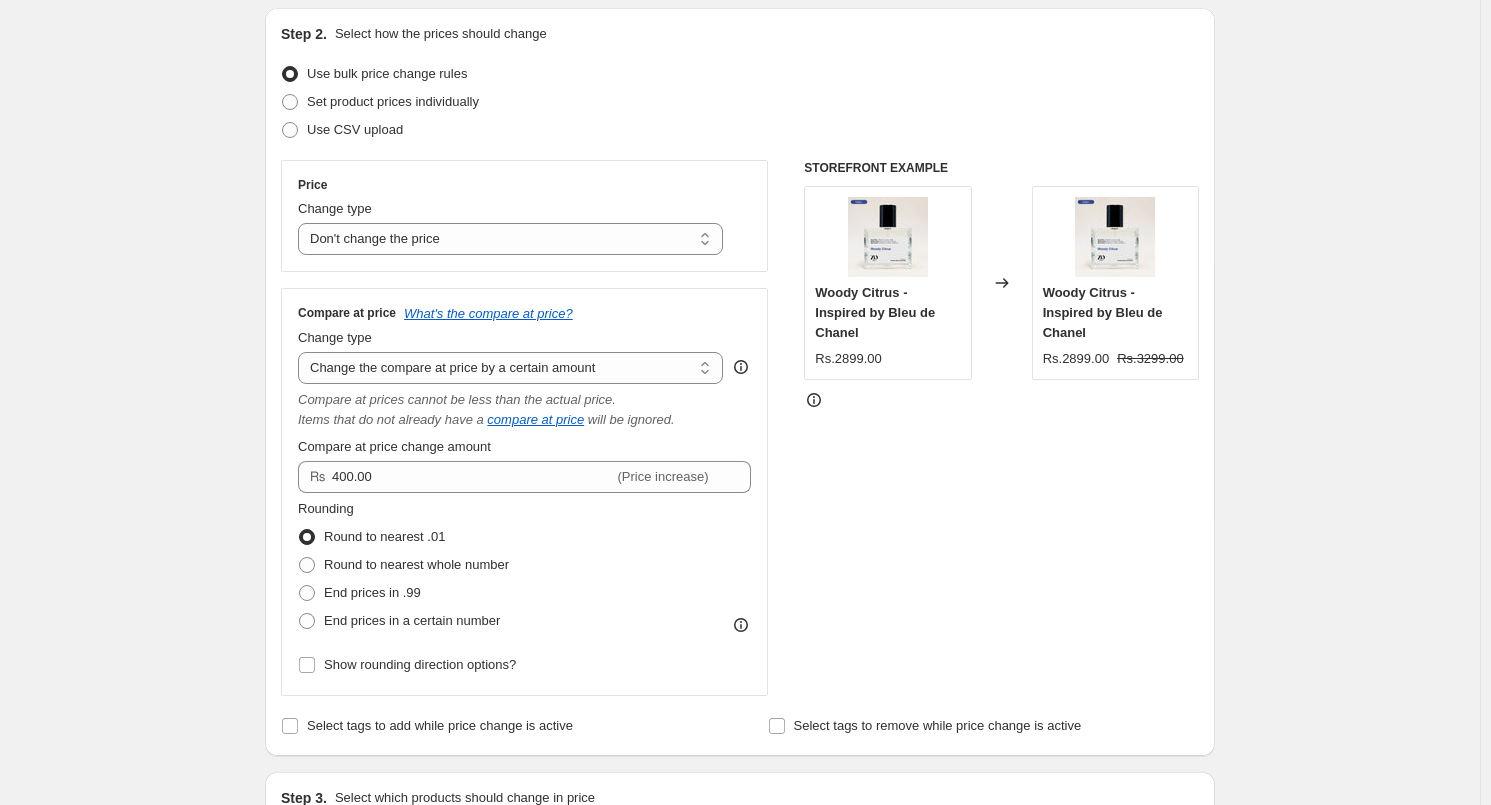 scroll, scrollTop: 400, scrollLeft: 0, axis: vertical 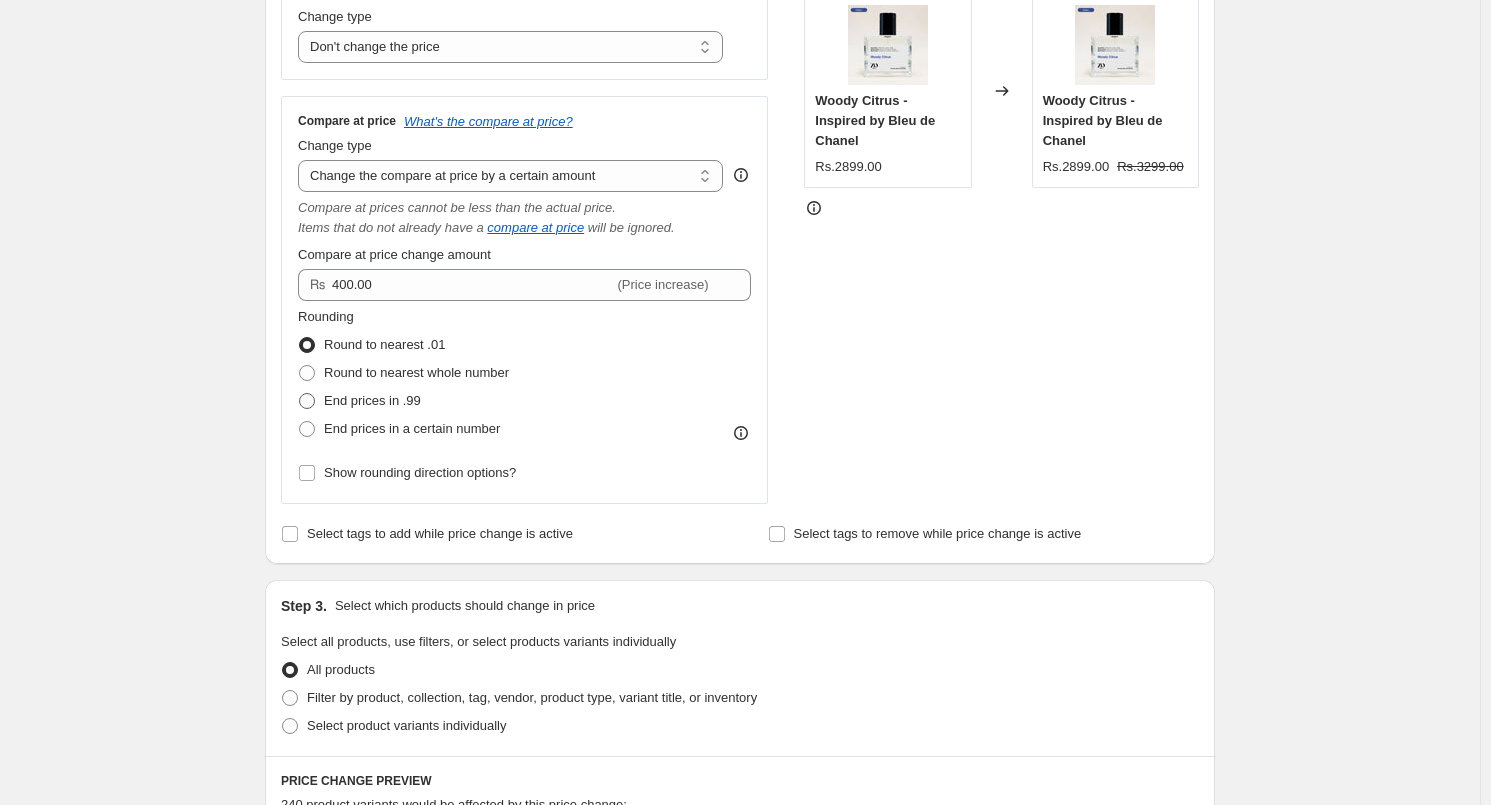 click at bounding box center [307, 401] 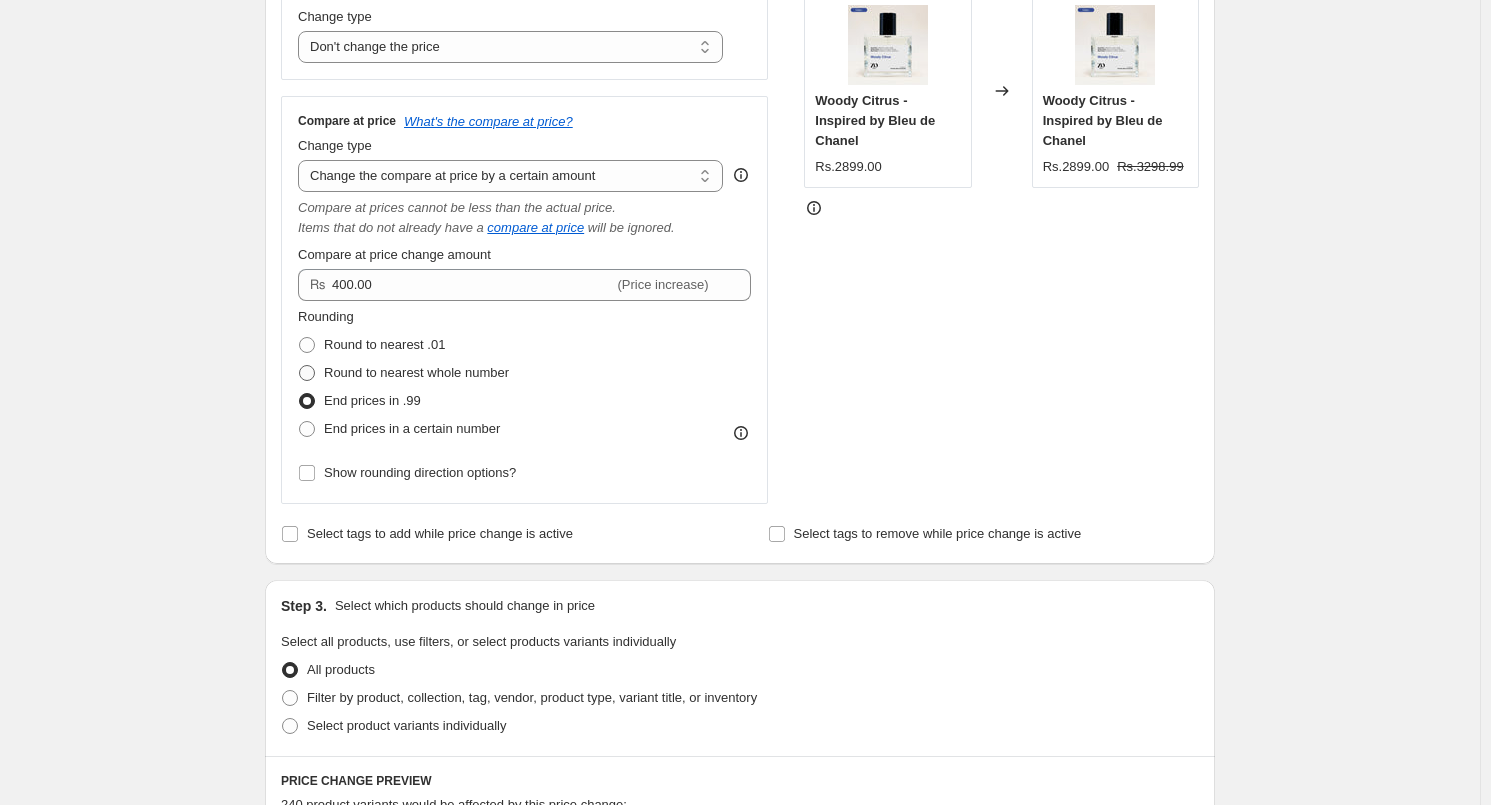 click at bounding box center [307, 373] 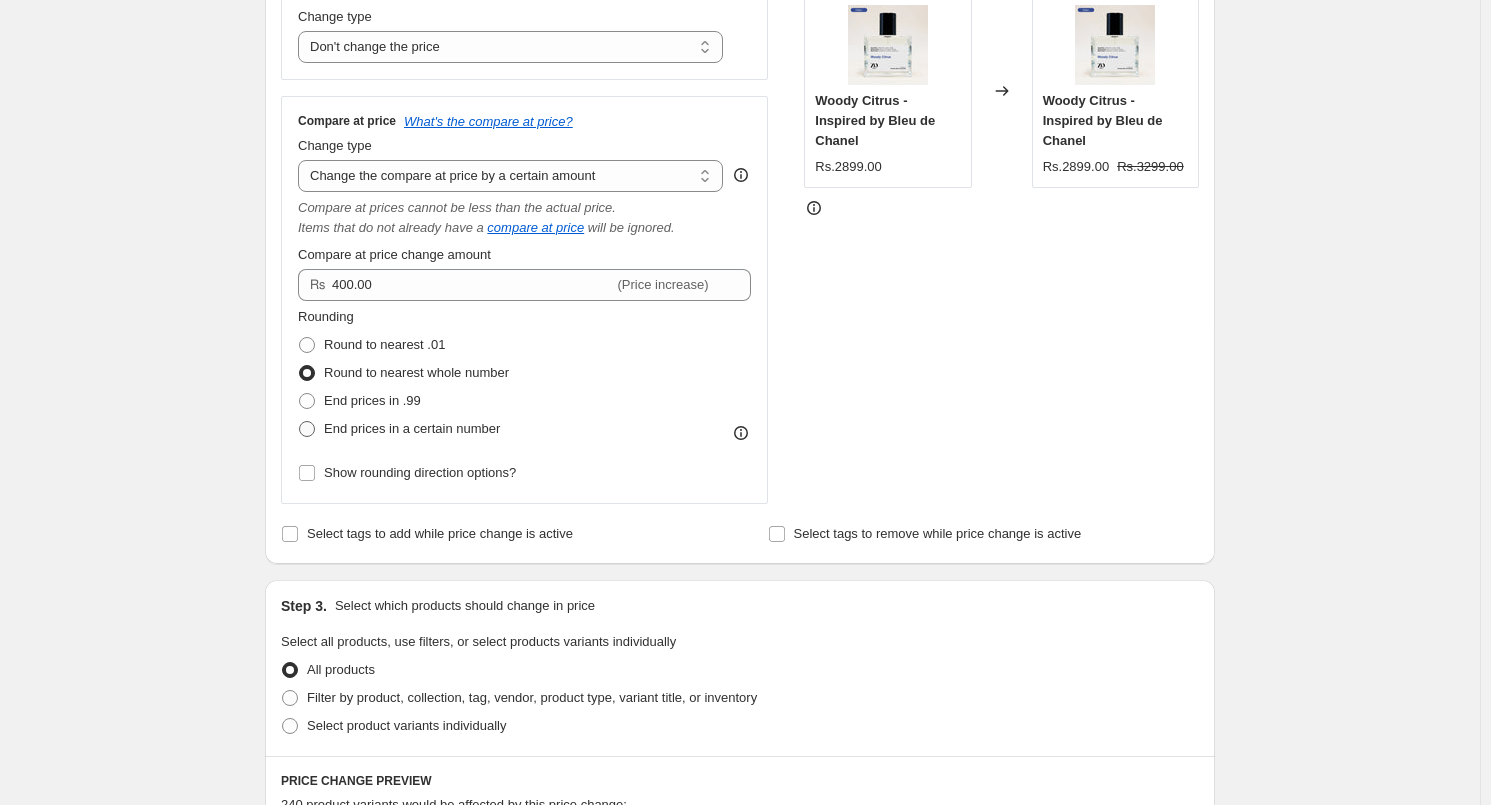 click at bounding box center [307, 429] 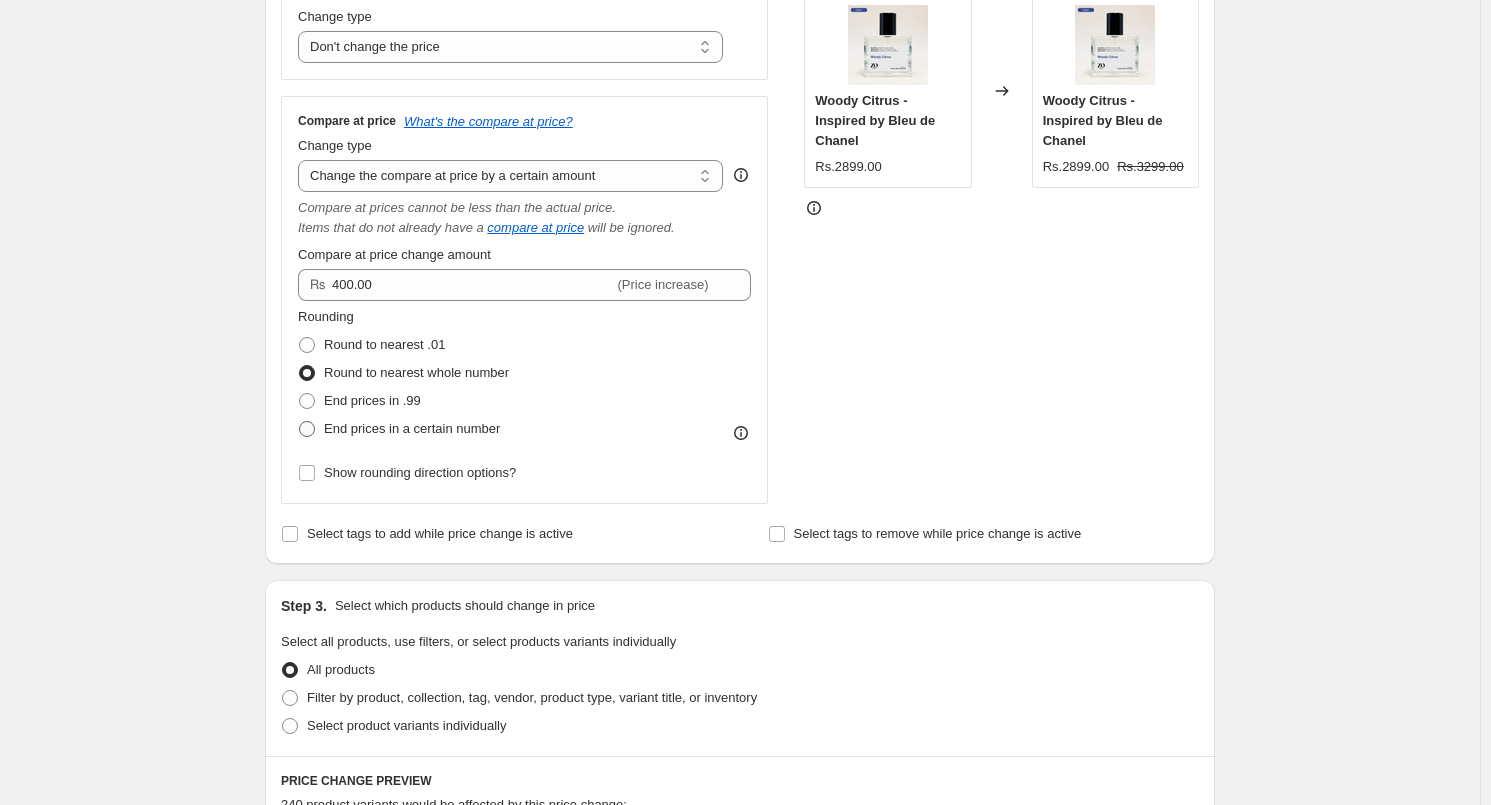 radio on "true" 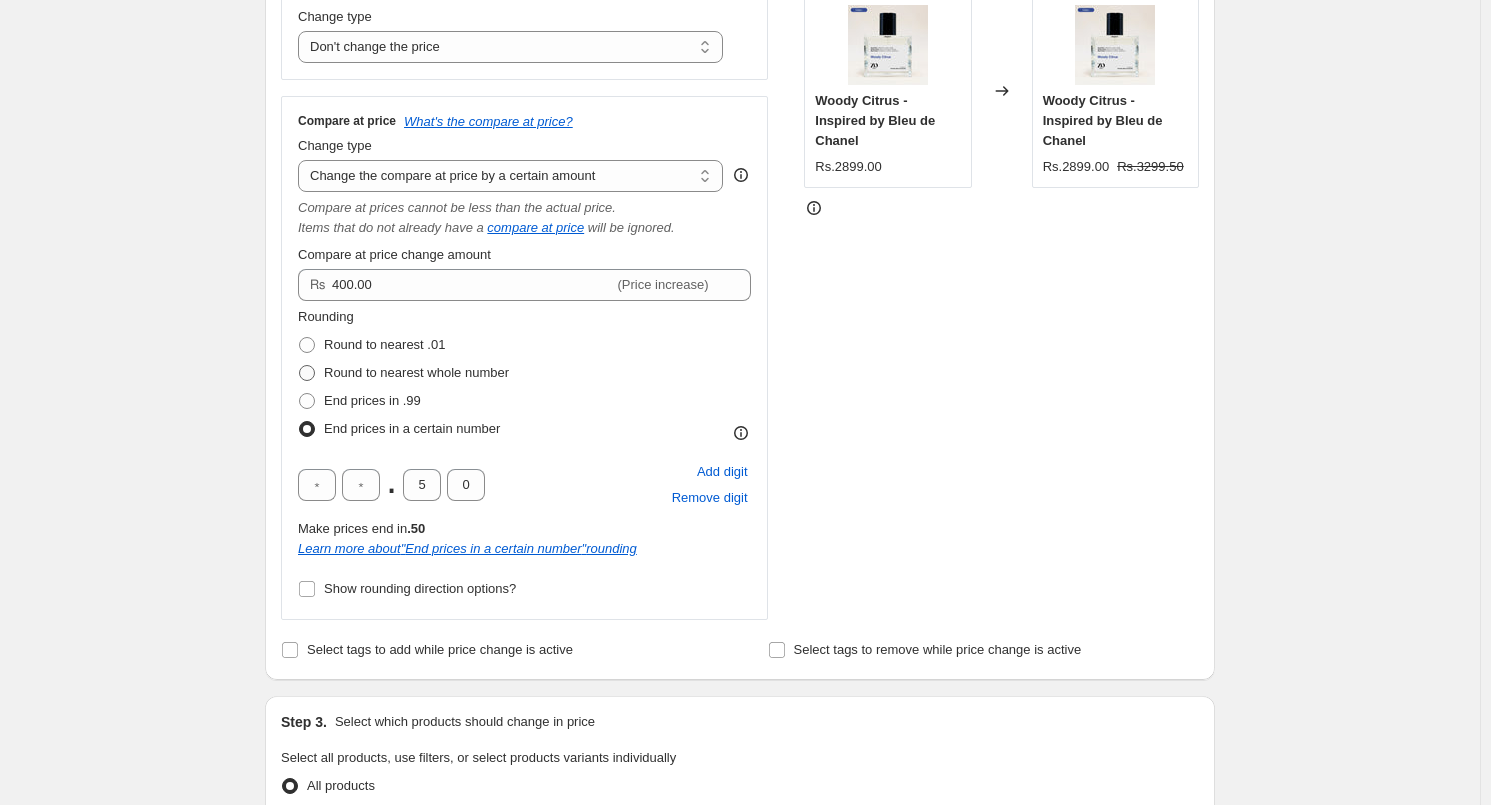click at bounding box center [307, 373] 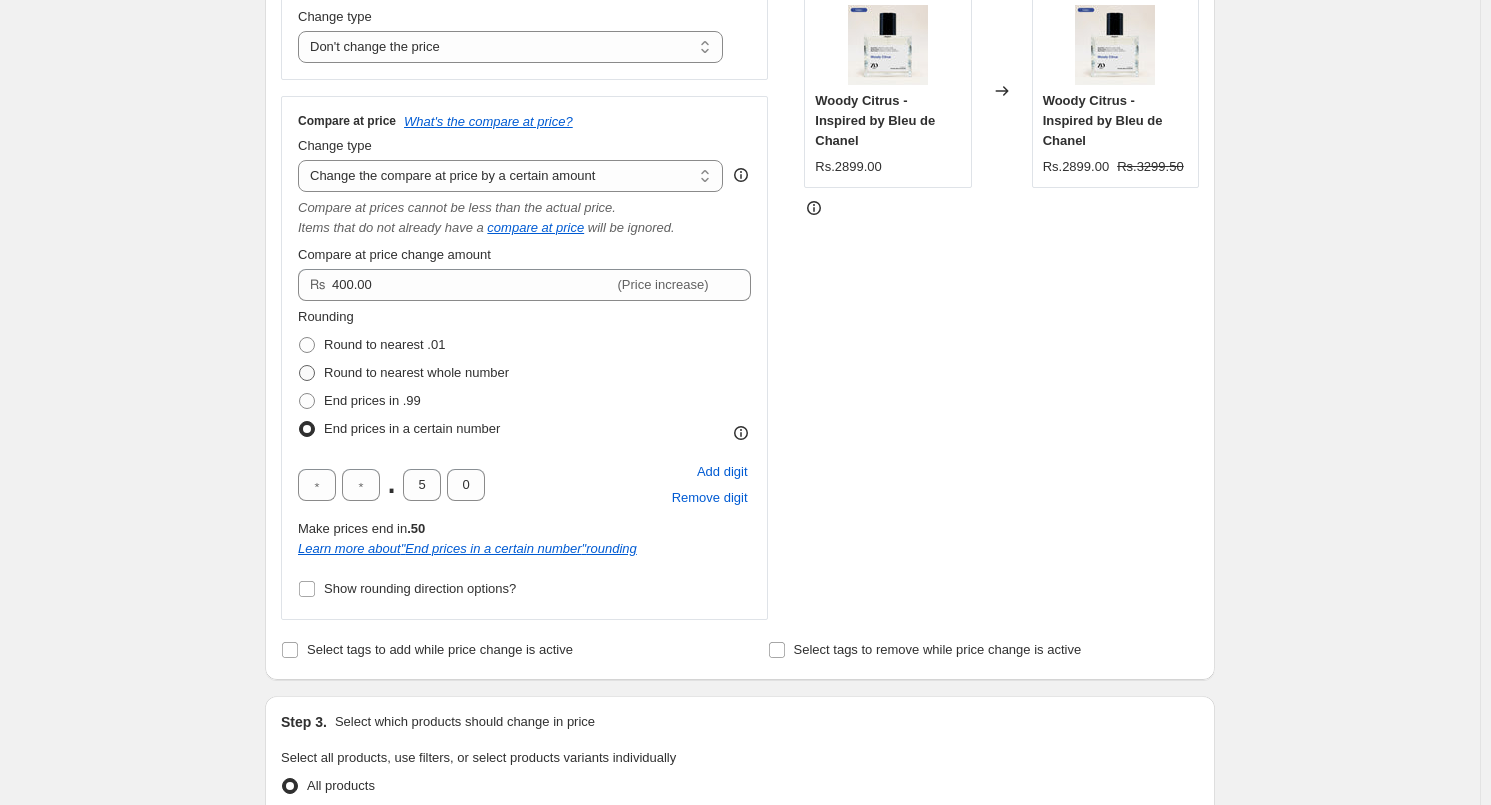 radio on "true" 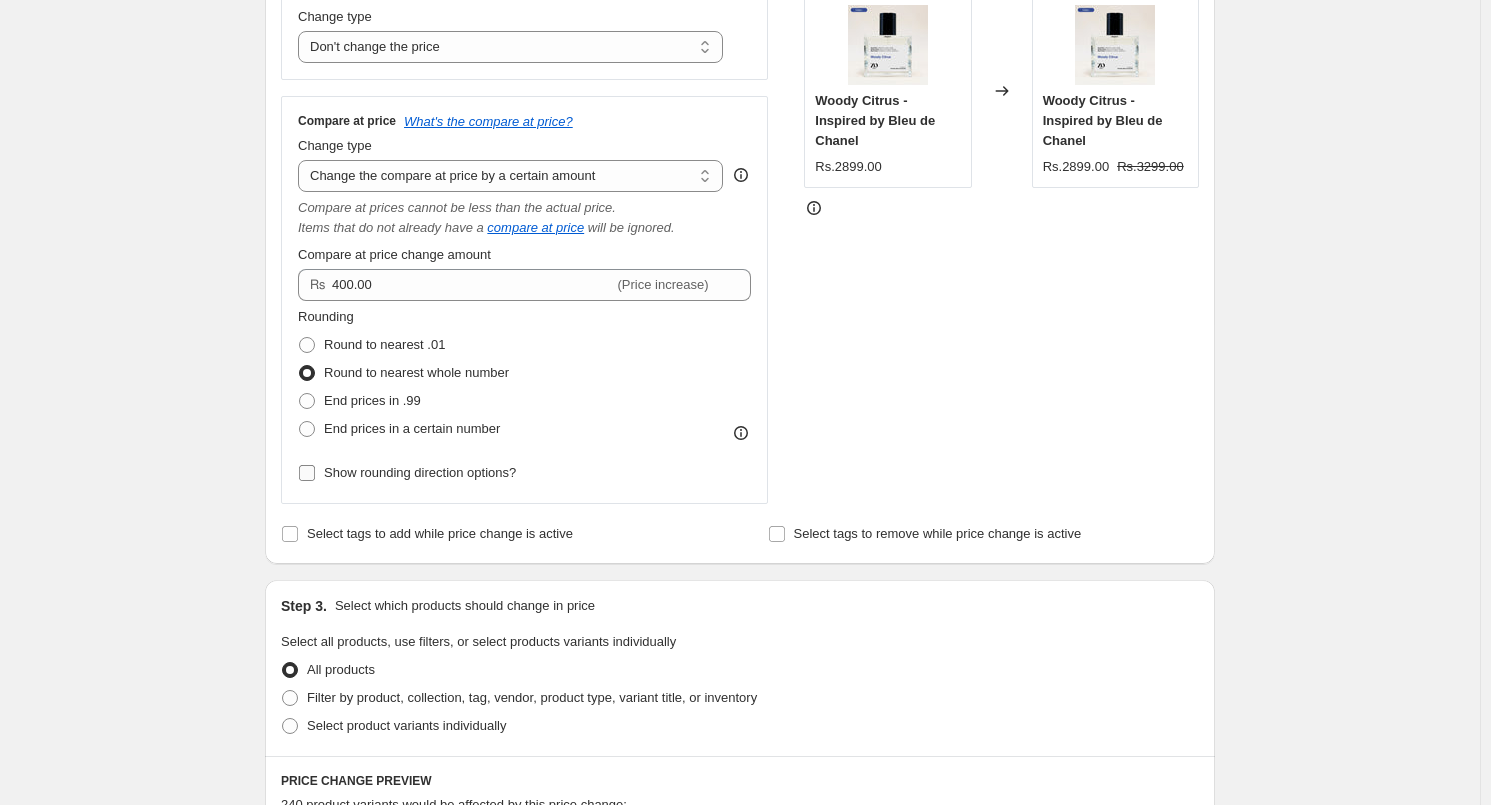 click on "Show rounding direction options?" at bounding box center [307, 473] 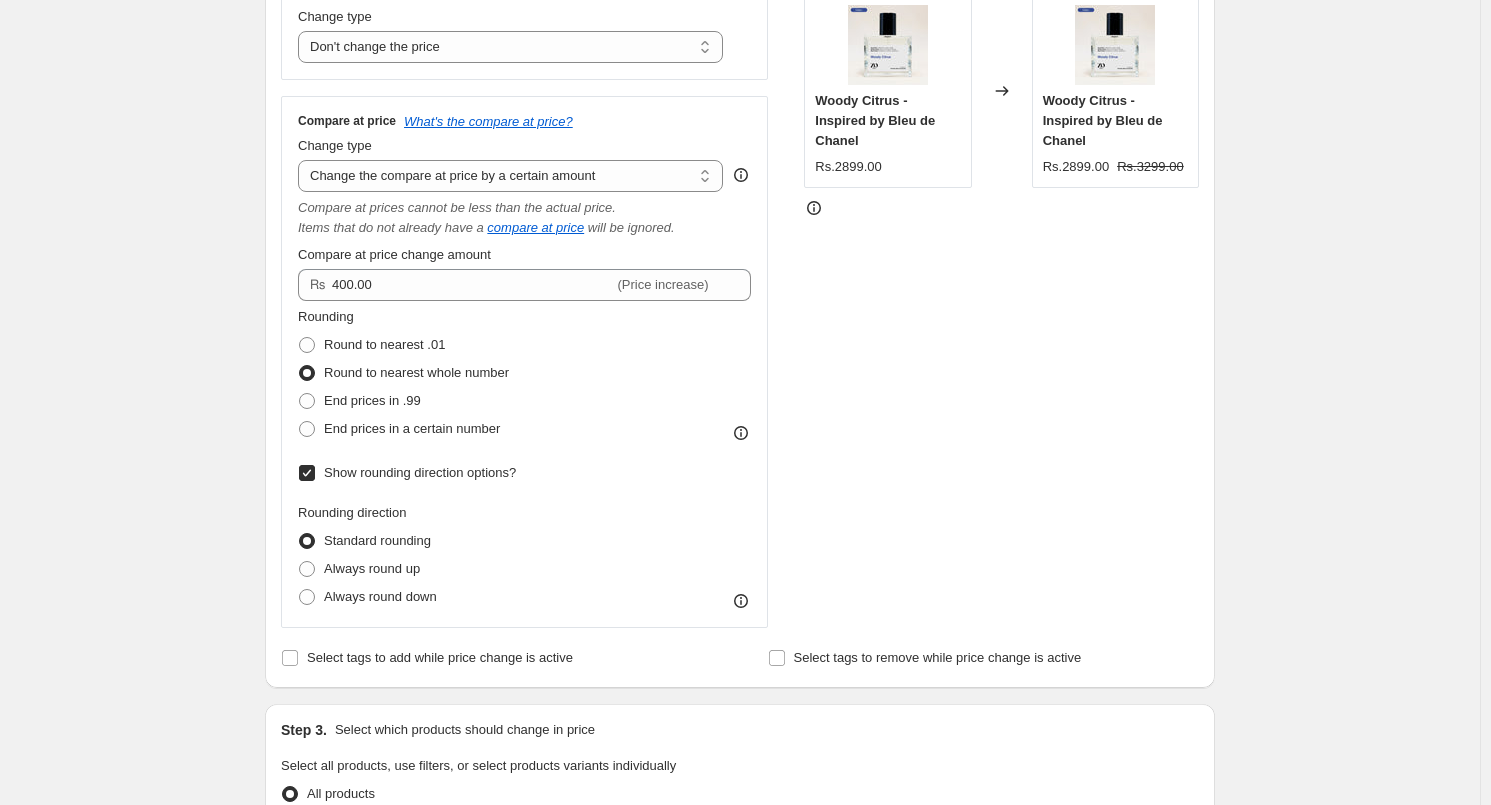 click on "Show rounding direction options?" at bounding box center (307, 473) 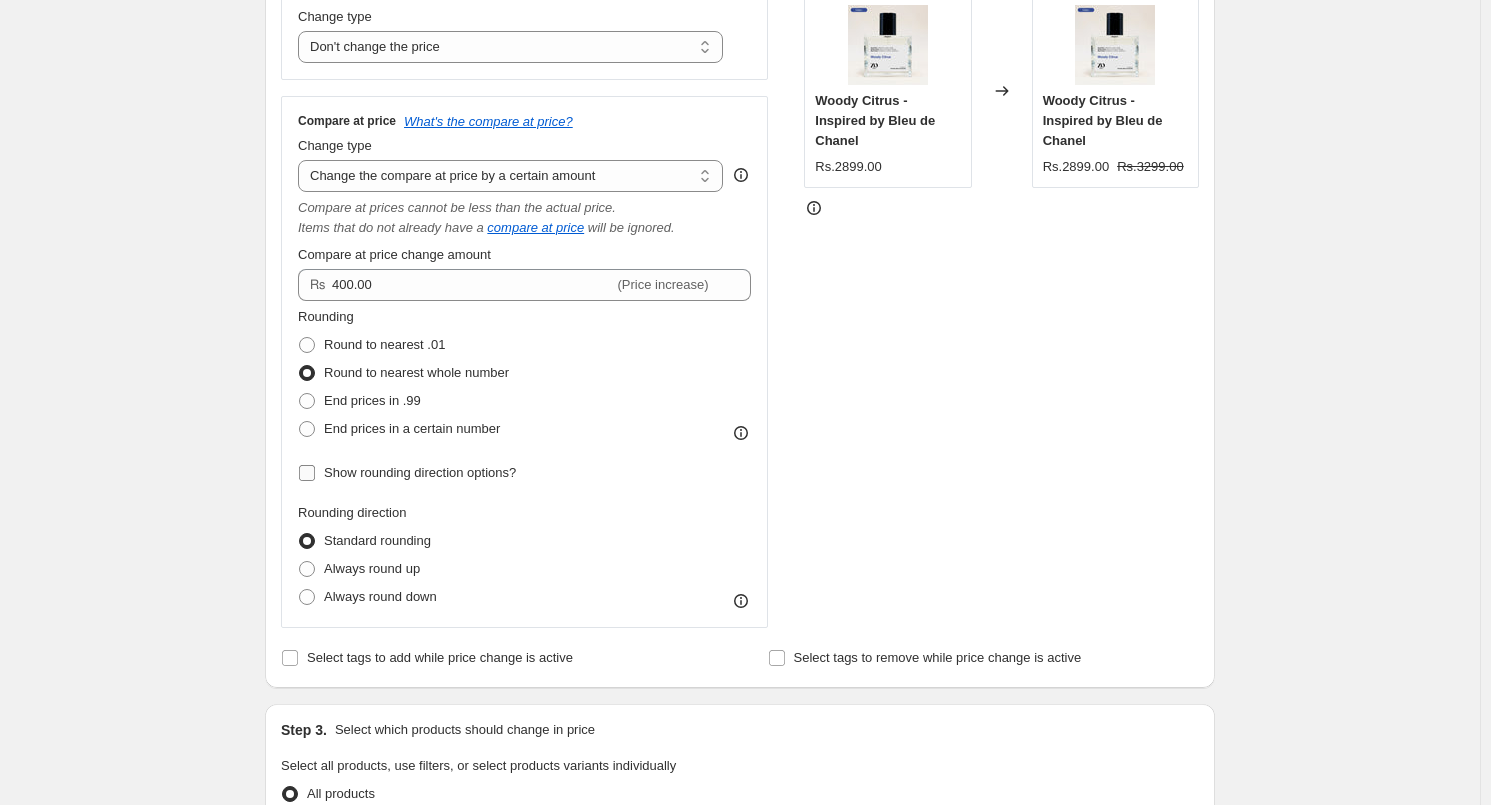 checkbox on "false" 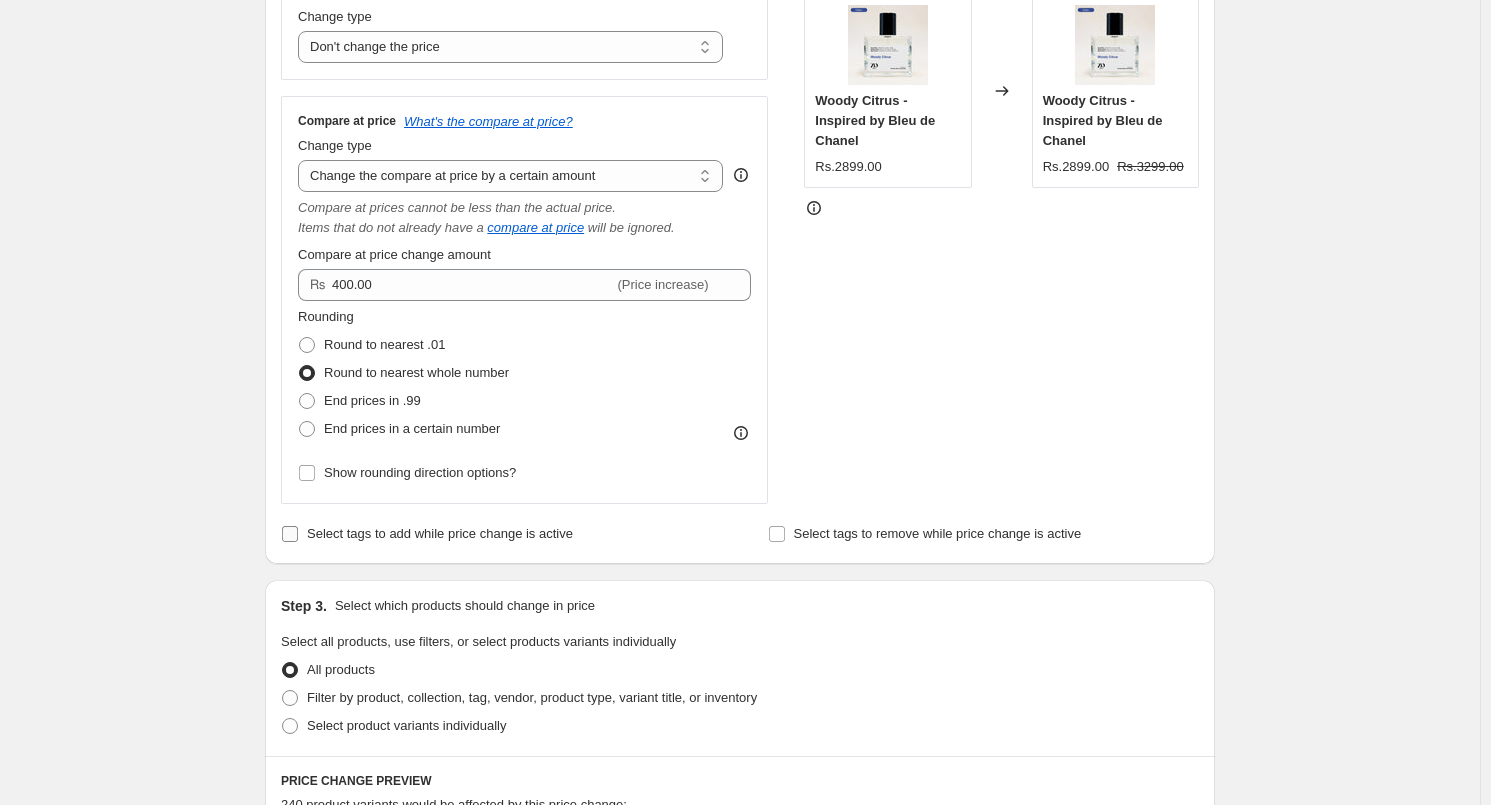 click on "Select tags to add while price change is active" at bounding box center (290, 534) 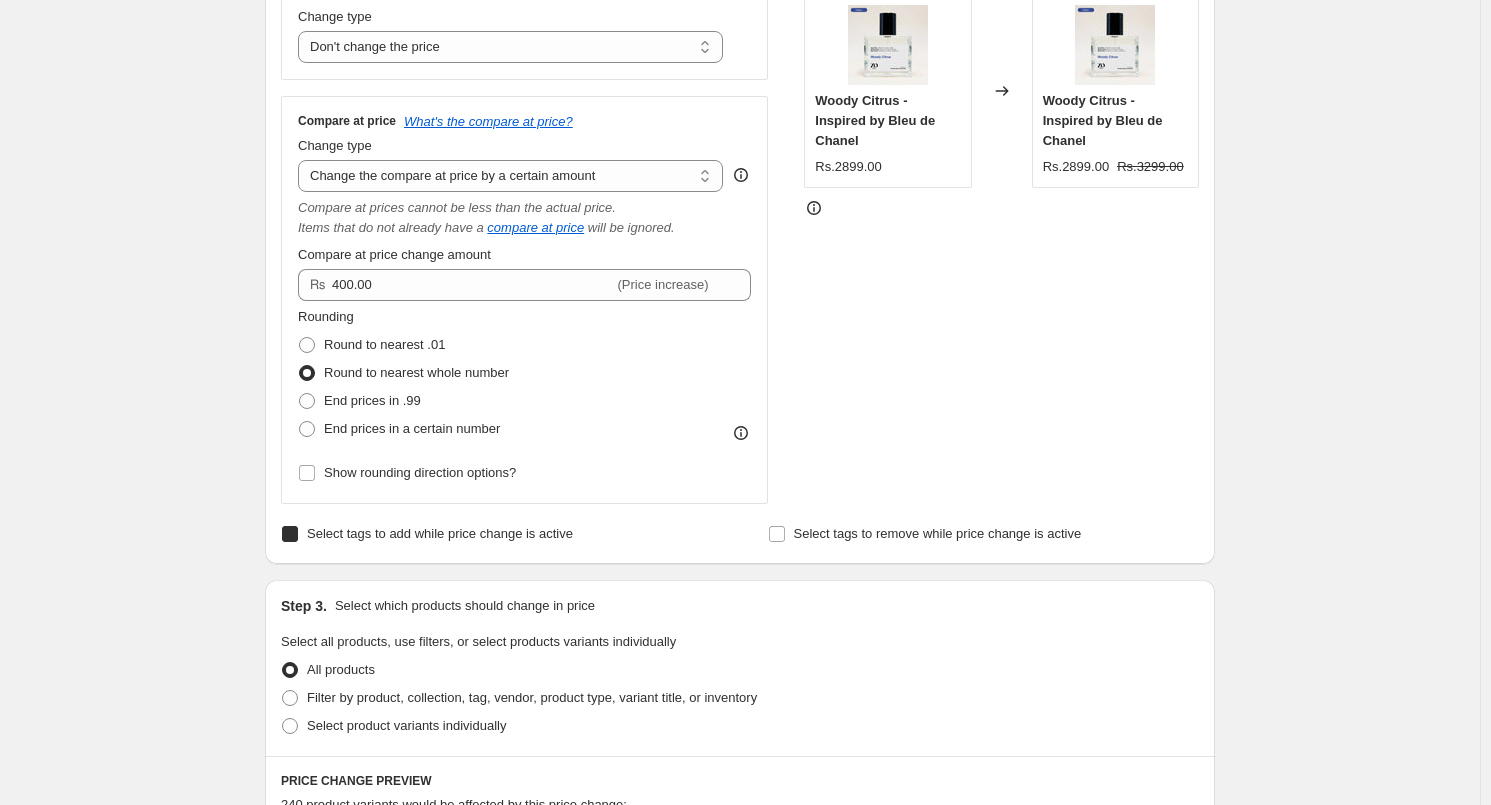 checkbox on "true" 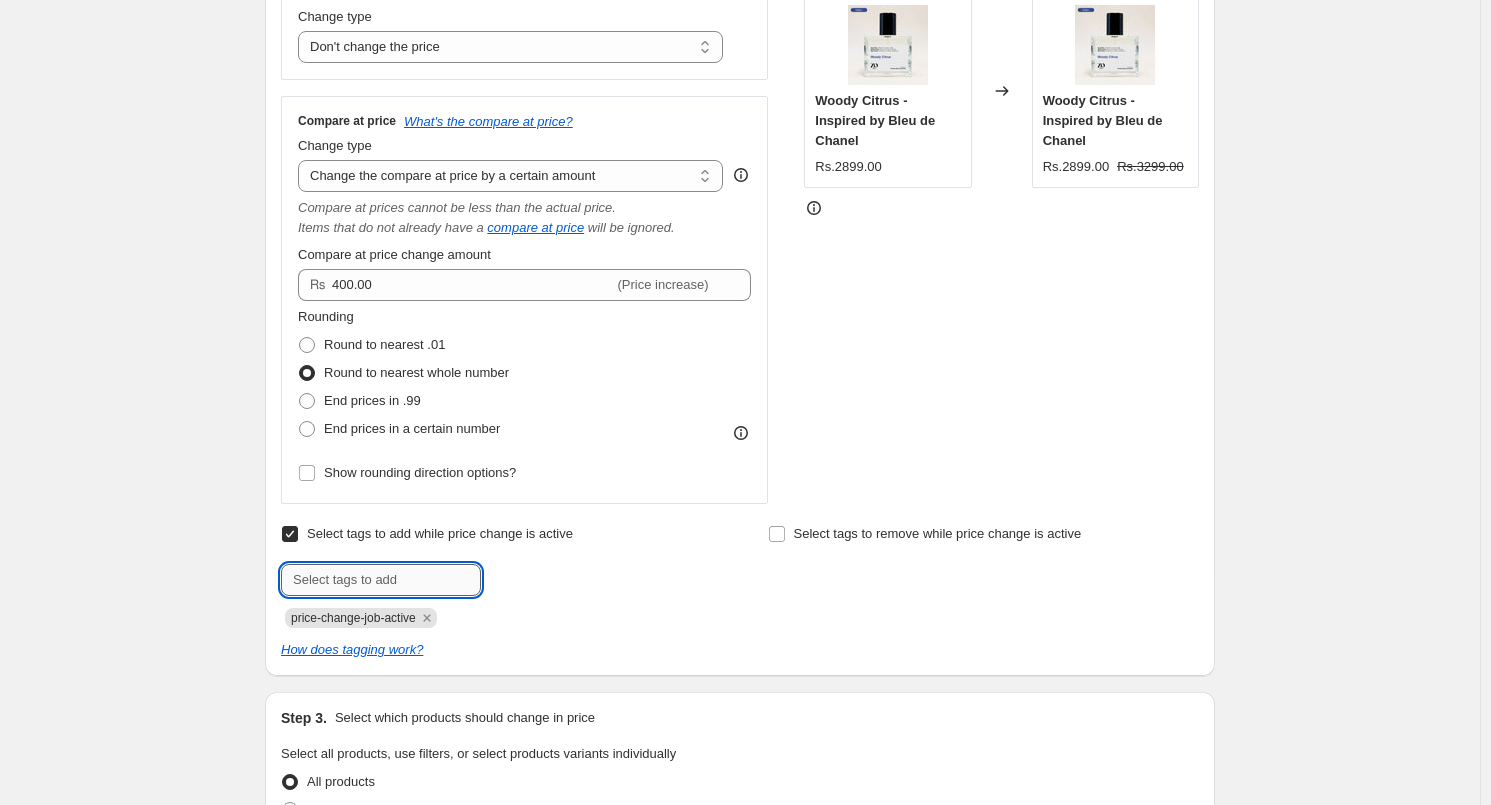 click at bounding box center [381, 580] 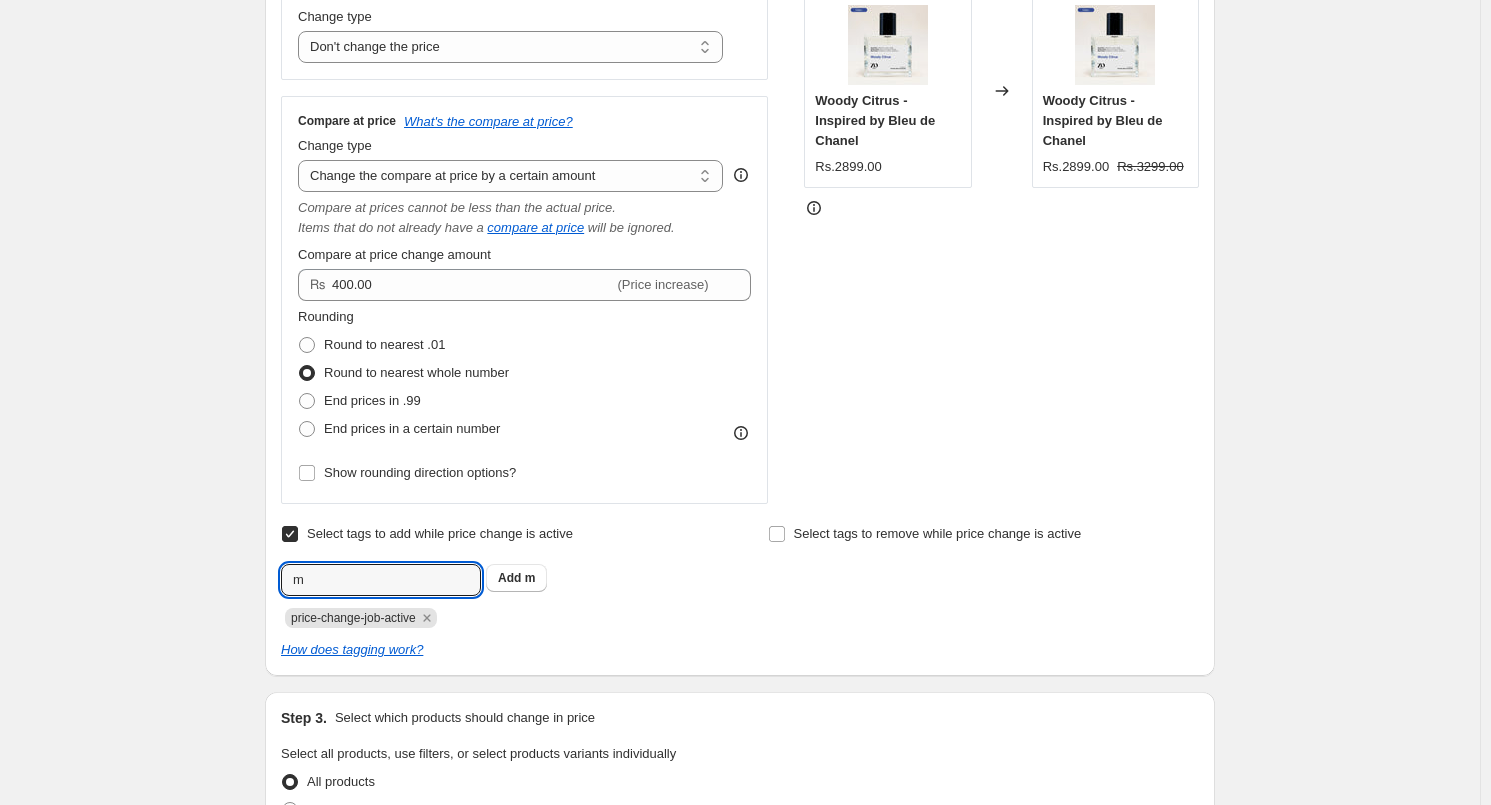 type on "m" 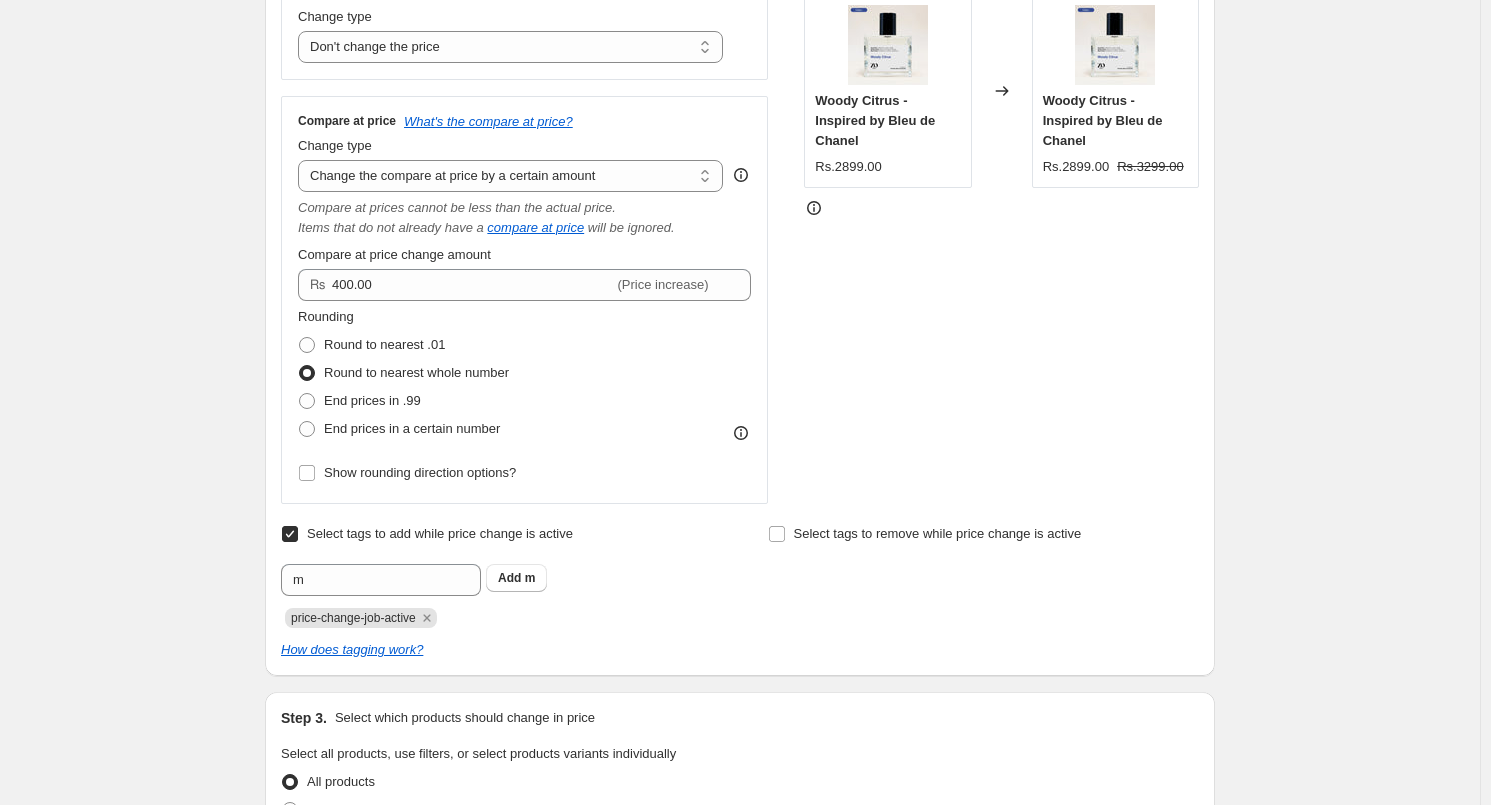 click on "Select tags to add while price change is active" at bounding box center (427, 534) 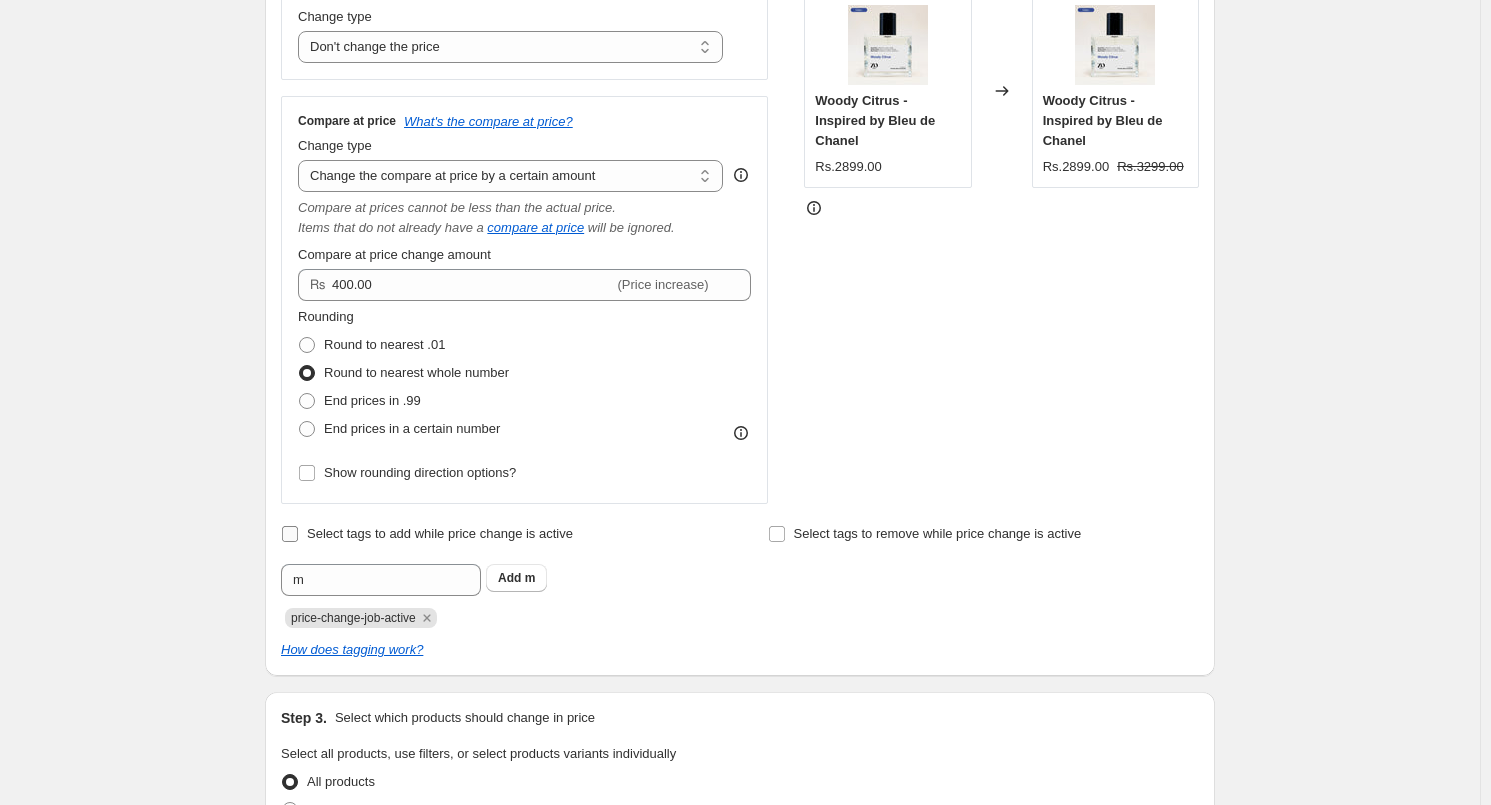 checkbox on "false" 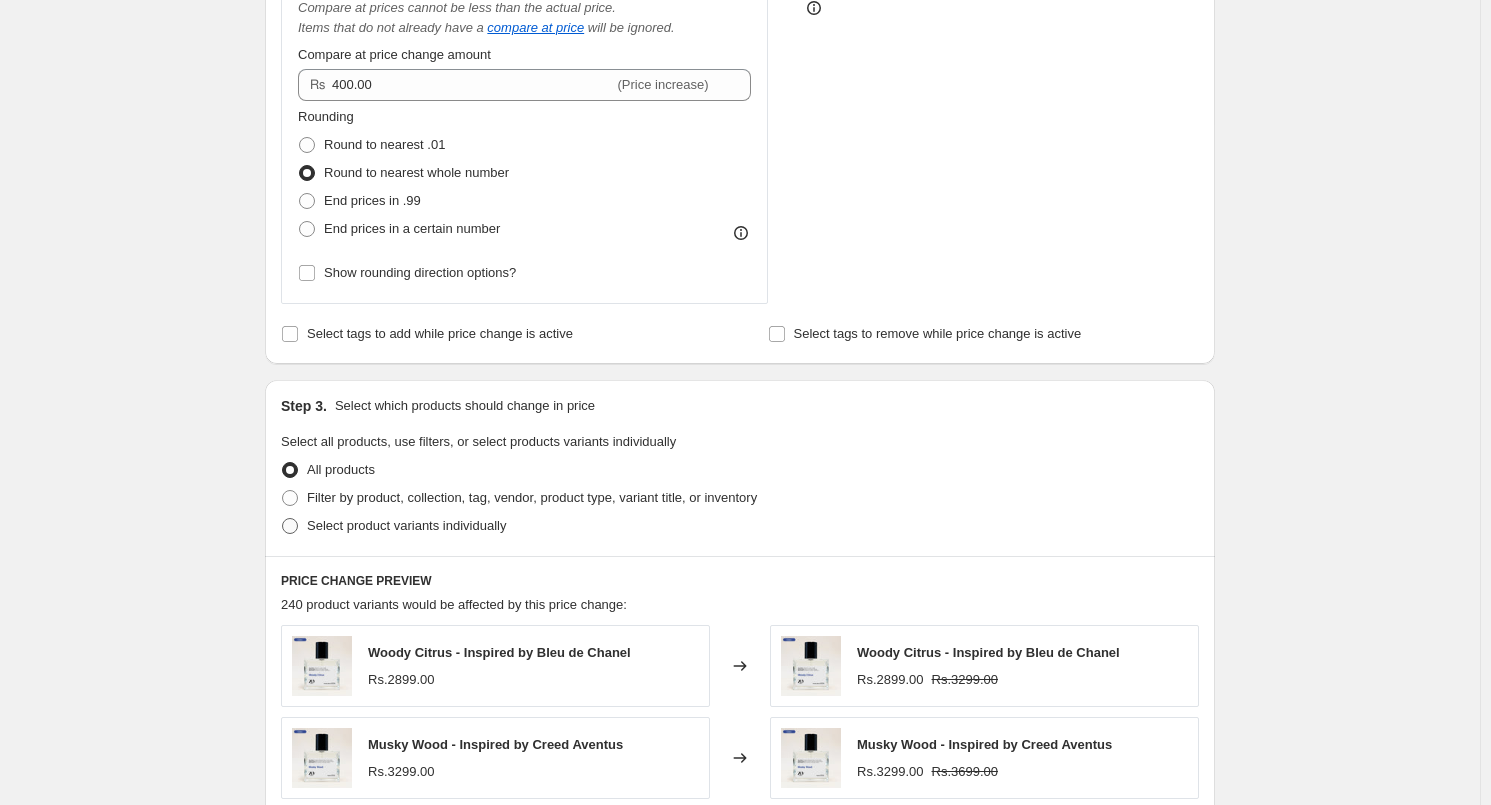 scroll, scrollTop: 700, scrollLeft: 0, axis: vertical 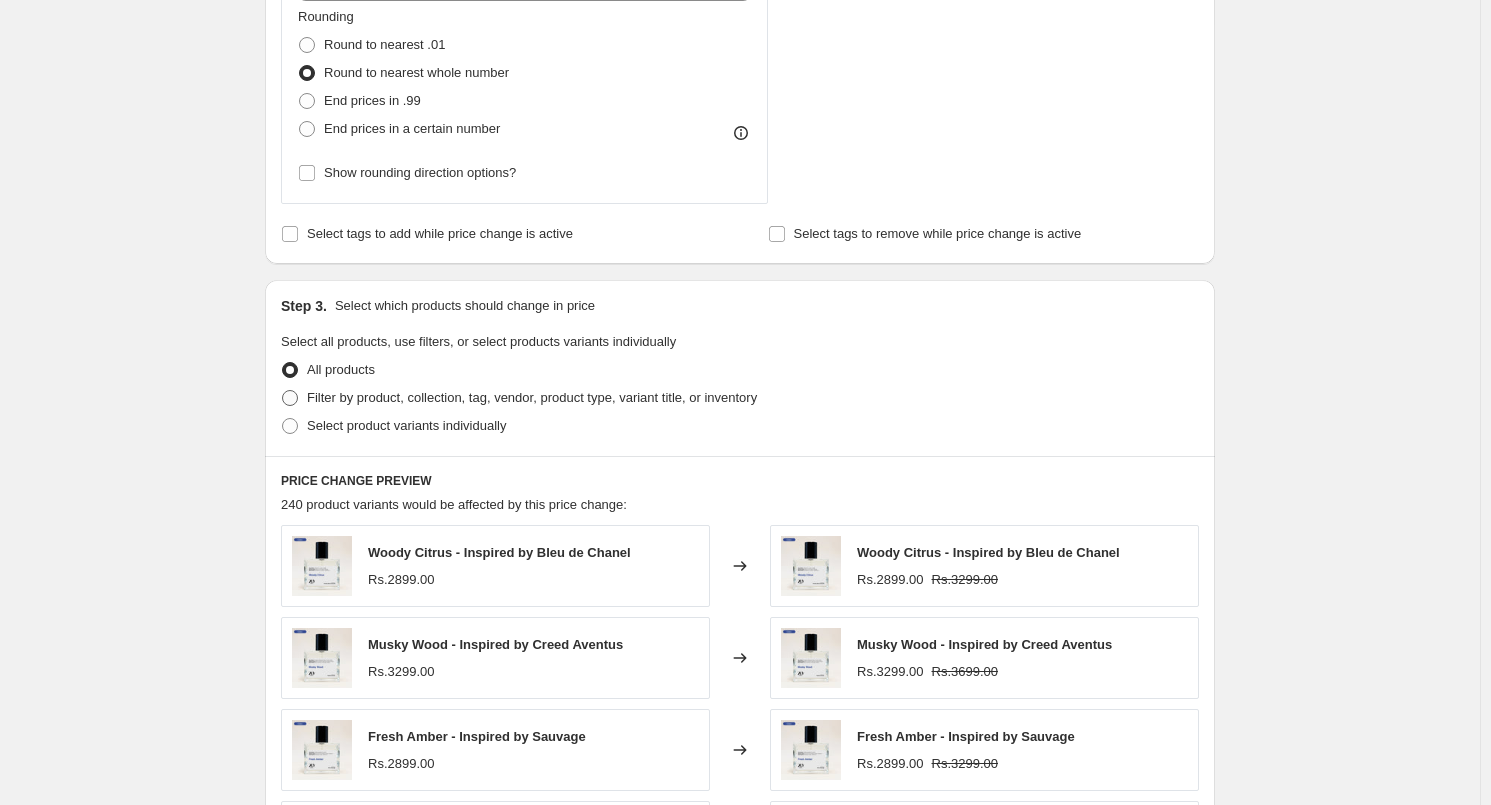 click at bounding box center (290, 398) 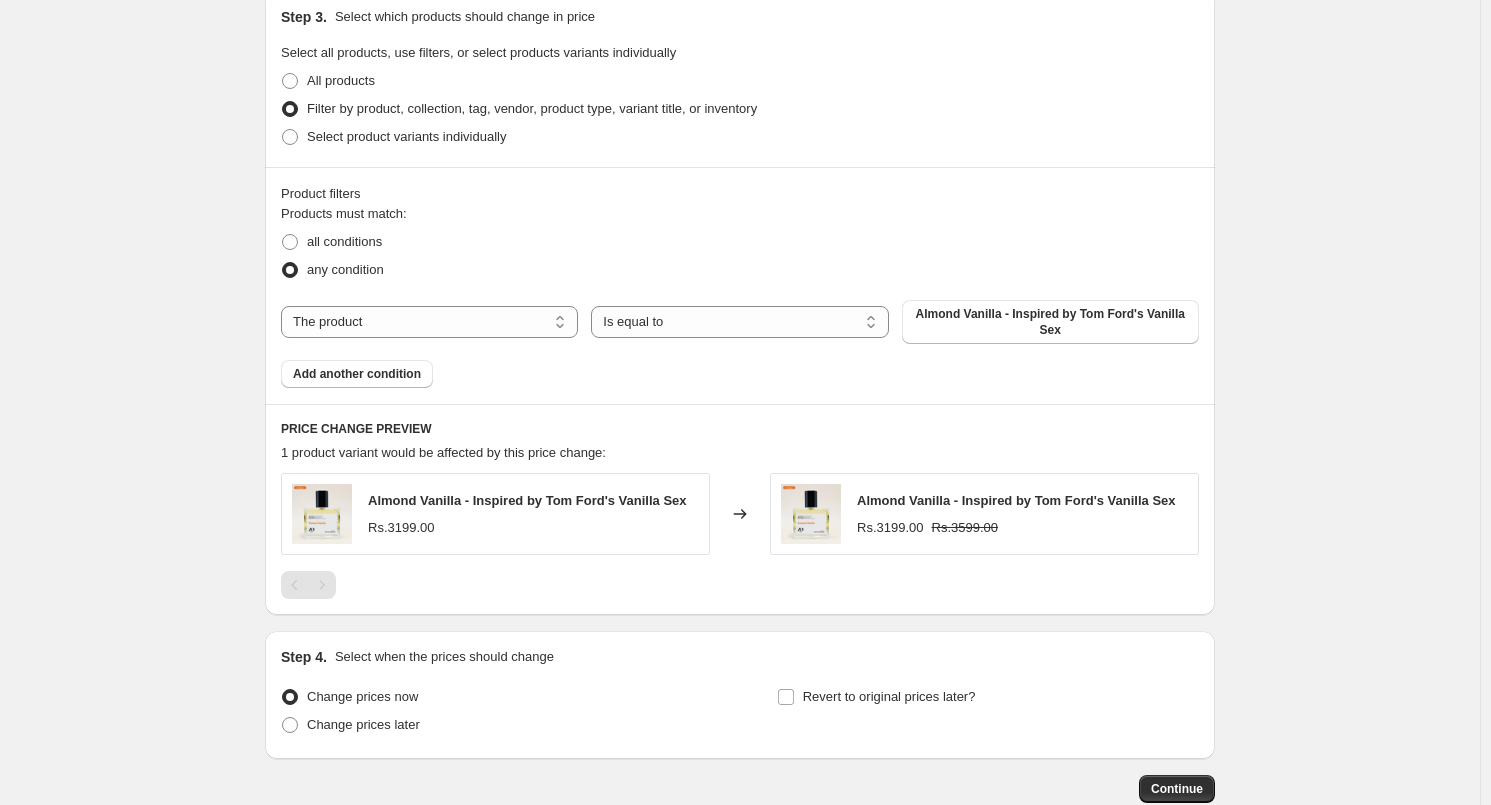 scroll, scrollTop: 999, scrollLeft: 0, axis: vertical 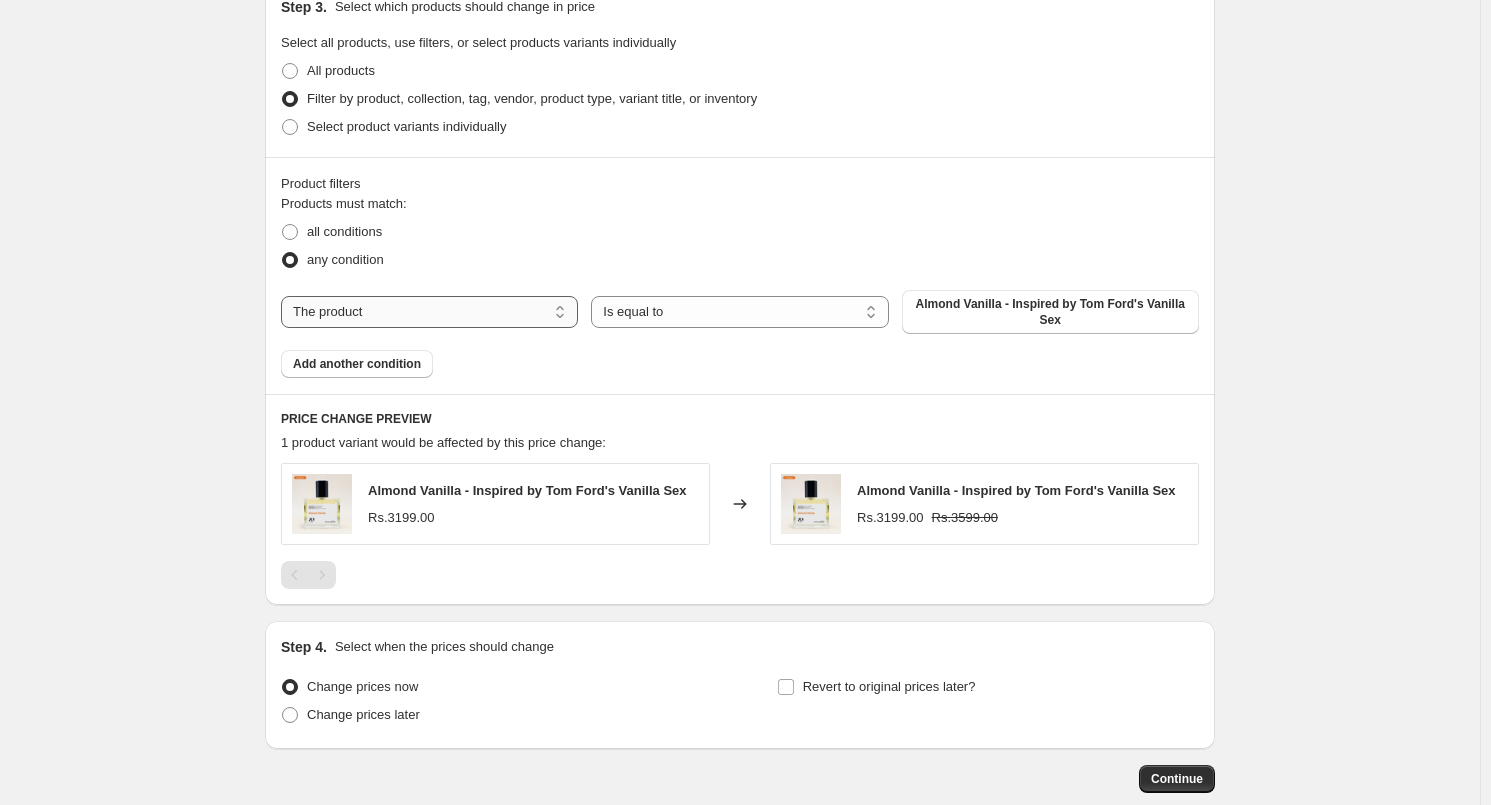 click on "The product The product's collection The product's tag The product's vendor The product's type The product's status The variant's title Inventory quantity" at bounding box center (429, 312) 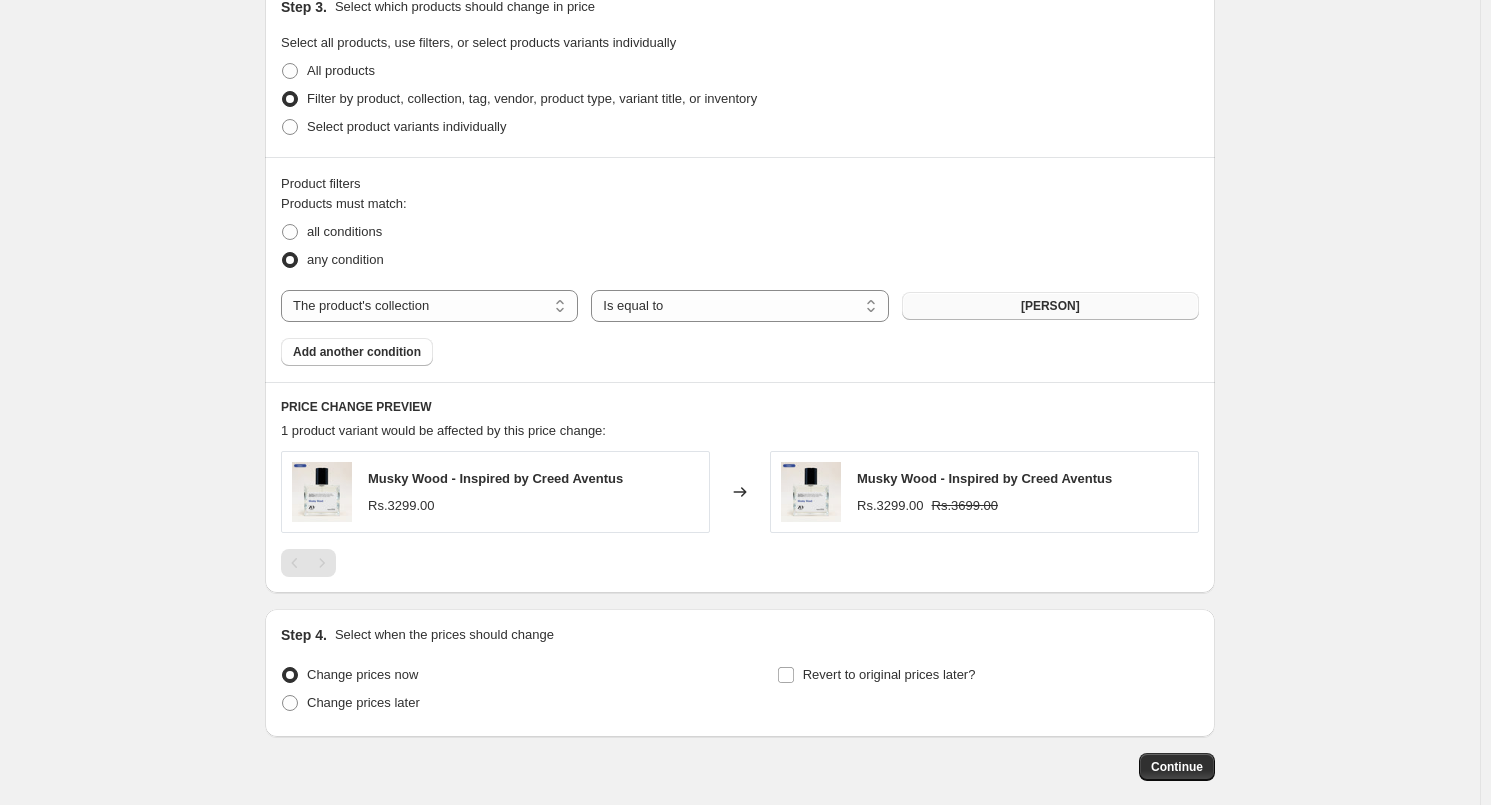 click on "[PERSON]" at bounding box center (1050, 306) 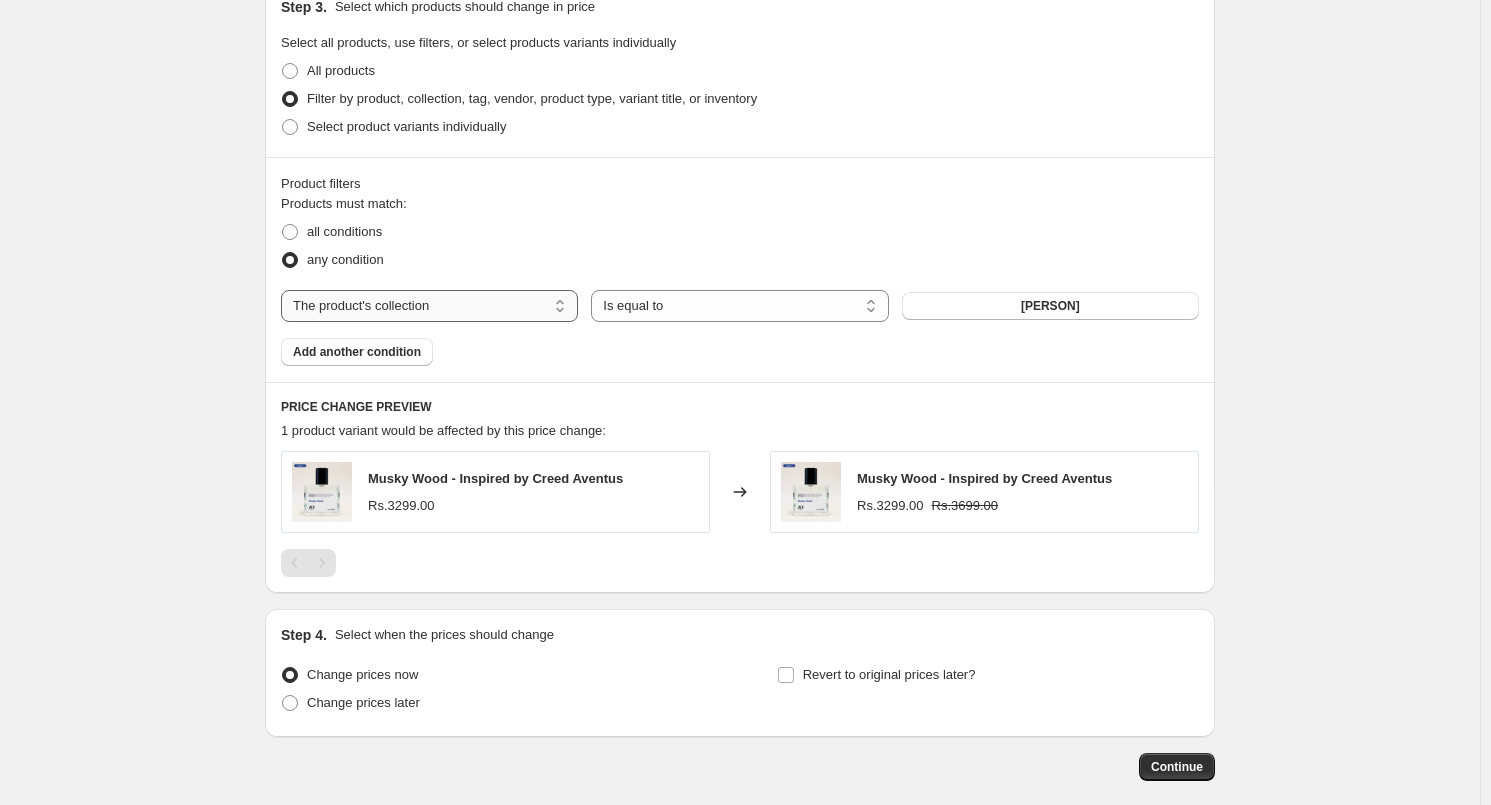 click on "The product The product's collection The product's tag The product's vendor The product's type The product's status The variant's title Inventory quantity" at bounding box center [429, 306] 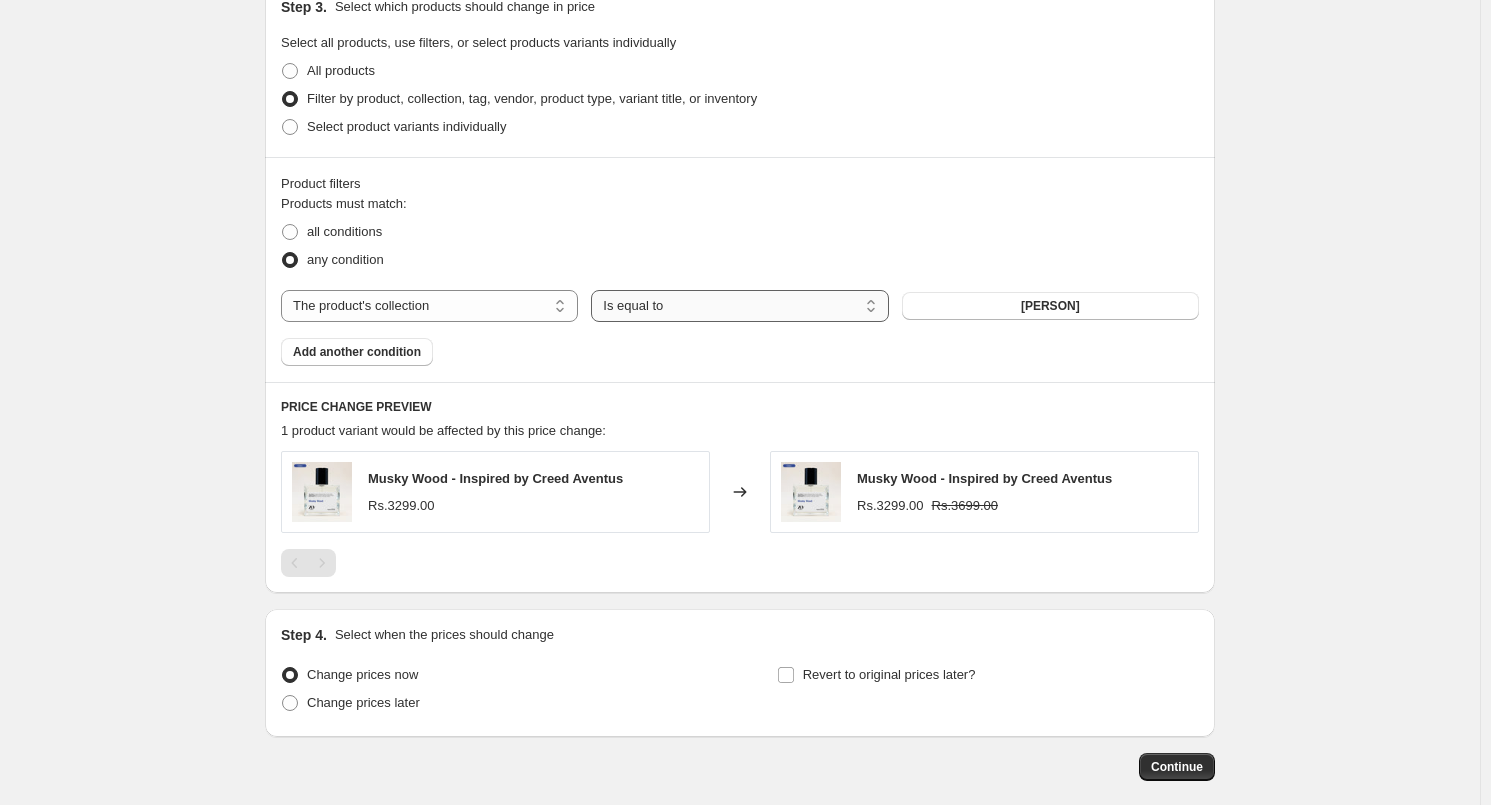 click on "Is equal to Is not equal to" at bounding box center (739, 306) 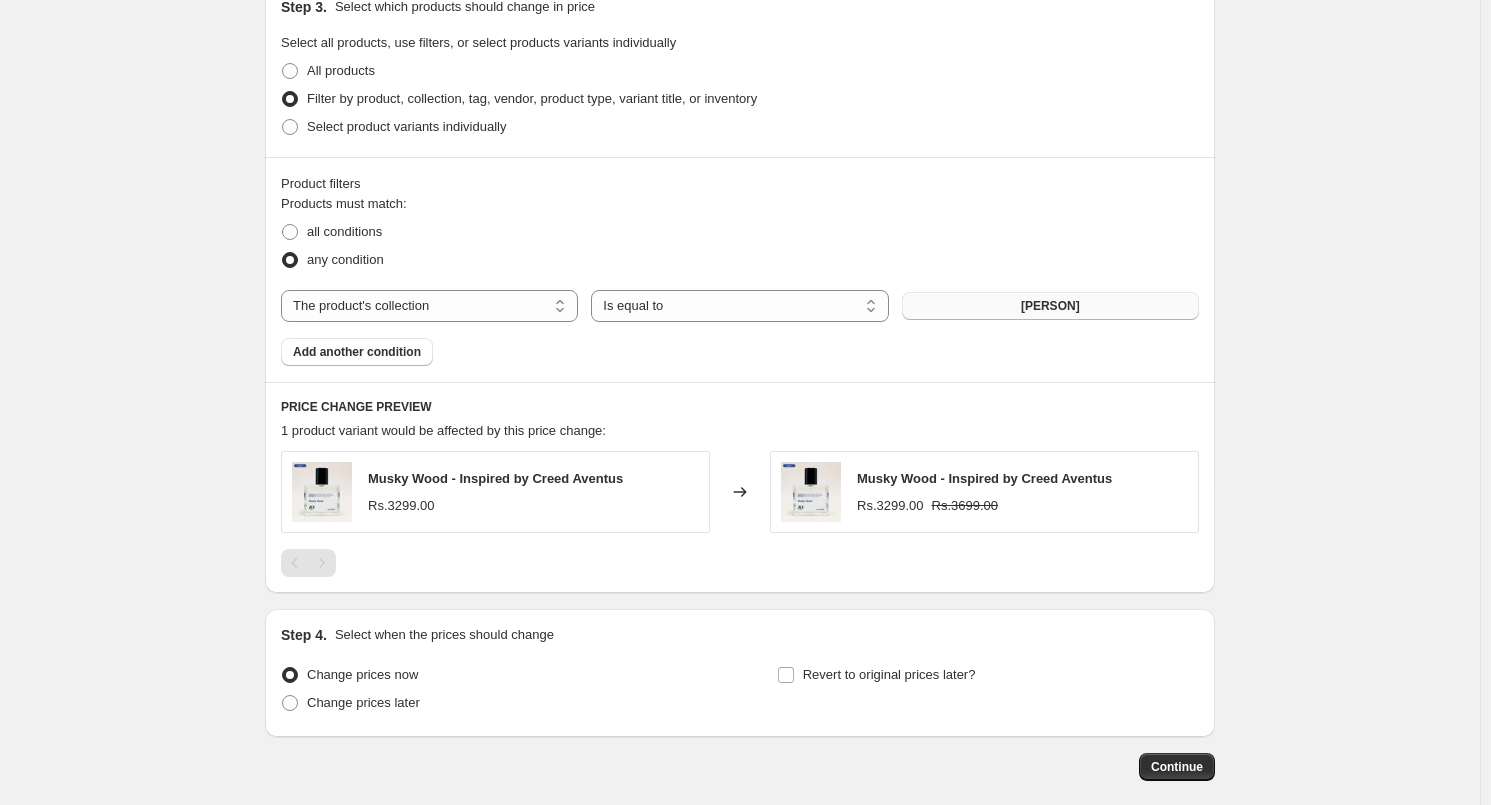 click on "[PERSON]" at bounding box center (1050, 306) 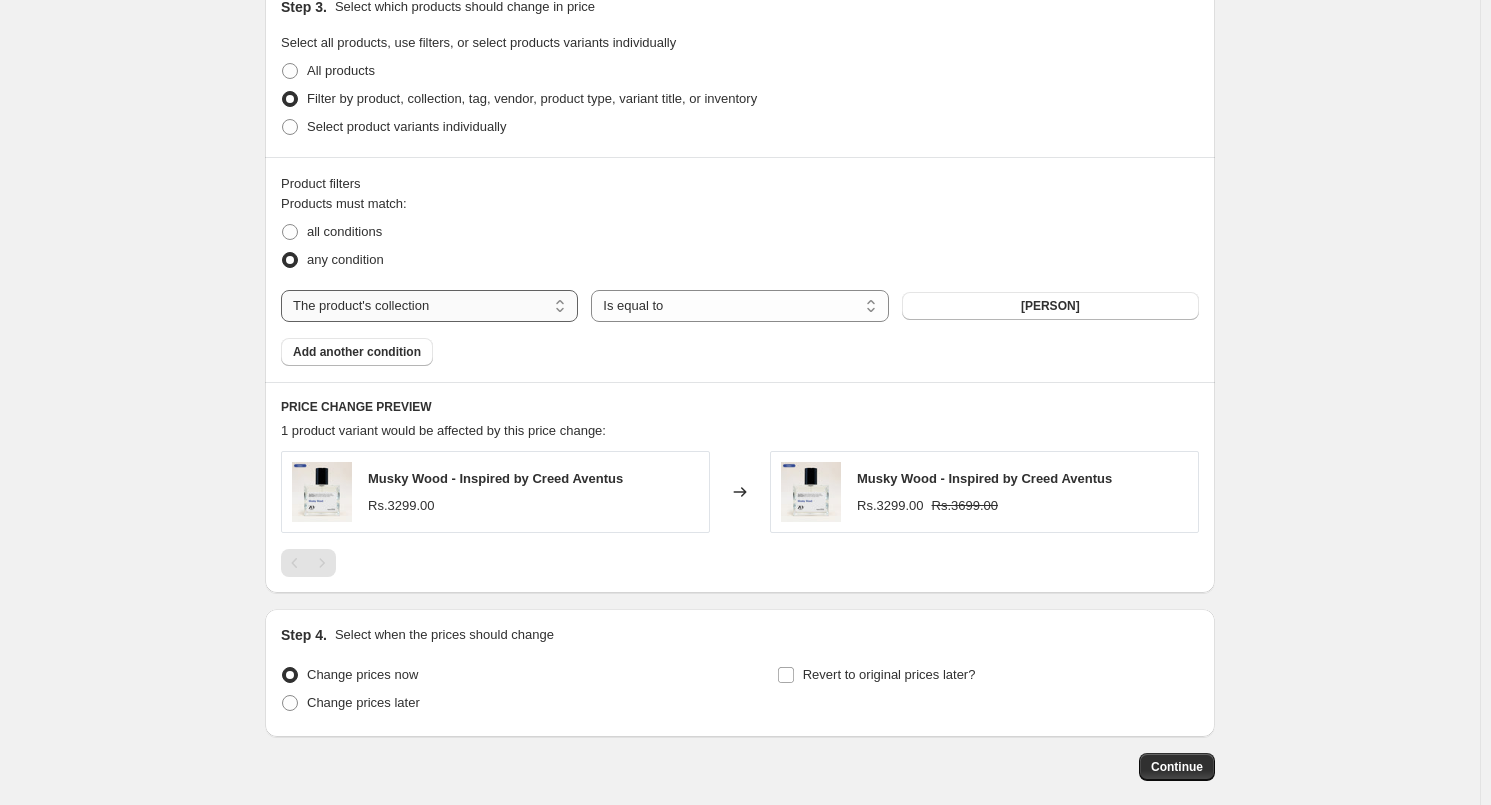 click on "The product The product's collection The product's tag The product's vendor The product's type The product's status The variant's title Inventory quantity" at bounding box center [429, 306] 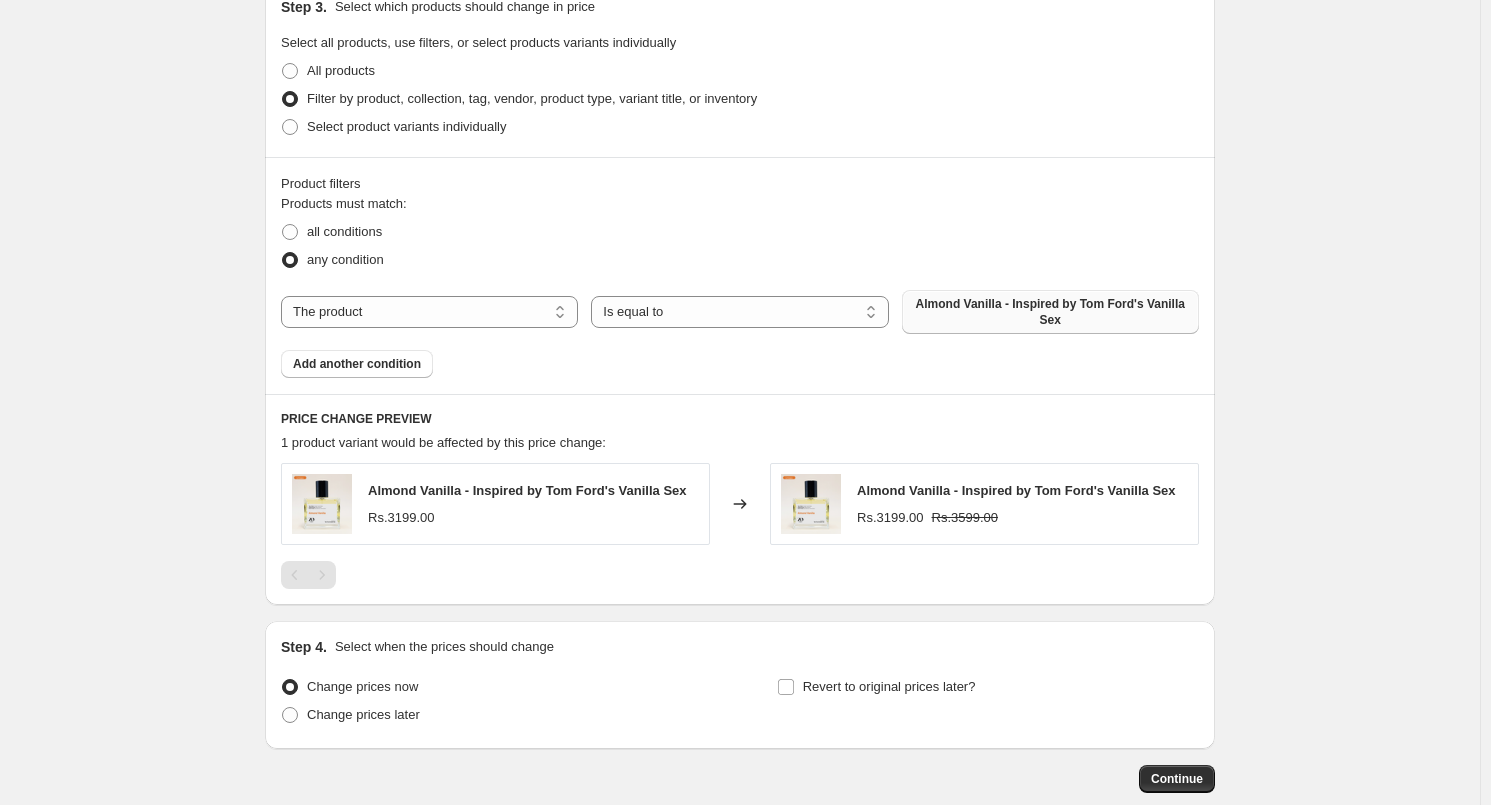 click on "Almond Vanilla - Inspired by Tom Ford's Vanilla Sex" at bounding box center (1050, 312) 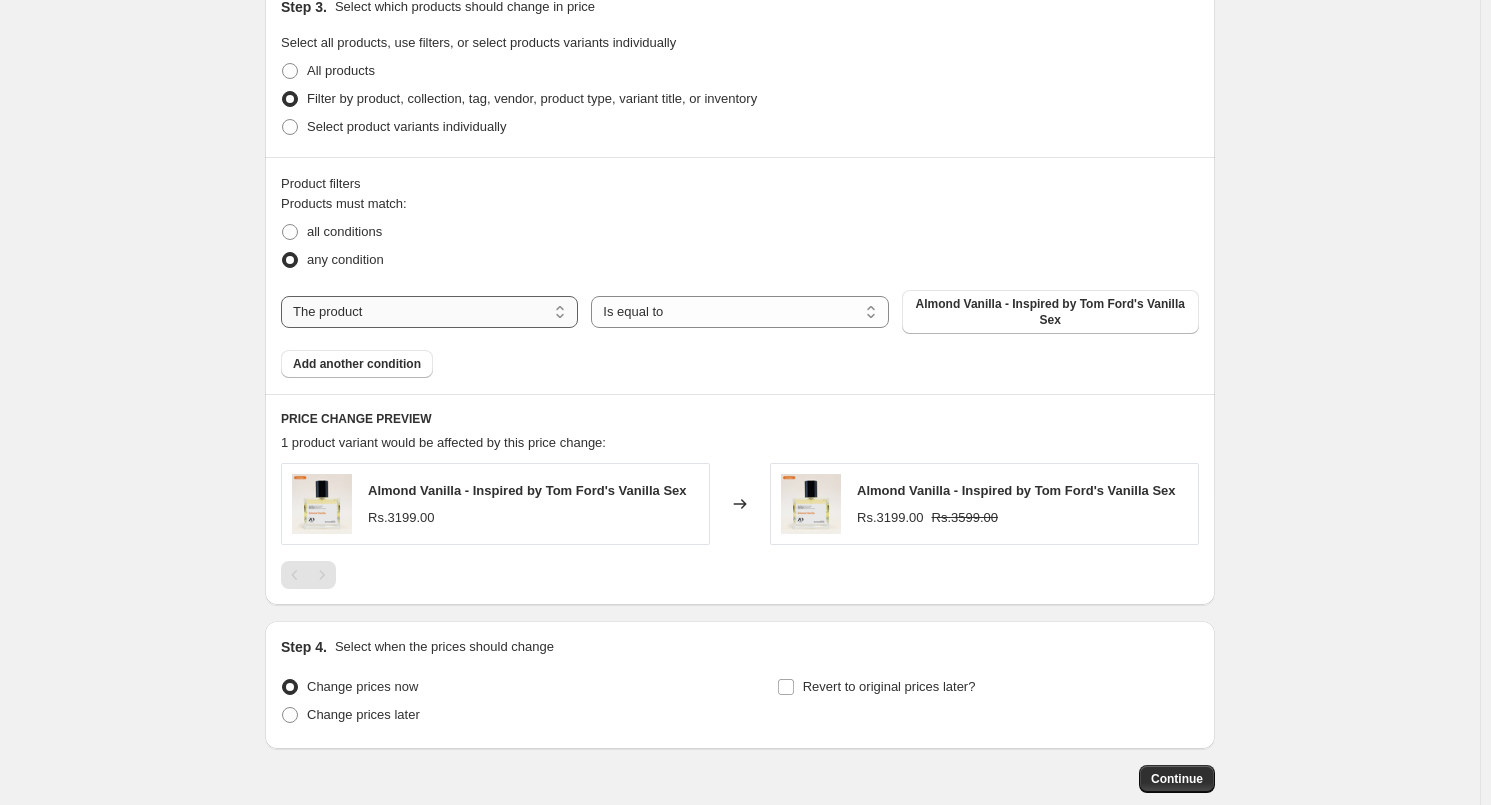 click on "The product The product's collection The product's tag The product's vendor The product's type The product's status The variant's title Inventory quantity" at bounding box center (429, 312) 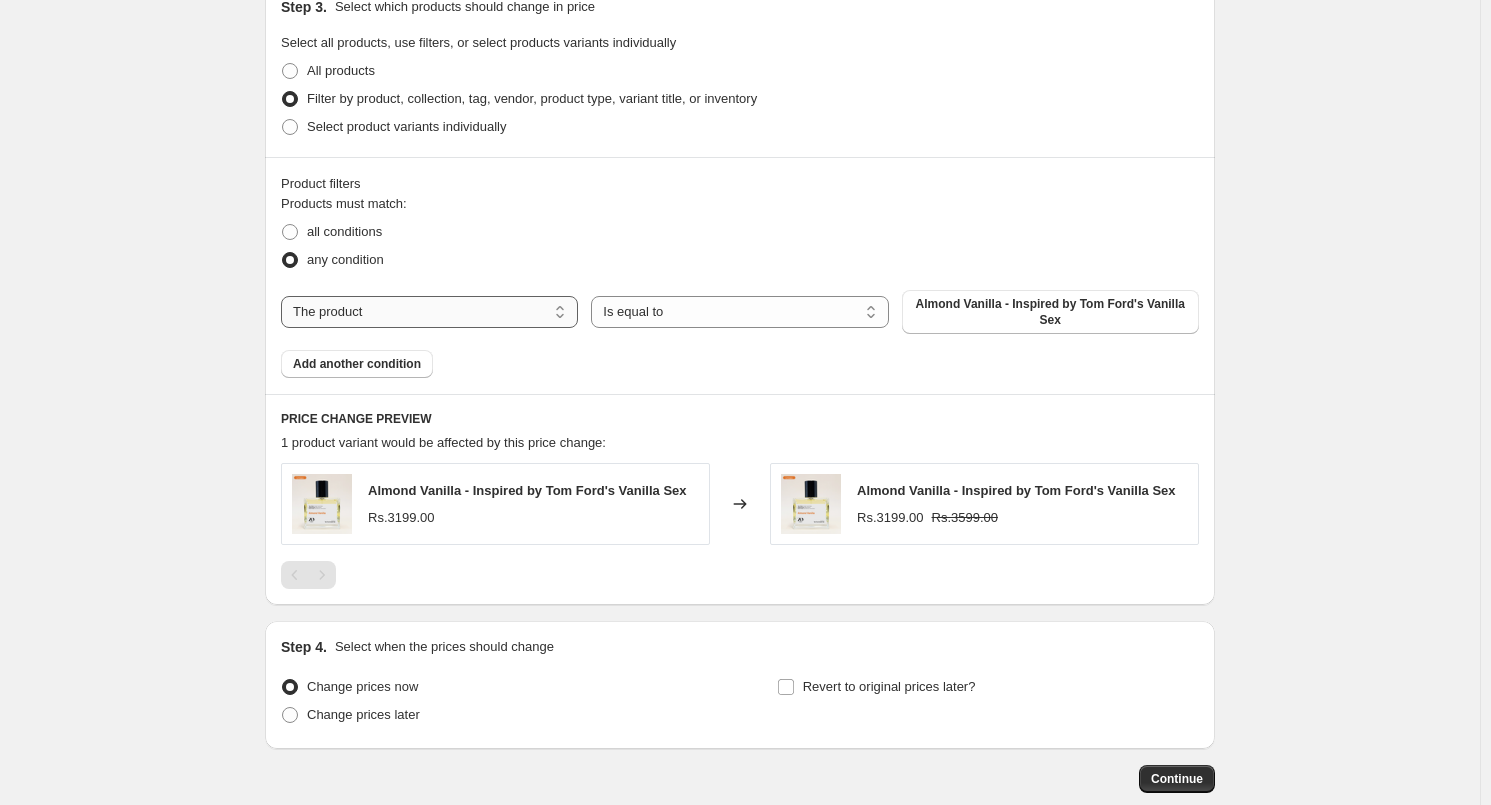 select on "collection" 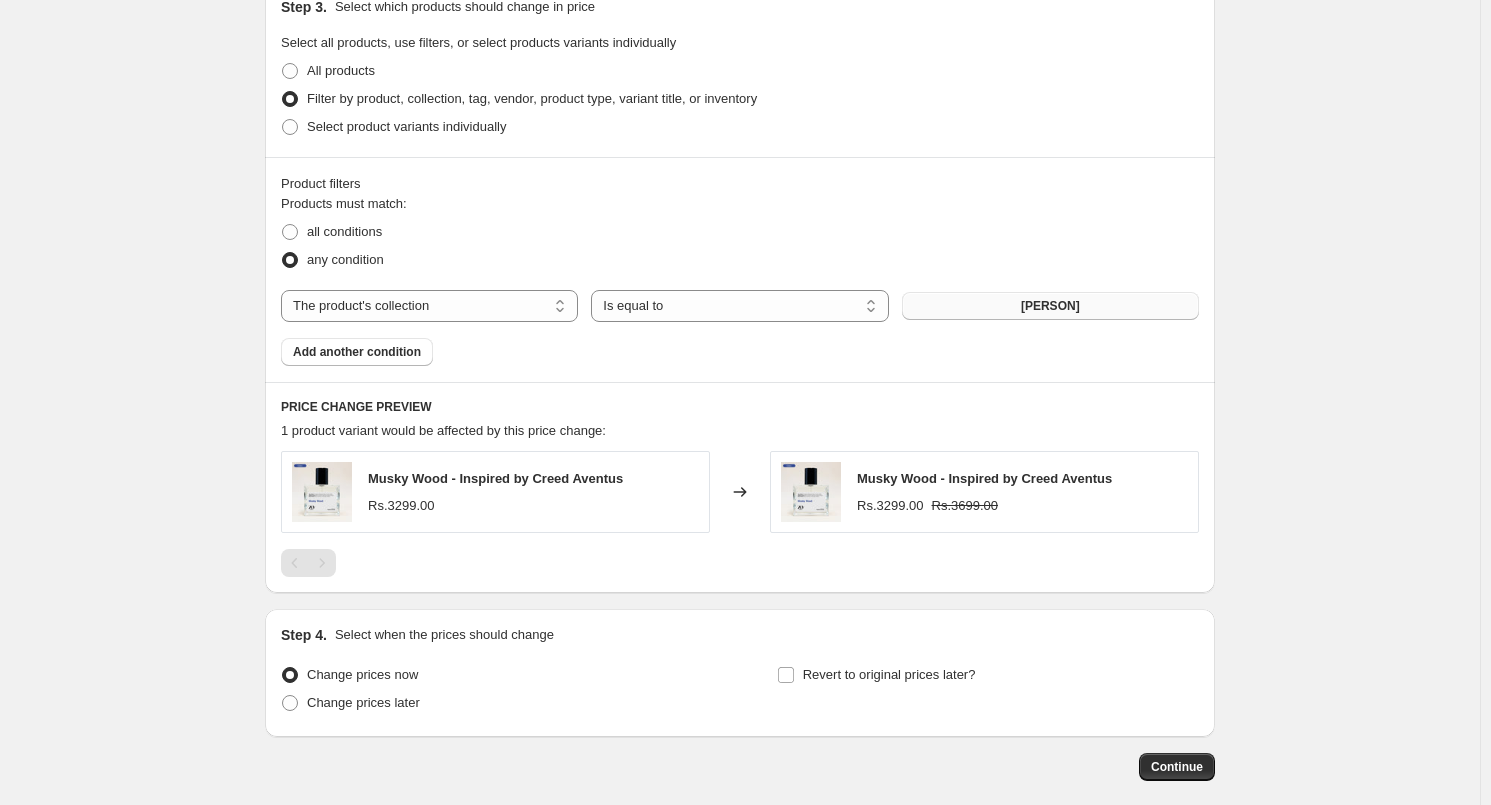 click on "[PERSON]" at bounding box center [1050, 306] 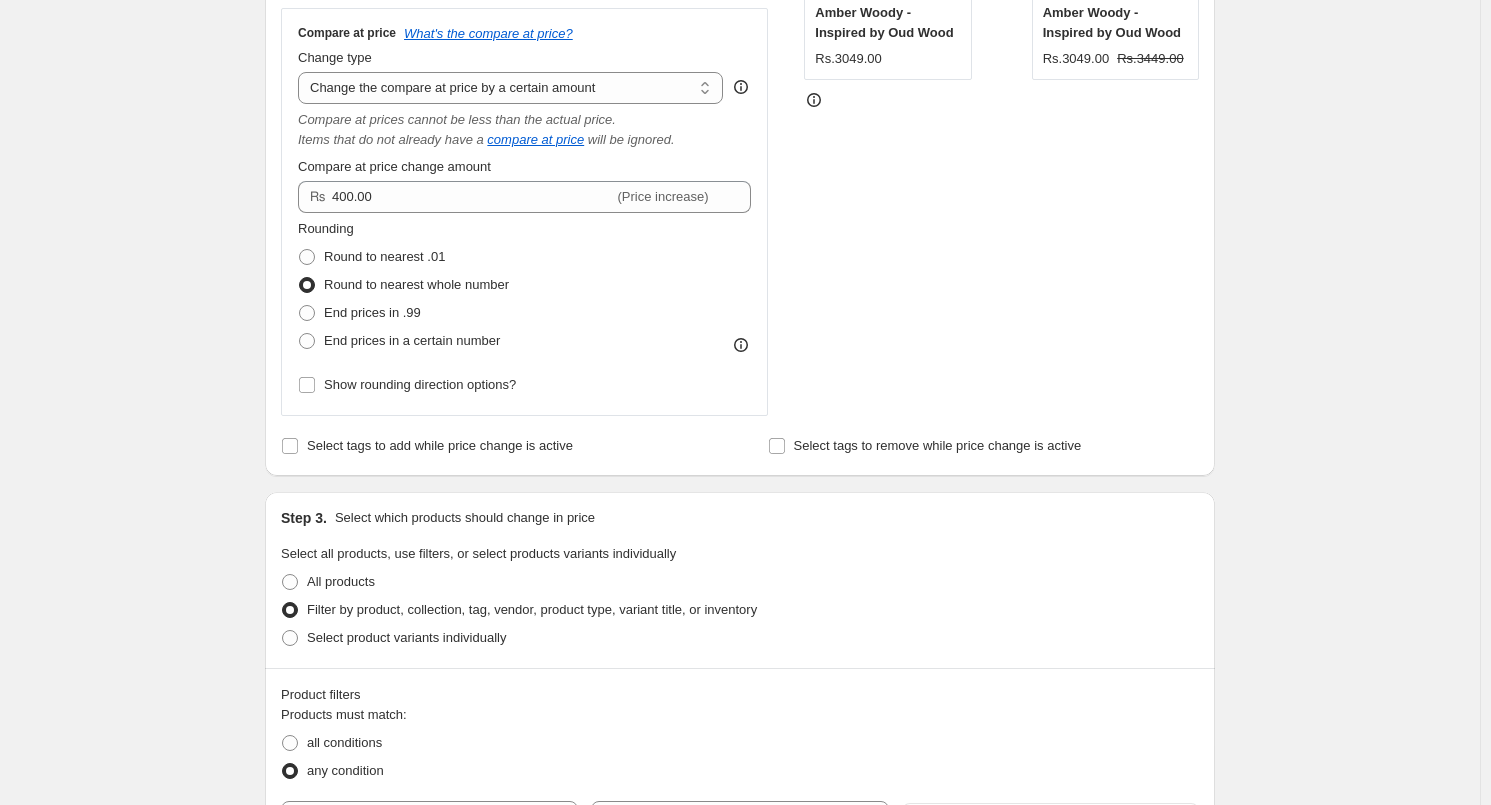 scroll, scrollTop: 362, scrollLeft: 0, axis: vertical 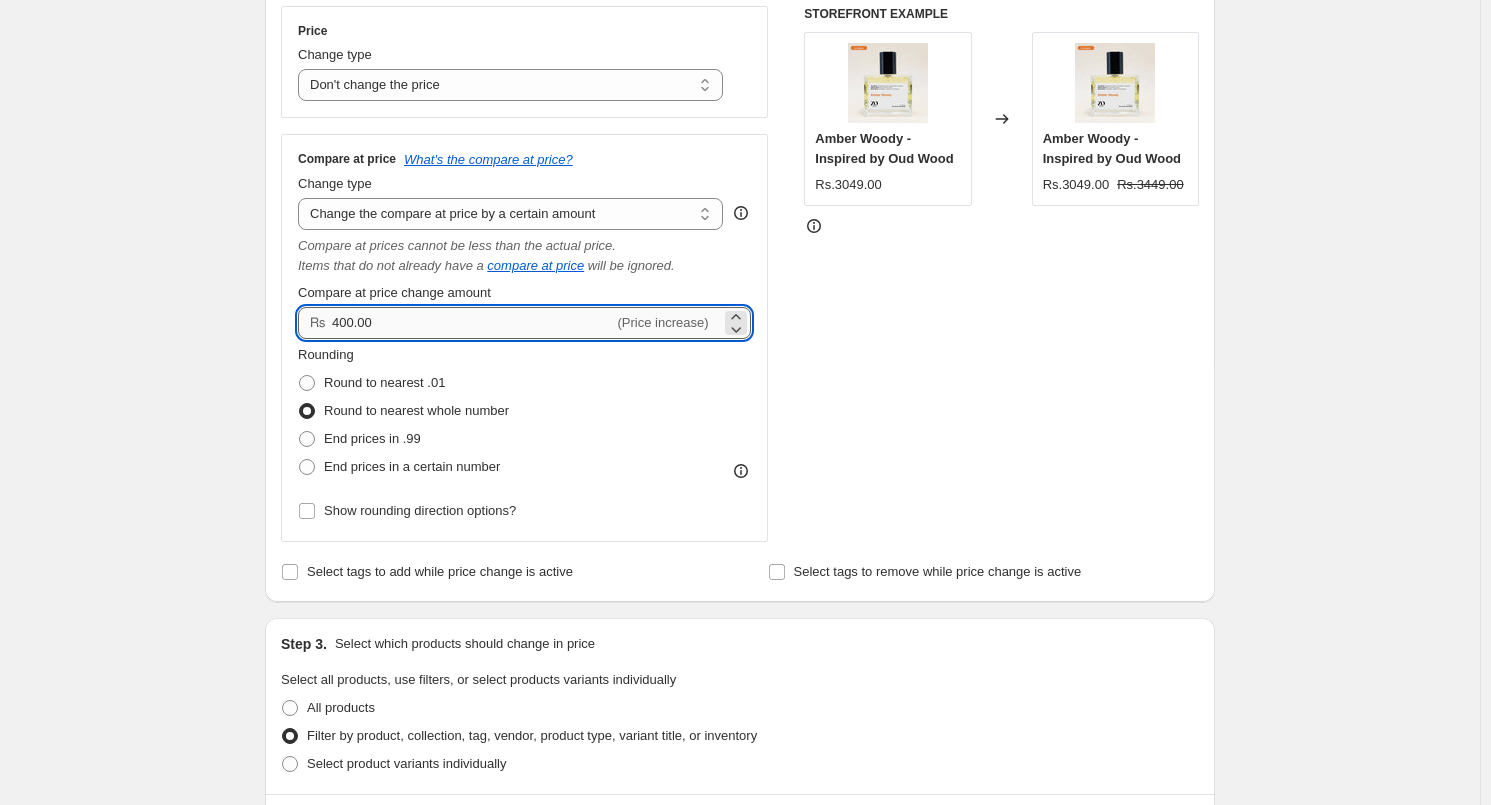 click on "400.00" at bounding box center (473, 323) 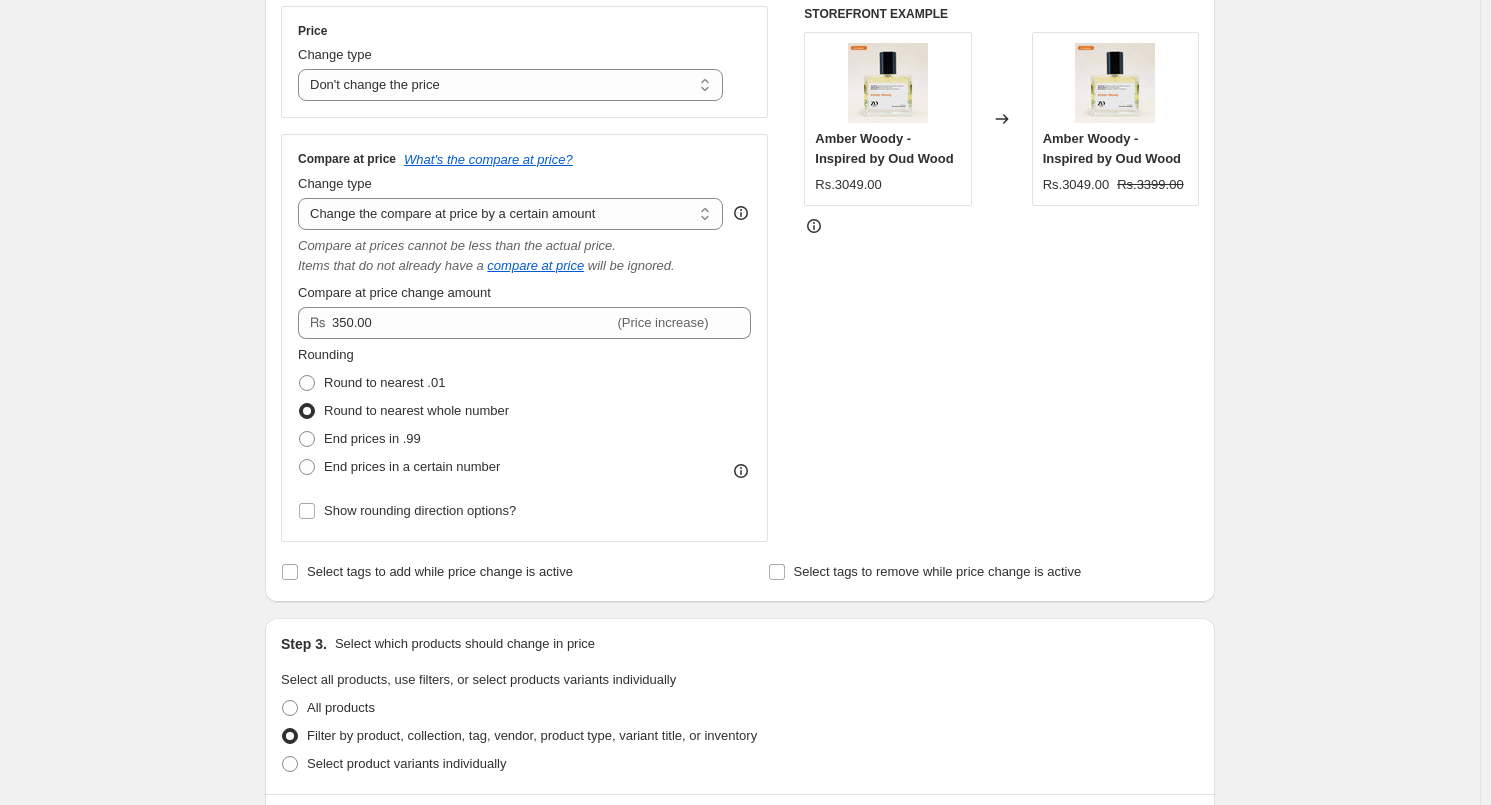 click on "Create new price change job. This page is ready Create new price change job Draft Step 1. Optionally give your price change job a title (eg "March 30% off sale on boots") Aug 8, 2025, 4:10:22 PM Price change job This title is just for internal use, customers won't see it Step 2. Select how the prices should change Use bulk price change rules Set product prices individually Use CSV upload Price Change type Change the price to a certain amount Change the price by a certain amount Change the price by a certain percentage Change the price to the current compare at price (price before sale) Change the price by a certain amount relative to the compare at price Change the price by a certain percentage relative to the compare at price Don't change the price Change the price by a certain percentage relative to the cost per item Change price to certain cost margin Don't change the price Compare at price What's the compare at price? Change type Change the compare at price to the current price (sale) compare at price" at bounding box center (740, 773) 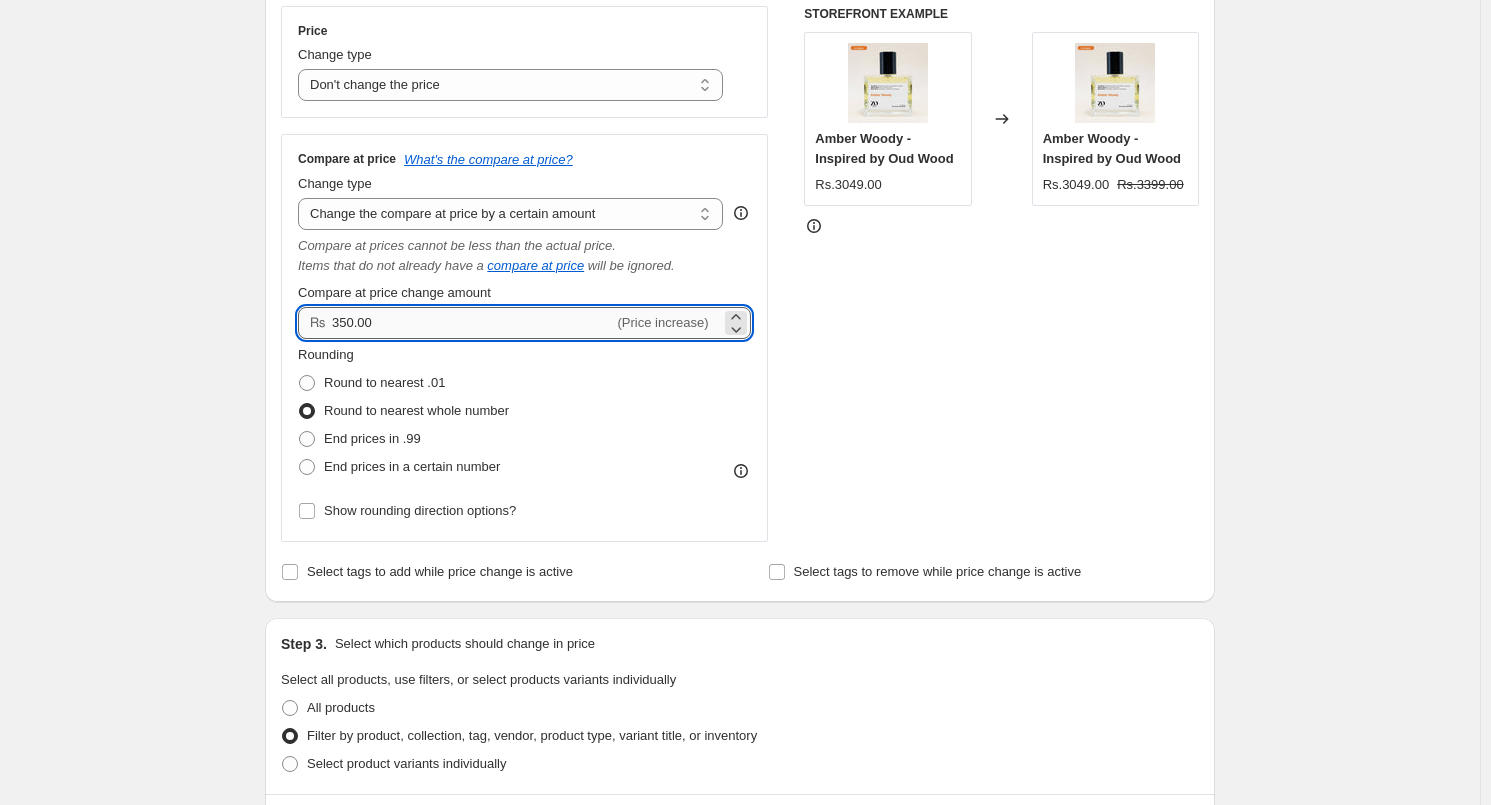 click on "350.00" at bounding box center [473, 323] 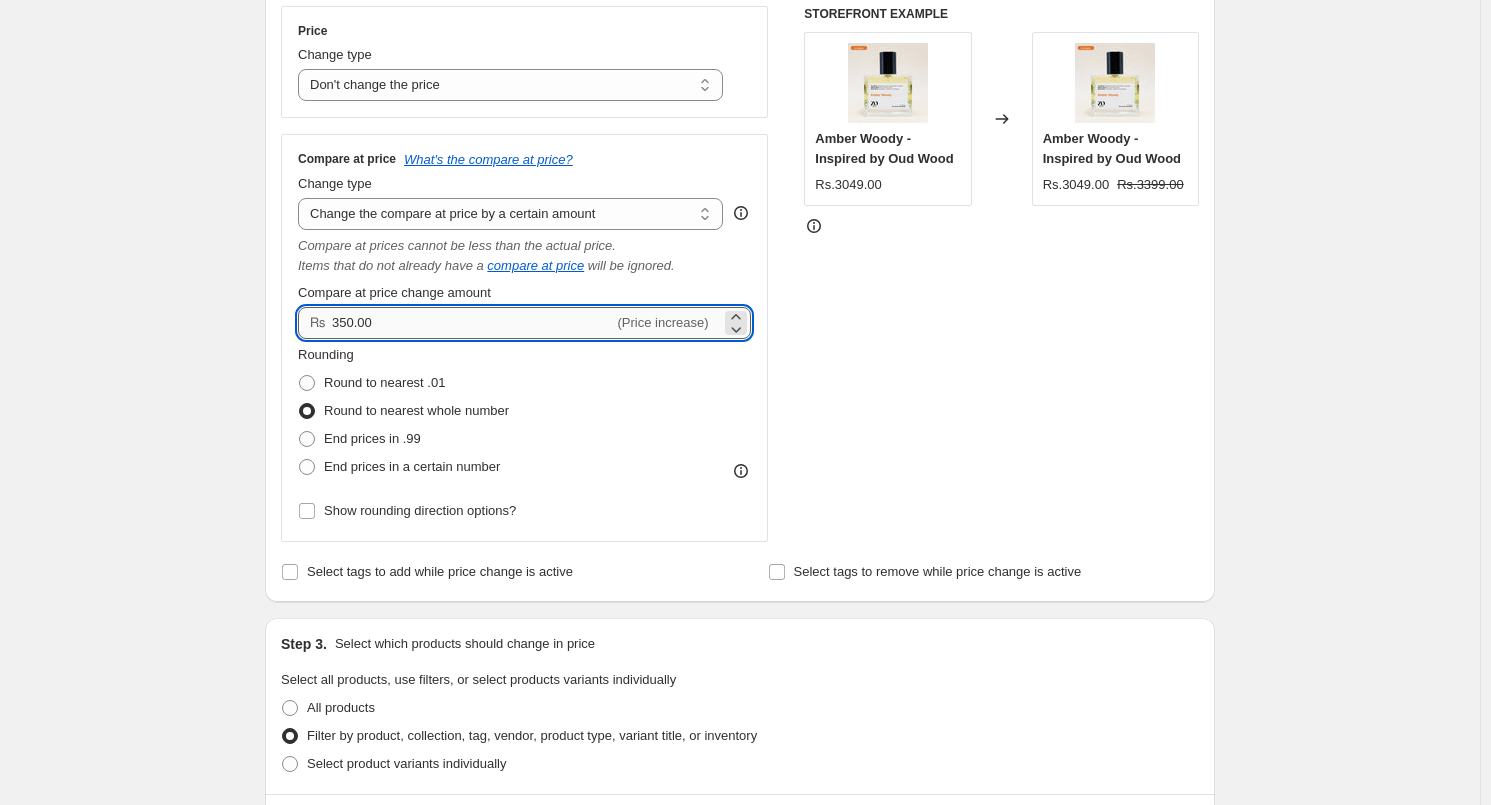 click on "350.00" at bounding box center [473, 323] 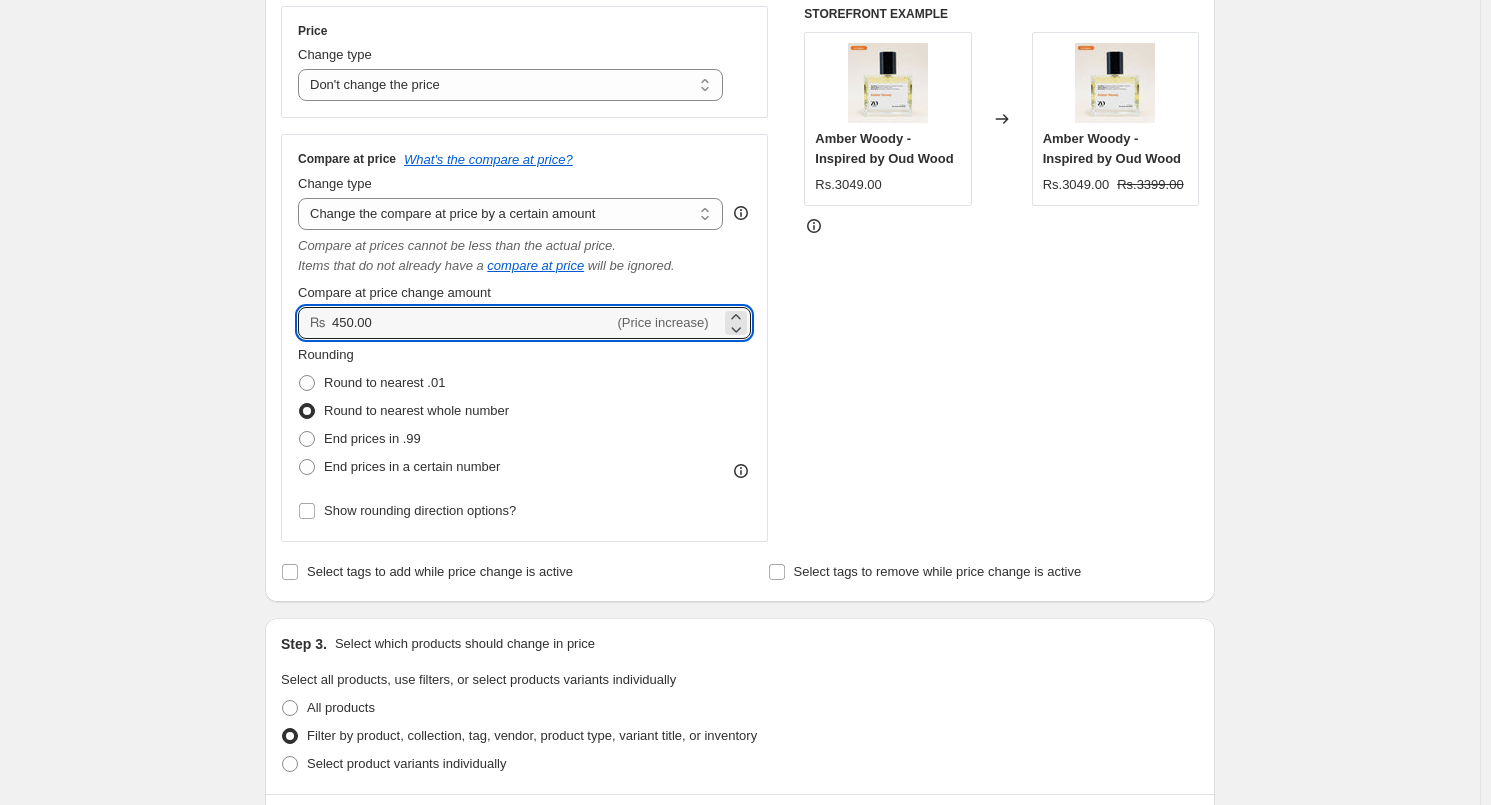 type on "450.00" 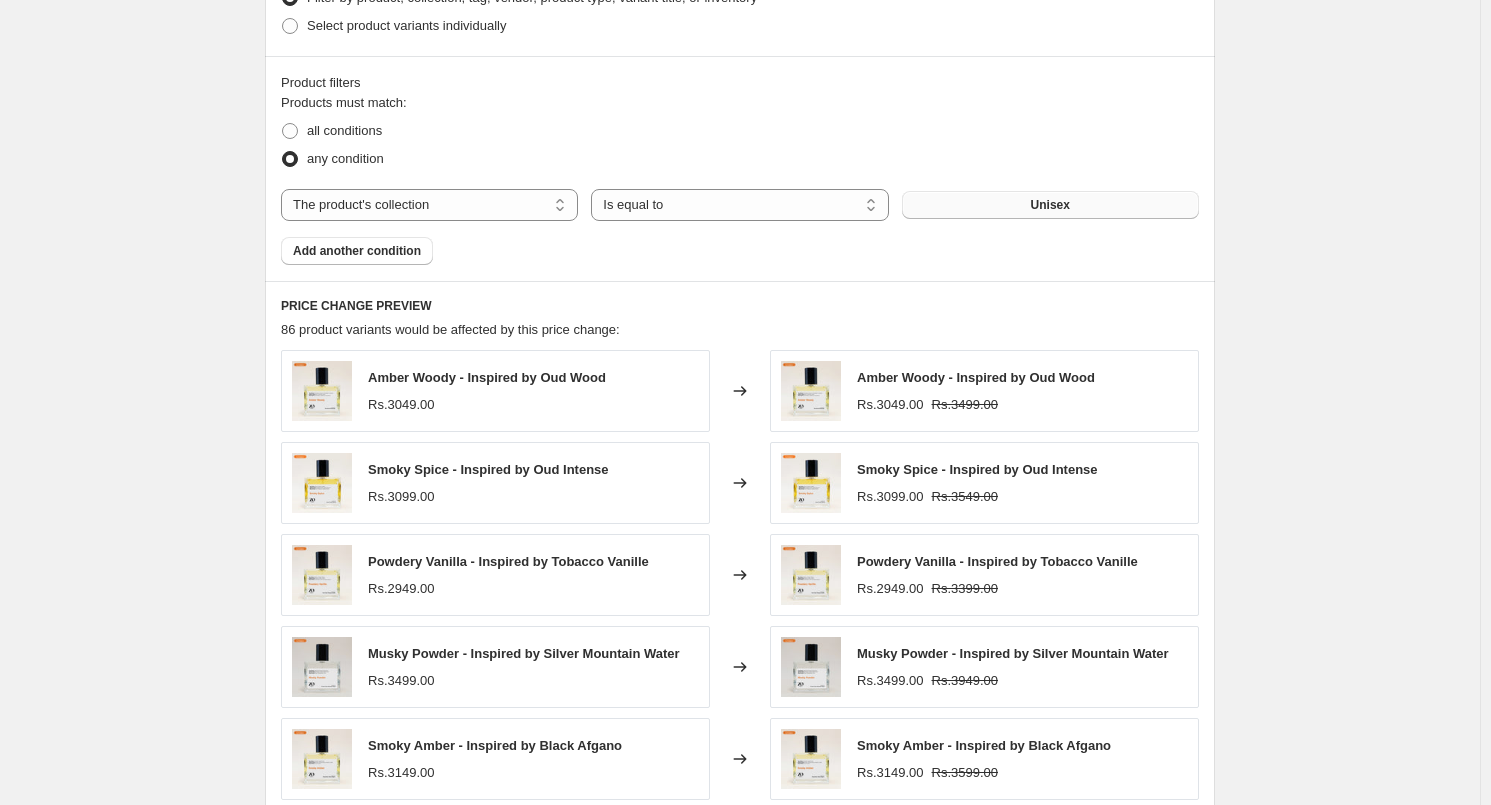 scroll, scrollTop: 1462, scrollLeft: 0, axis: vertical 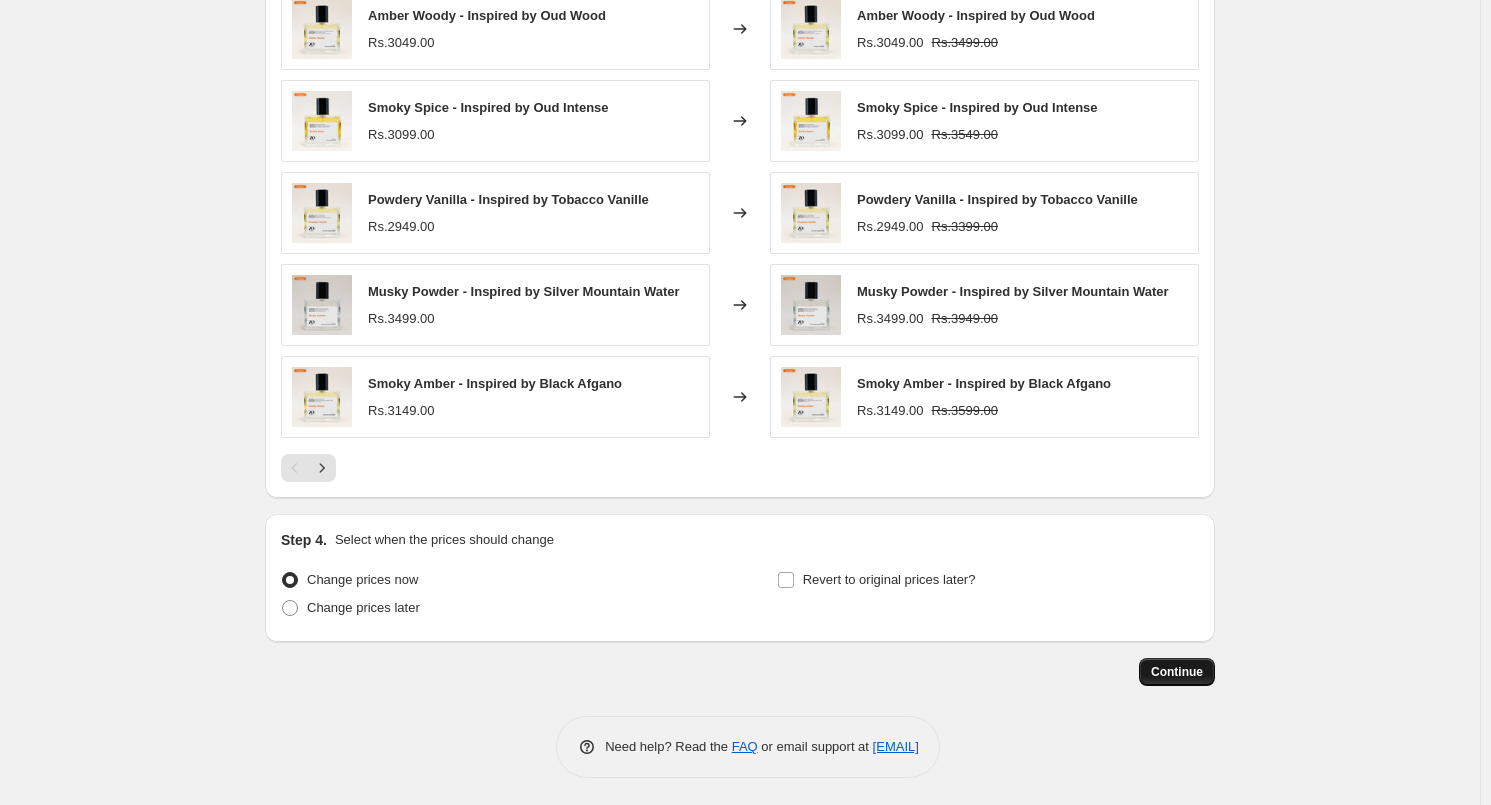 click on "Continue" at bounding box center [1177, 672] 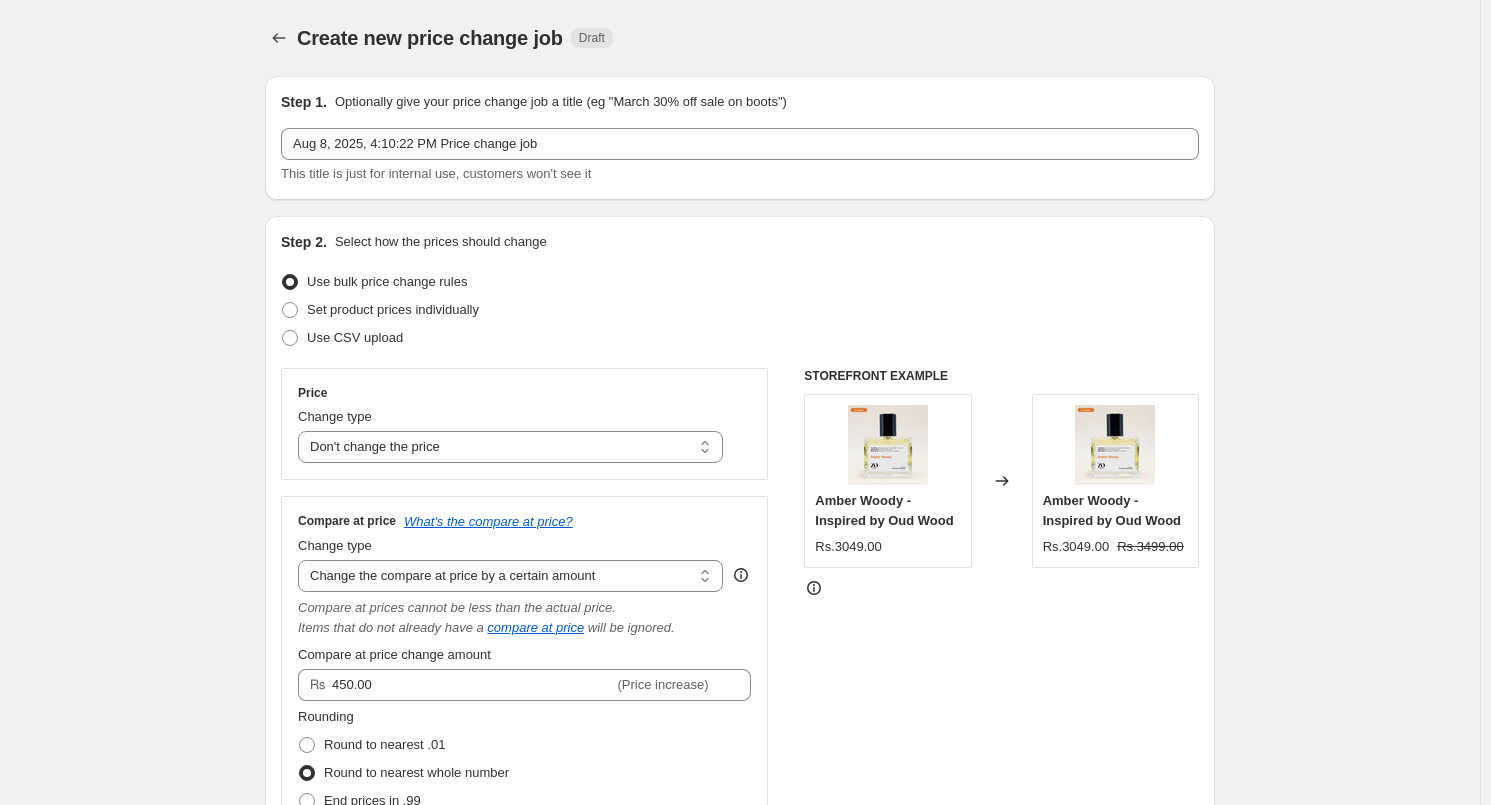 scroll, scrollTop: 1462, scrollLeft: 0, axis: vertical 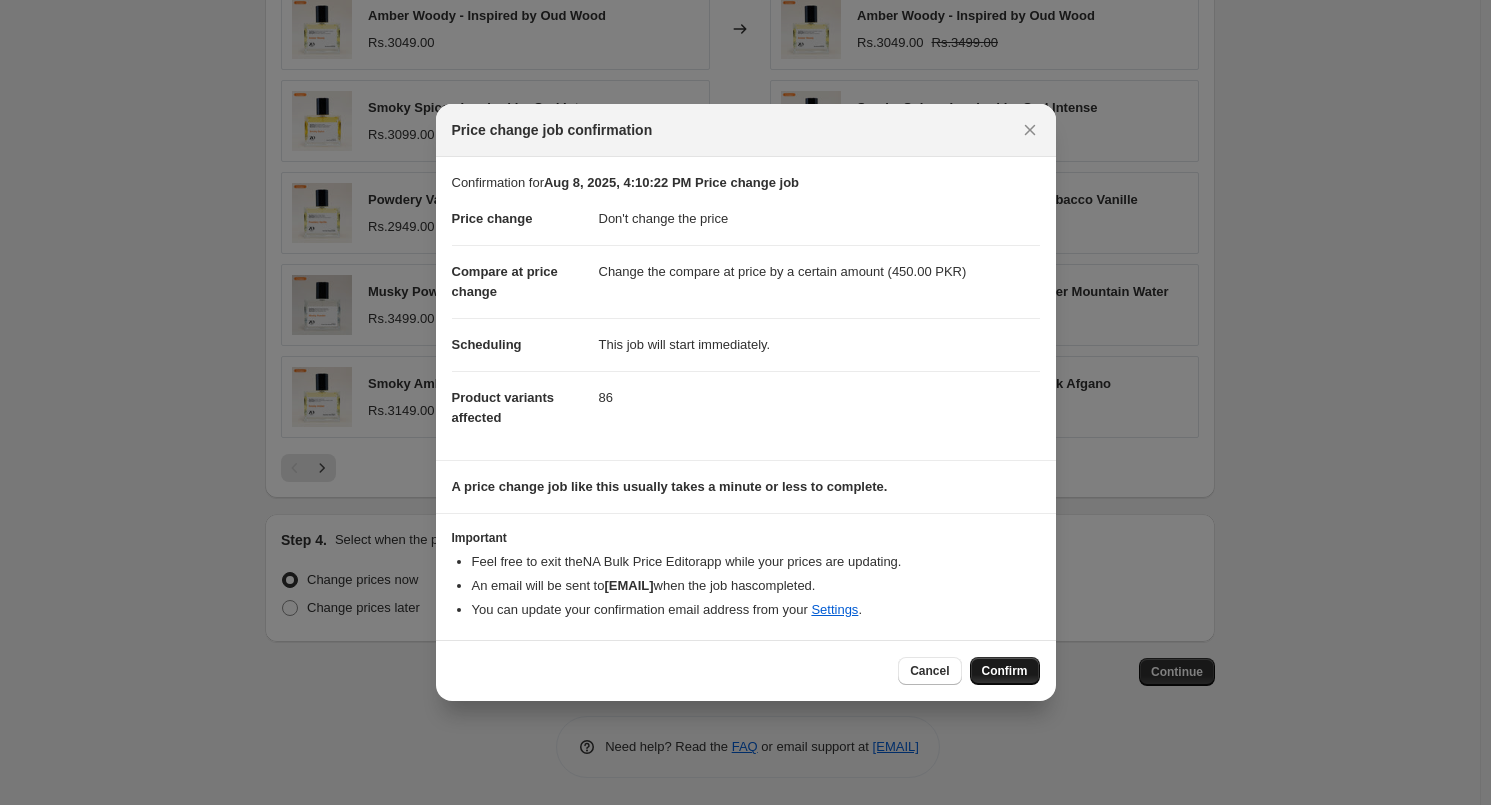 click on "Confirm" at bounding box center [1005, 671] 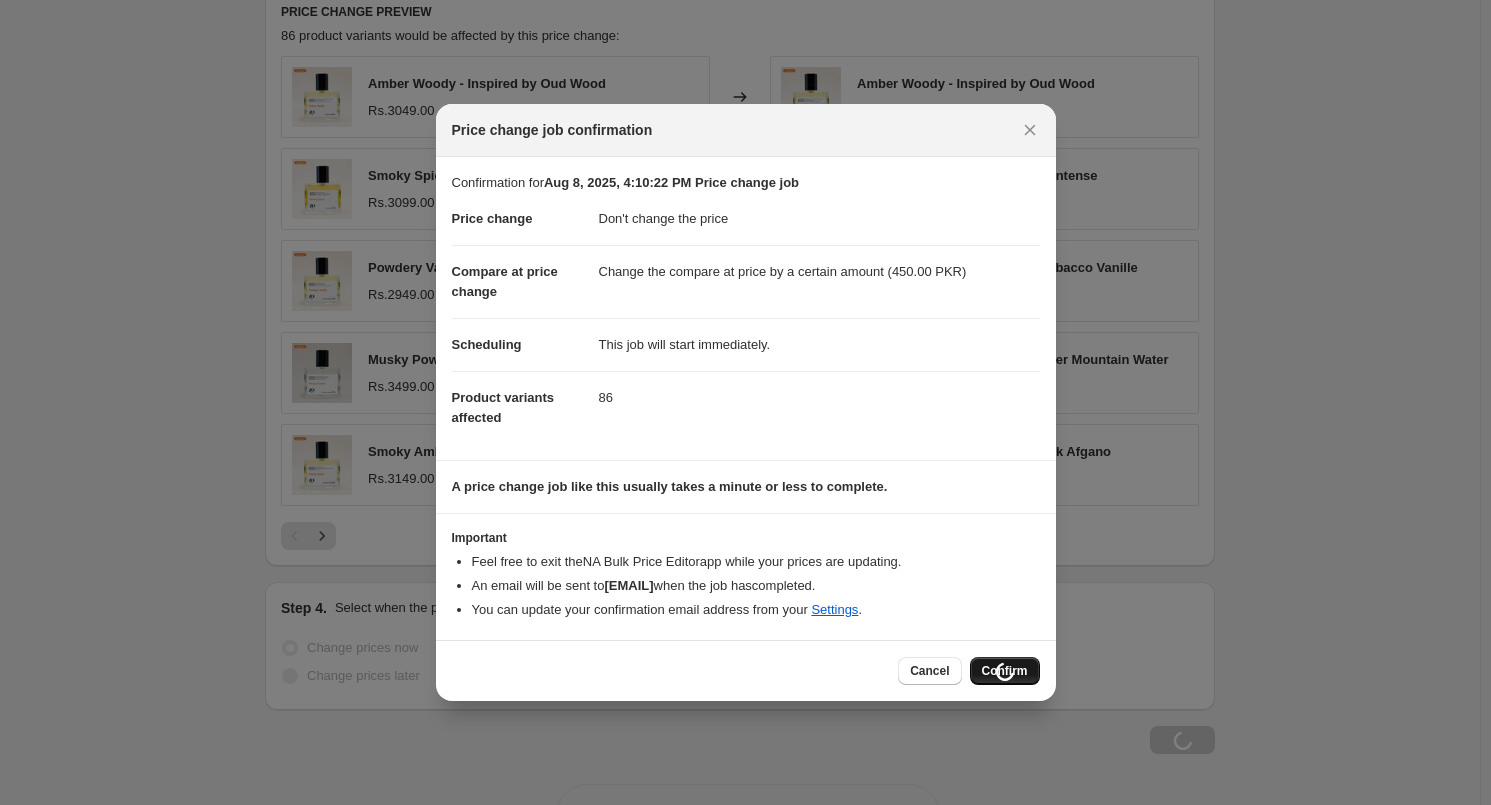 scroll, scrollTop: 1530, scrollLeft: 0, axis: vertical 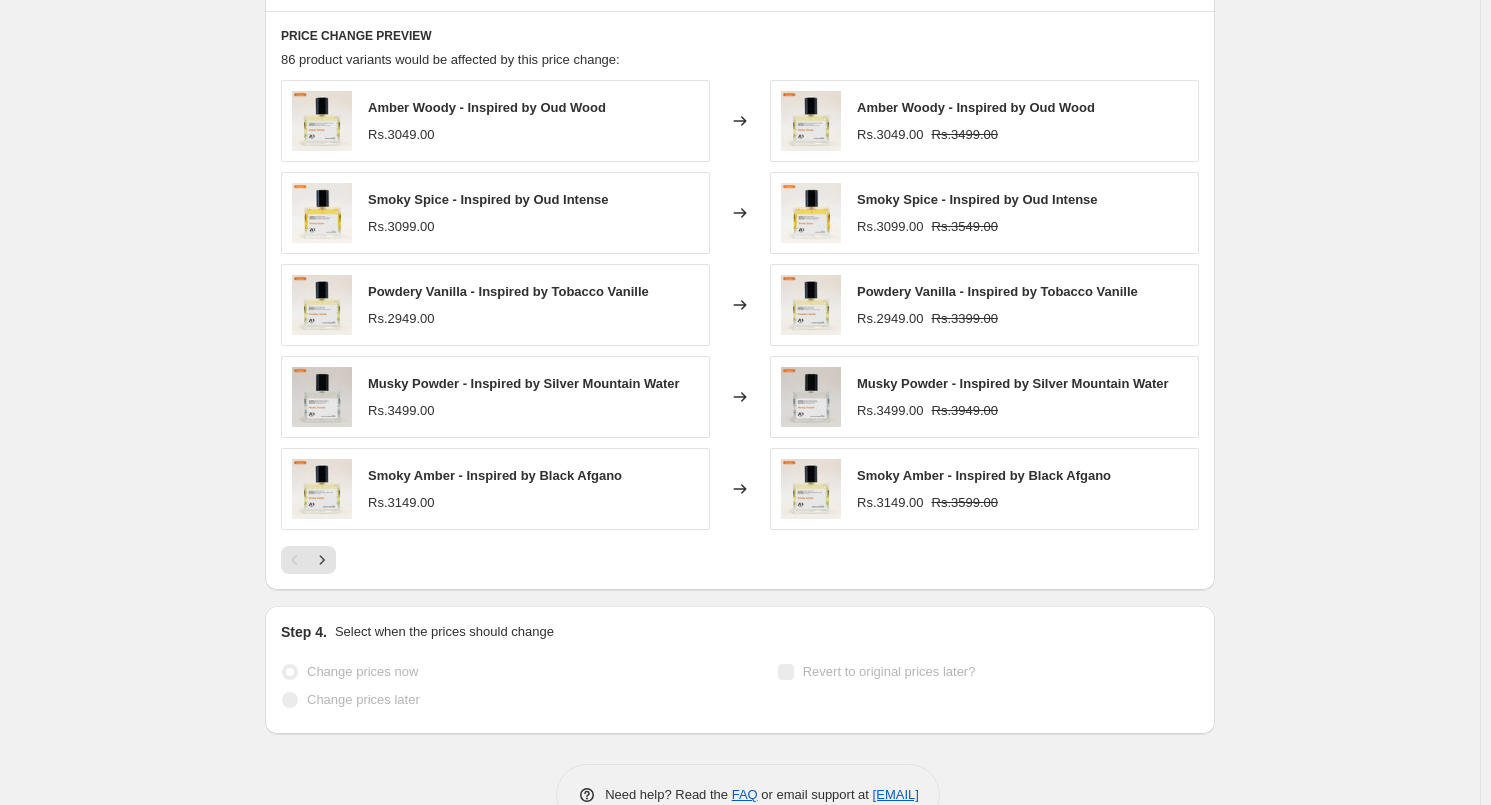 select on "no_change" 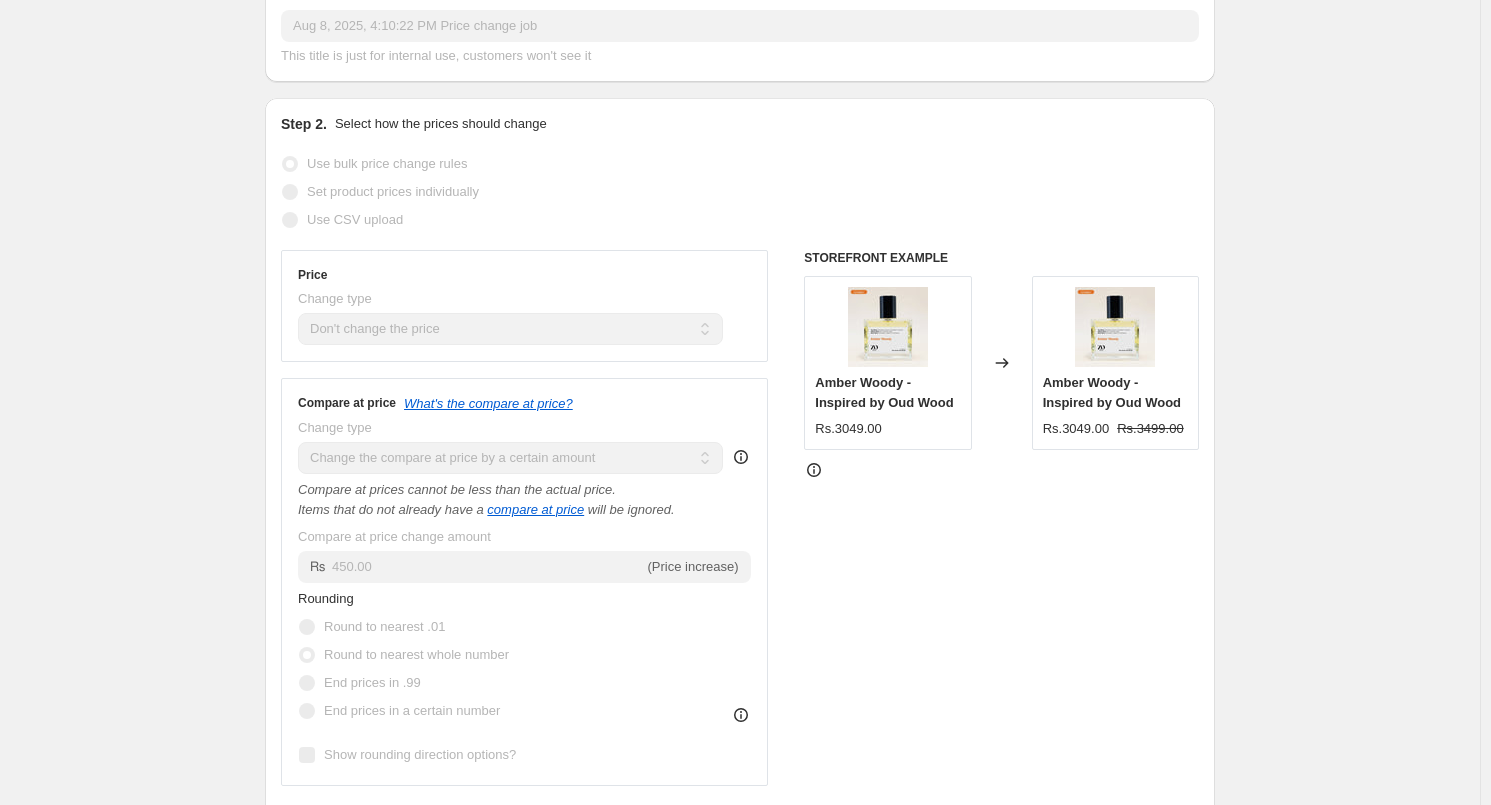 scroll, scrollTop: 0, scrollLeft: 0, axis: both 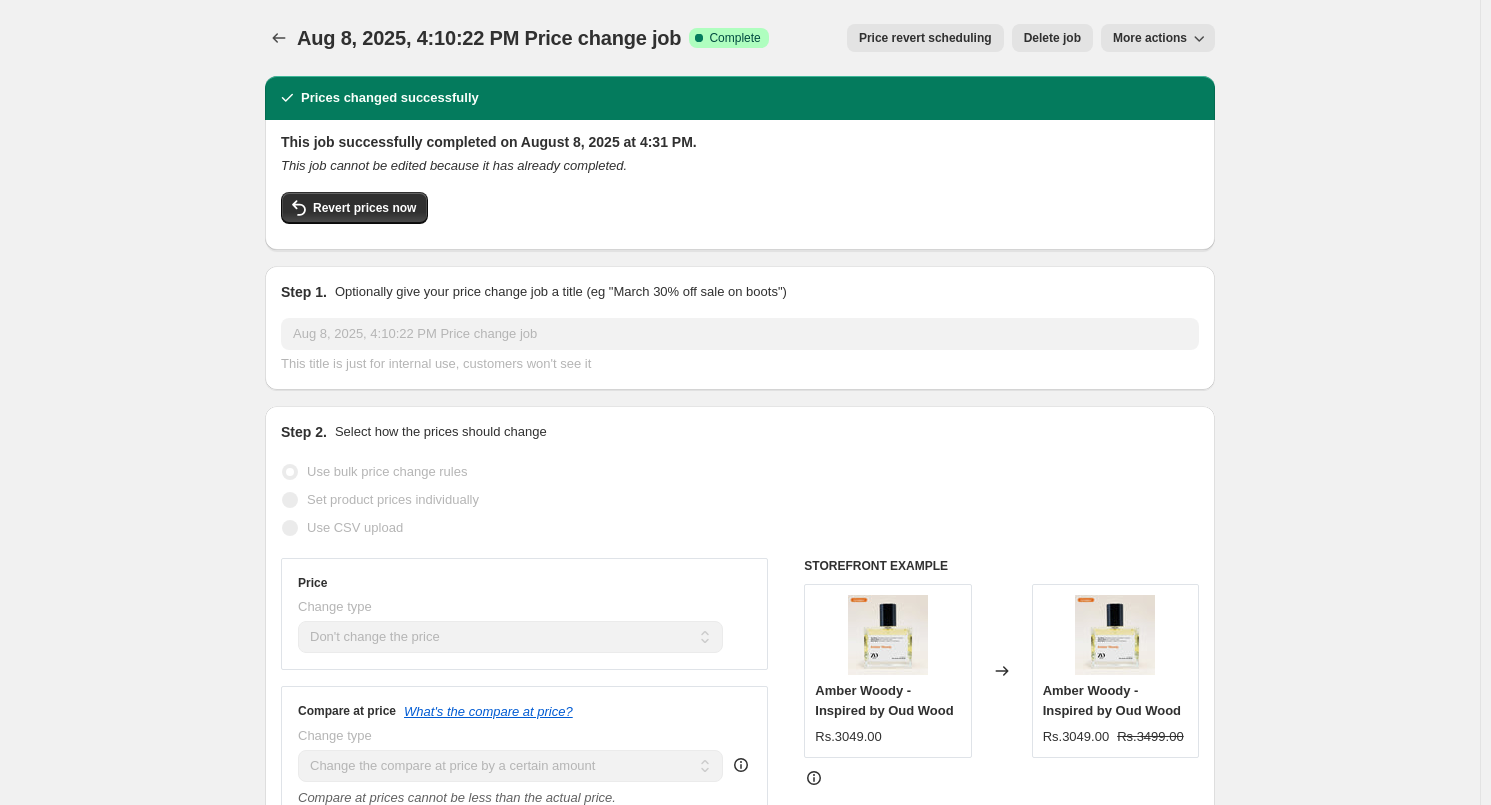 click on "Aug 8, 2025, 4:10:22 PM Price change job. This page is ready Aug 8, 2025, 4:10:22 PM Price change job Success Complete Complete Price revert scheduling Copy to new job Export Recap CSV Delete job More actions Price revert scheduling Delete job More actions" at bounding box center [740, 38] 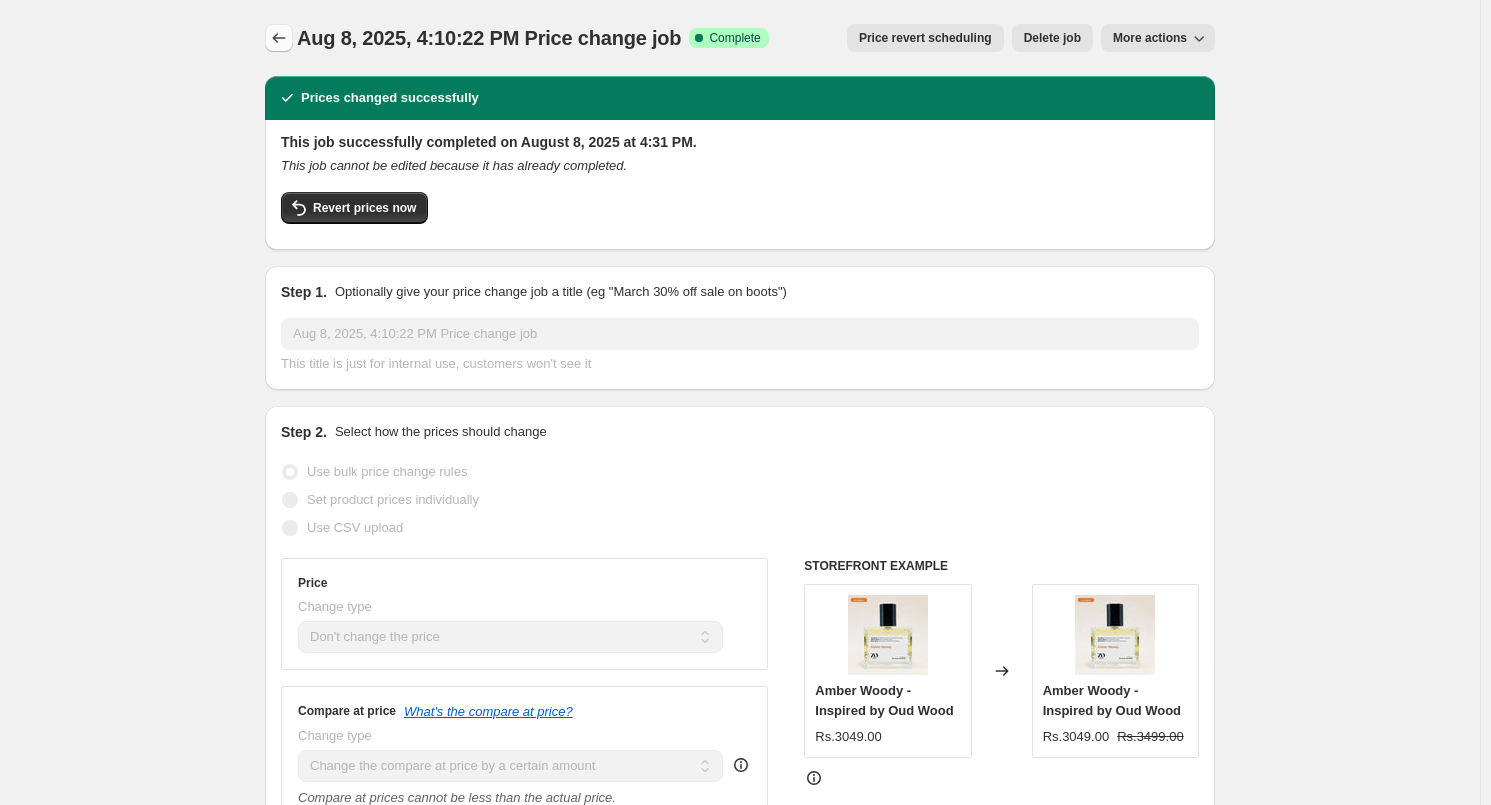 click 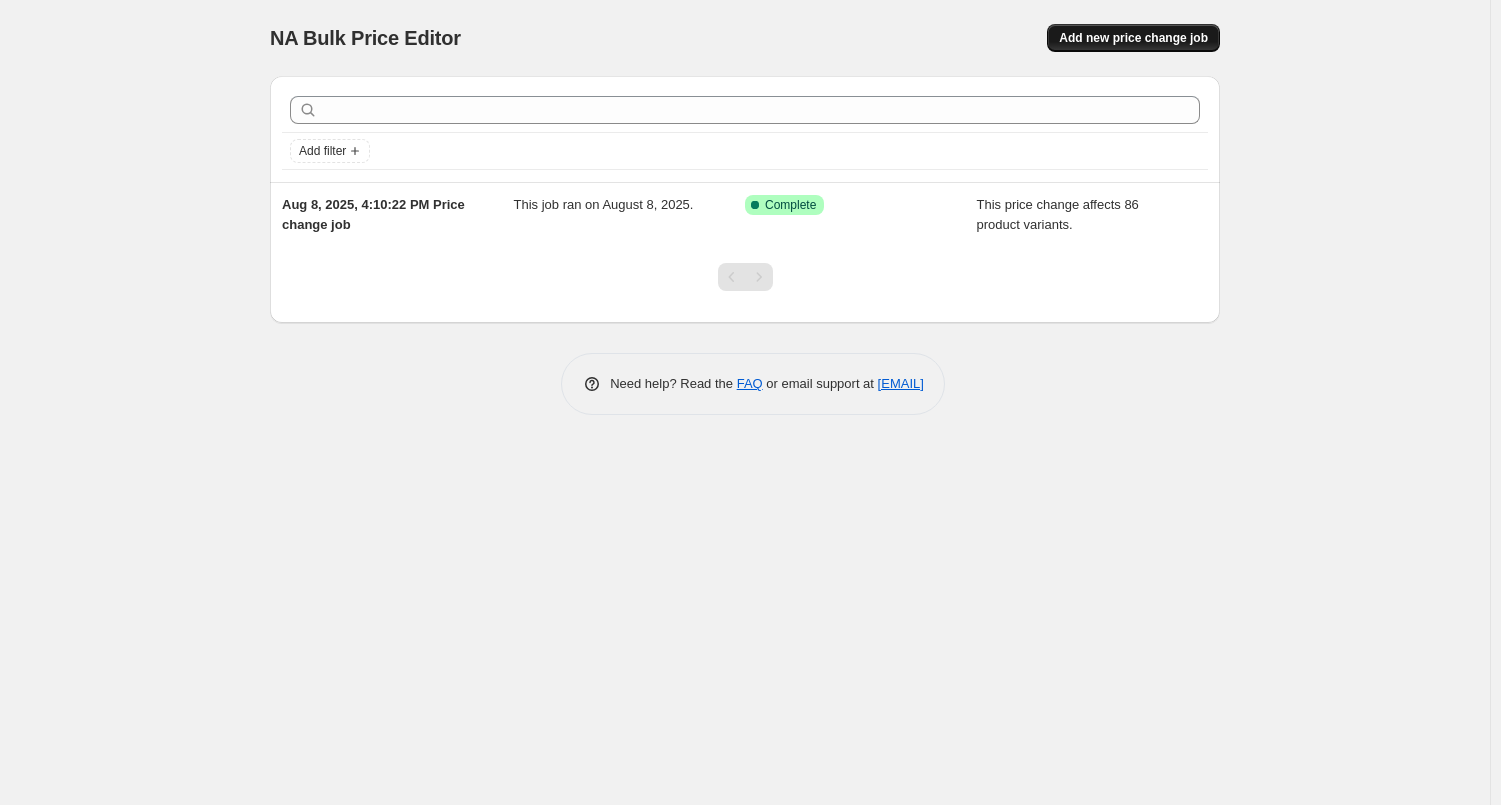 click on "Add new price change job" at bounding box center [1133, 38] 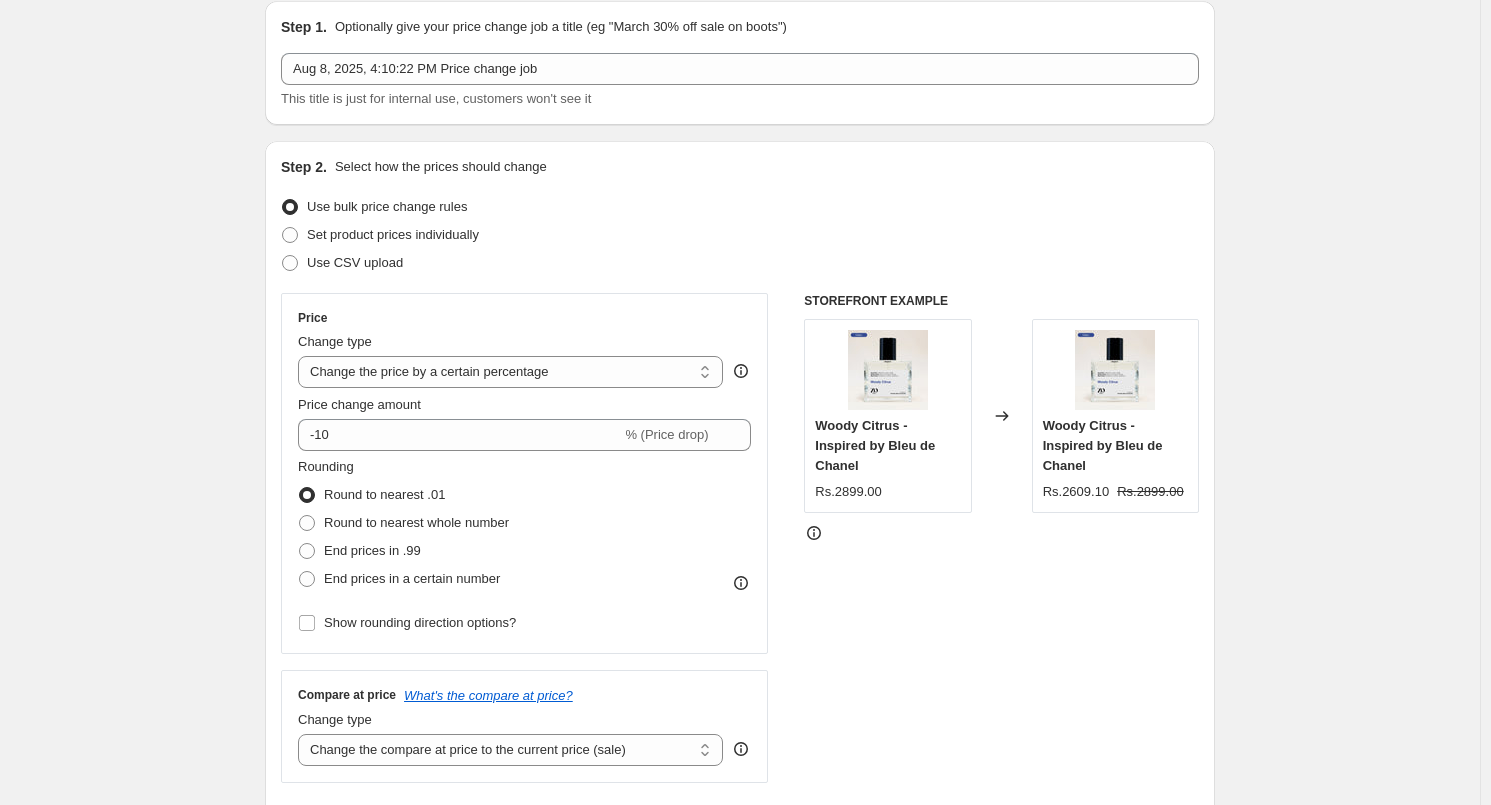 scroll, scrollTop: 200, scrollLeft: 0, axis: vertical 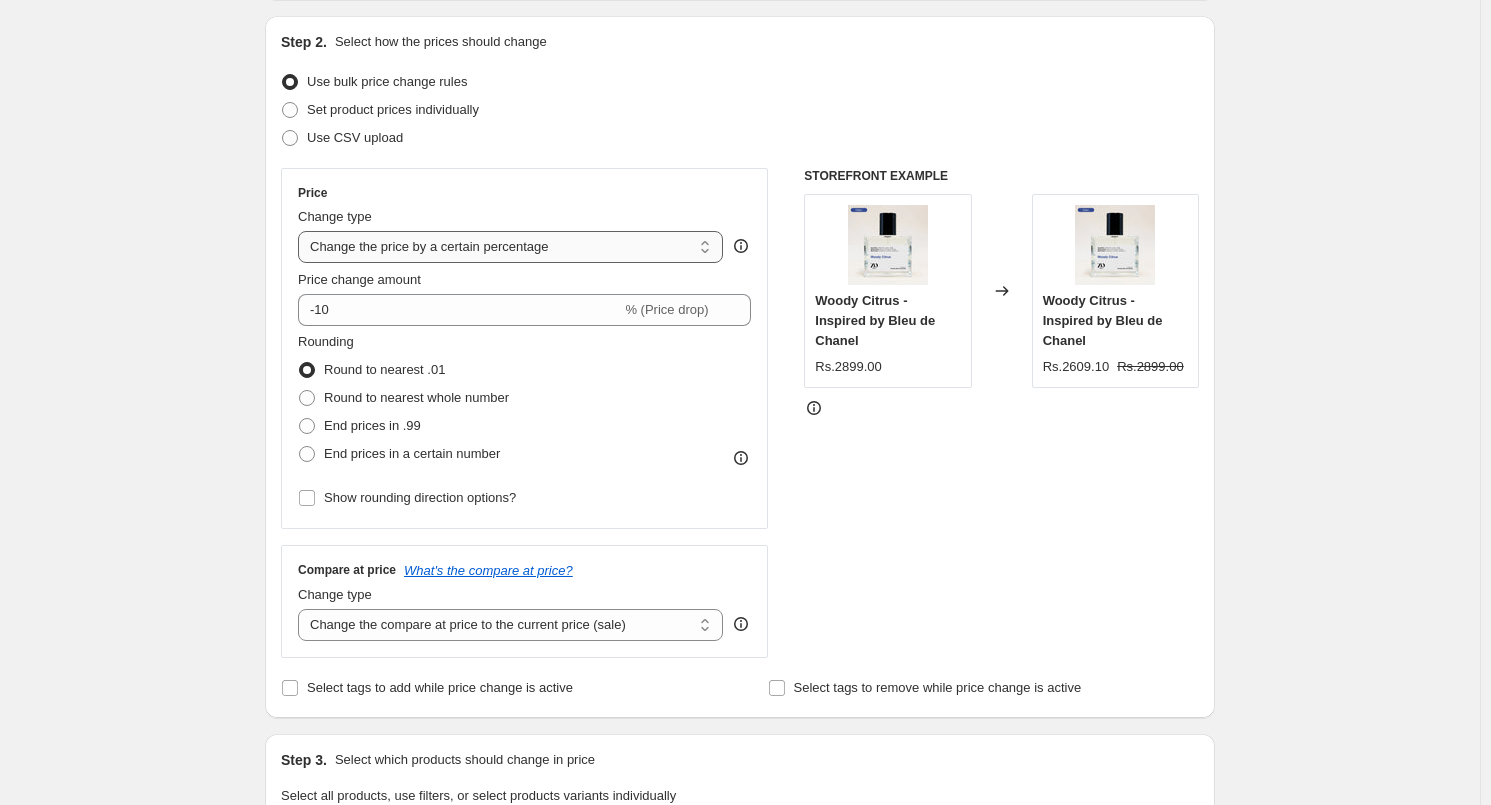 click on "Change the price to a certain amount Change the price by a certain amount Change the price by a certain percentage Change the price to the current compare at price (price before sale) Change the price by a certain amount relative to the compare at price Change the price by a certain percentage relative to the compare at price Don't change the price Change the price by a certain percentage relative to the cost per item Change price to certain cost margin" at bounding box center [510, 247] 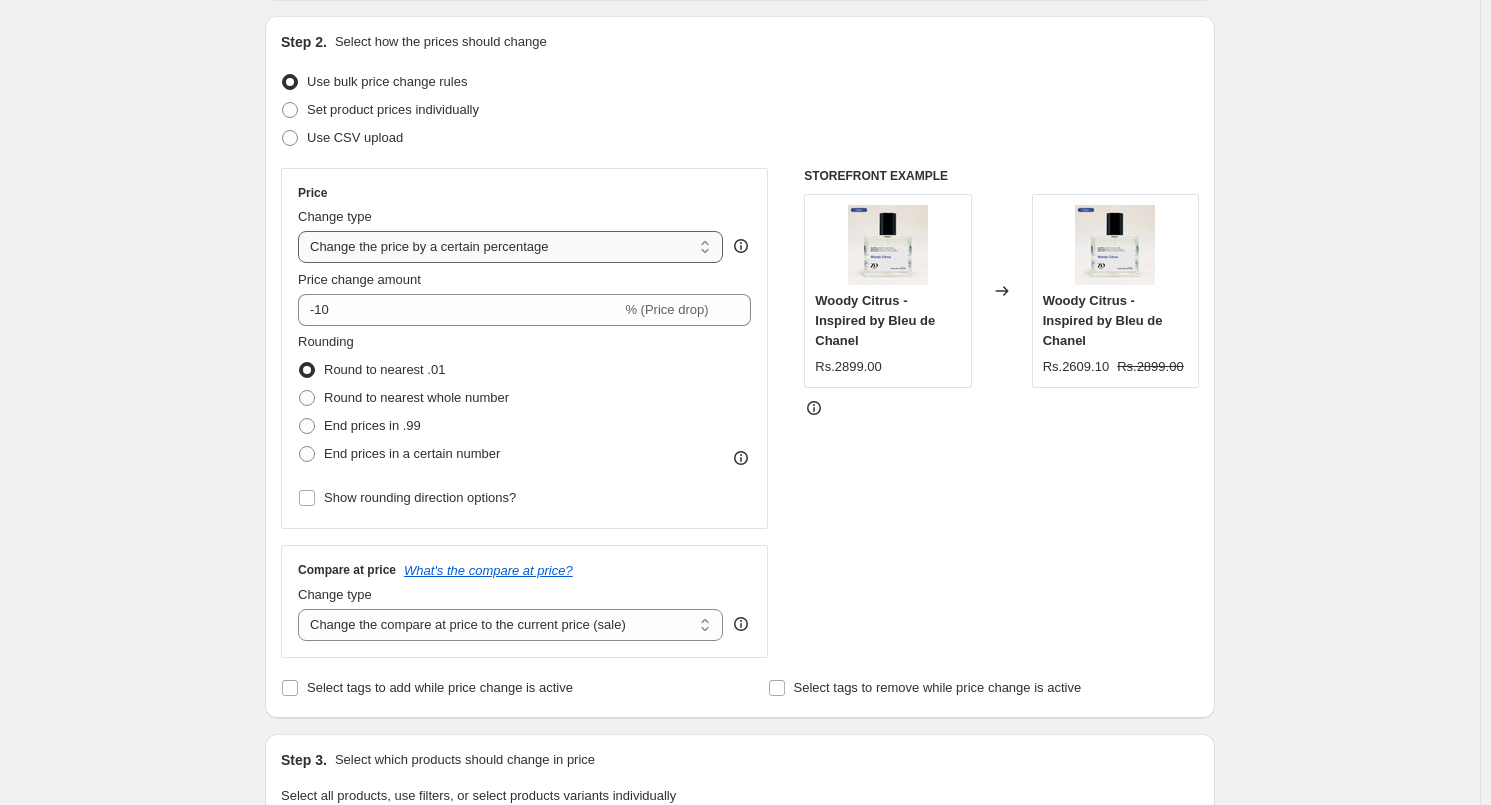 select on "by" 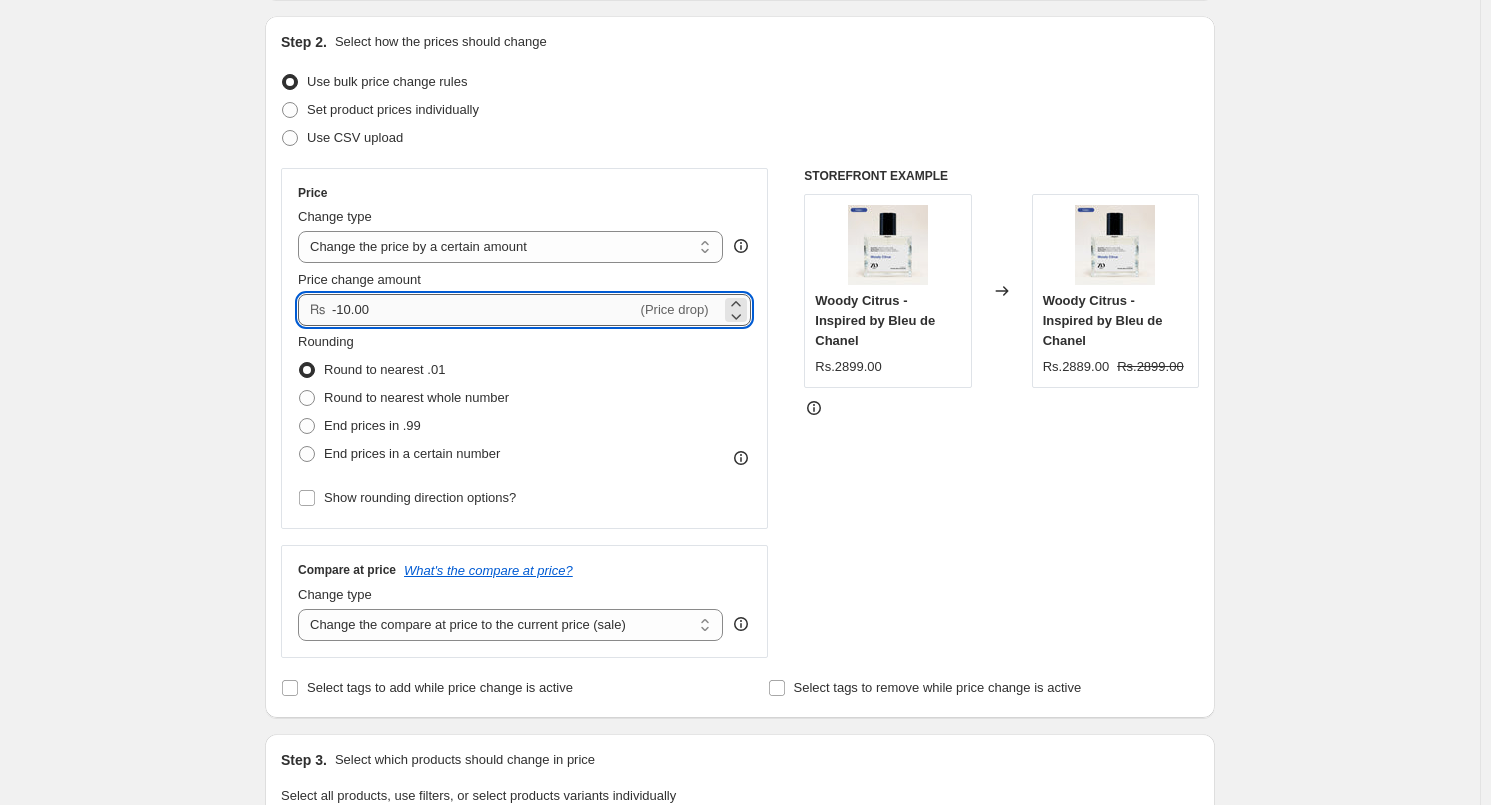 click on "-10.00" at bounding box center (484, 310) 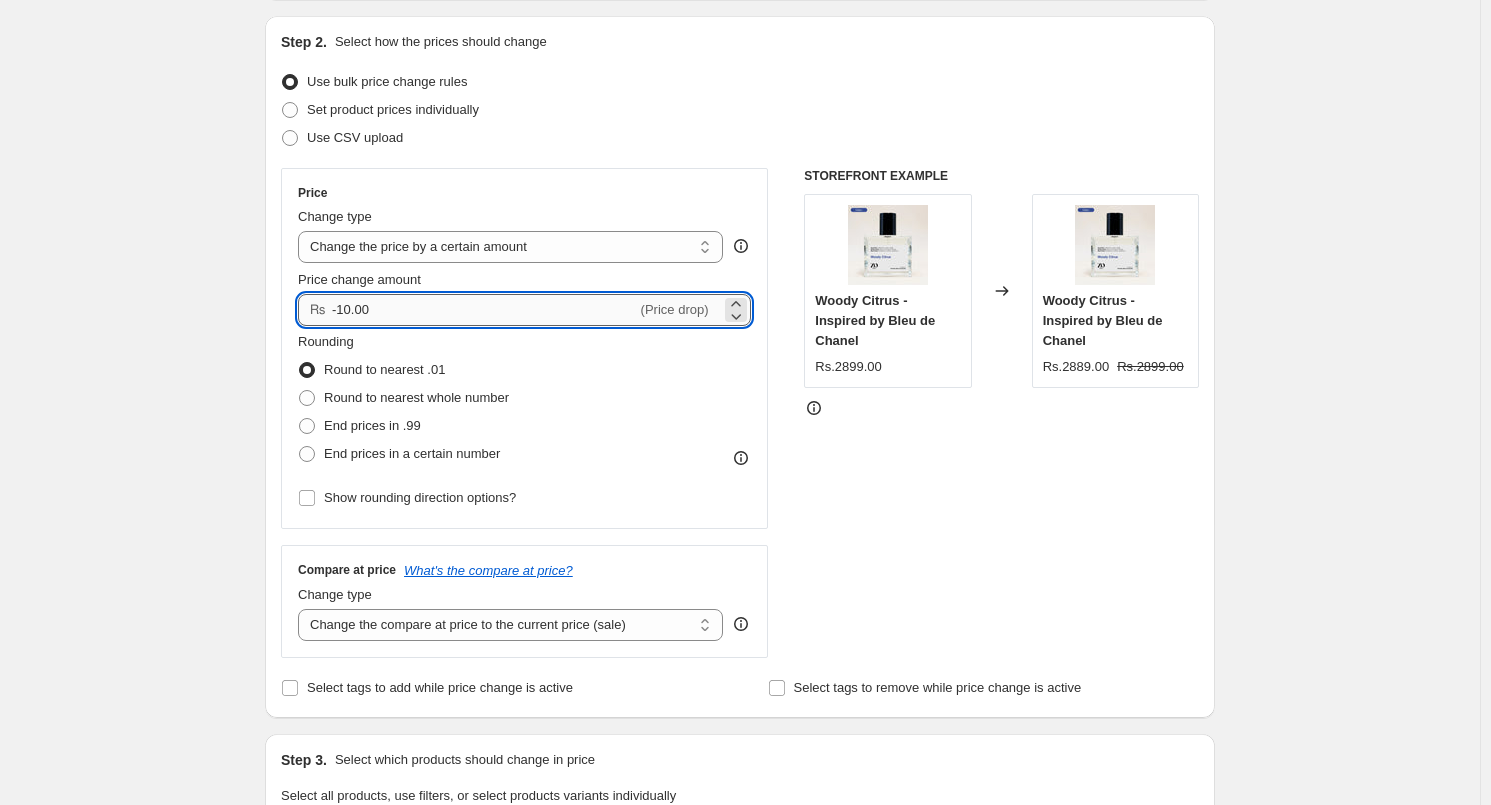 click on "-10.00" at bounding box center [484, 310] 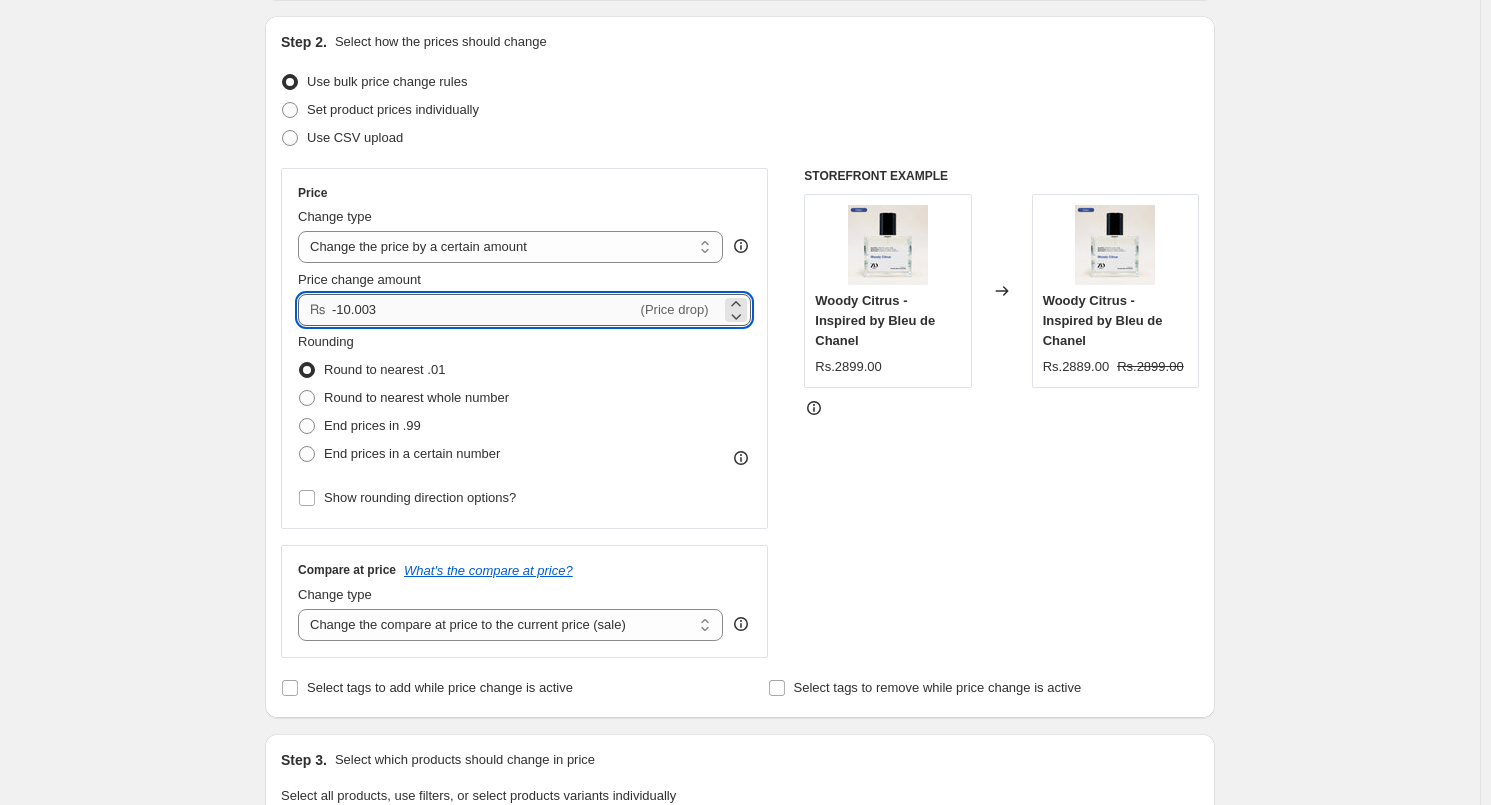 click on "-10.003" at bounding box center (484, 310) 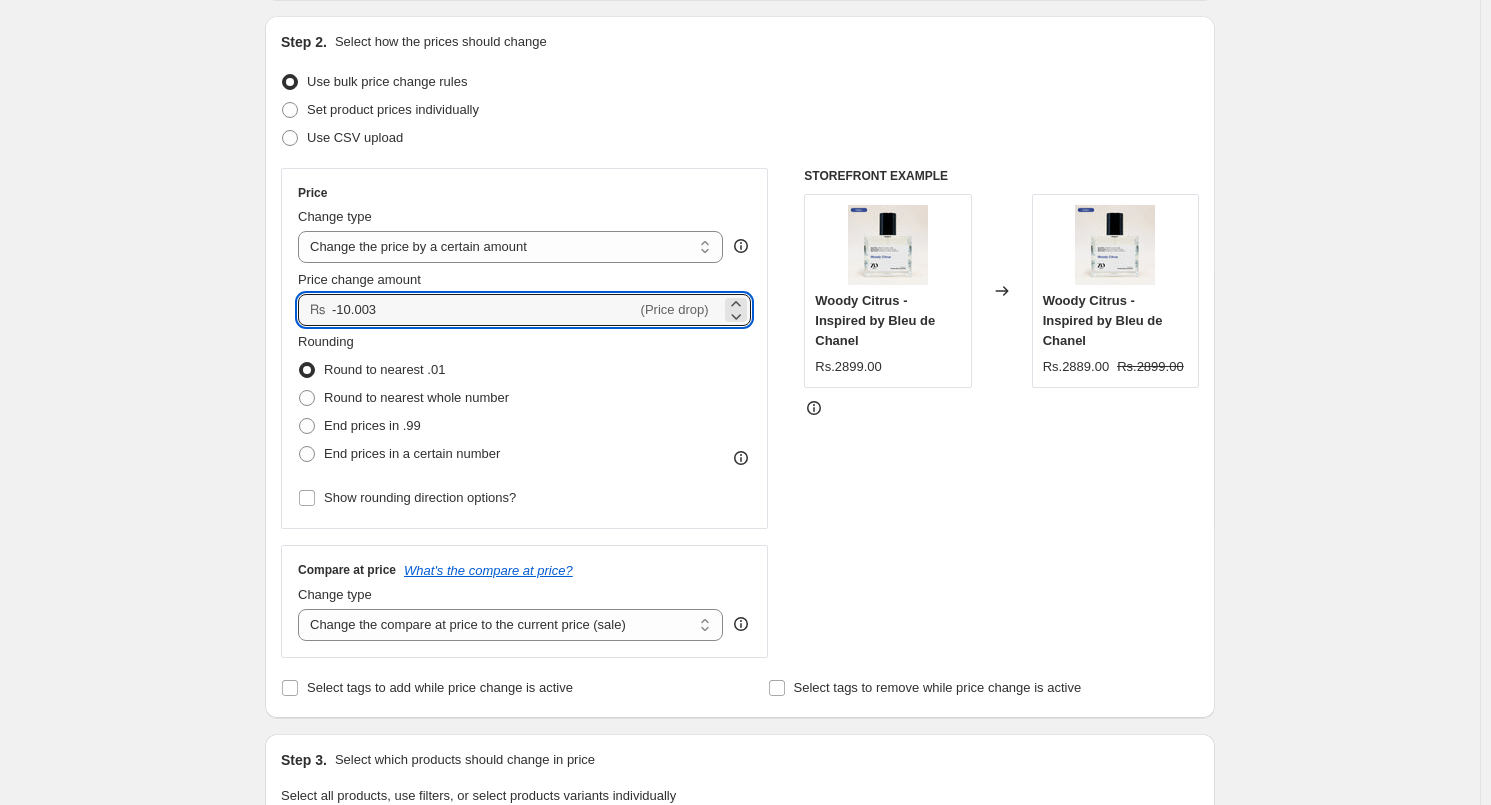 drag, startPoint x: 471, startPoint y: 306, endPoint x: -240, endPoint y: 308, distance: 711.0028 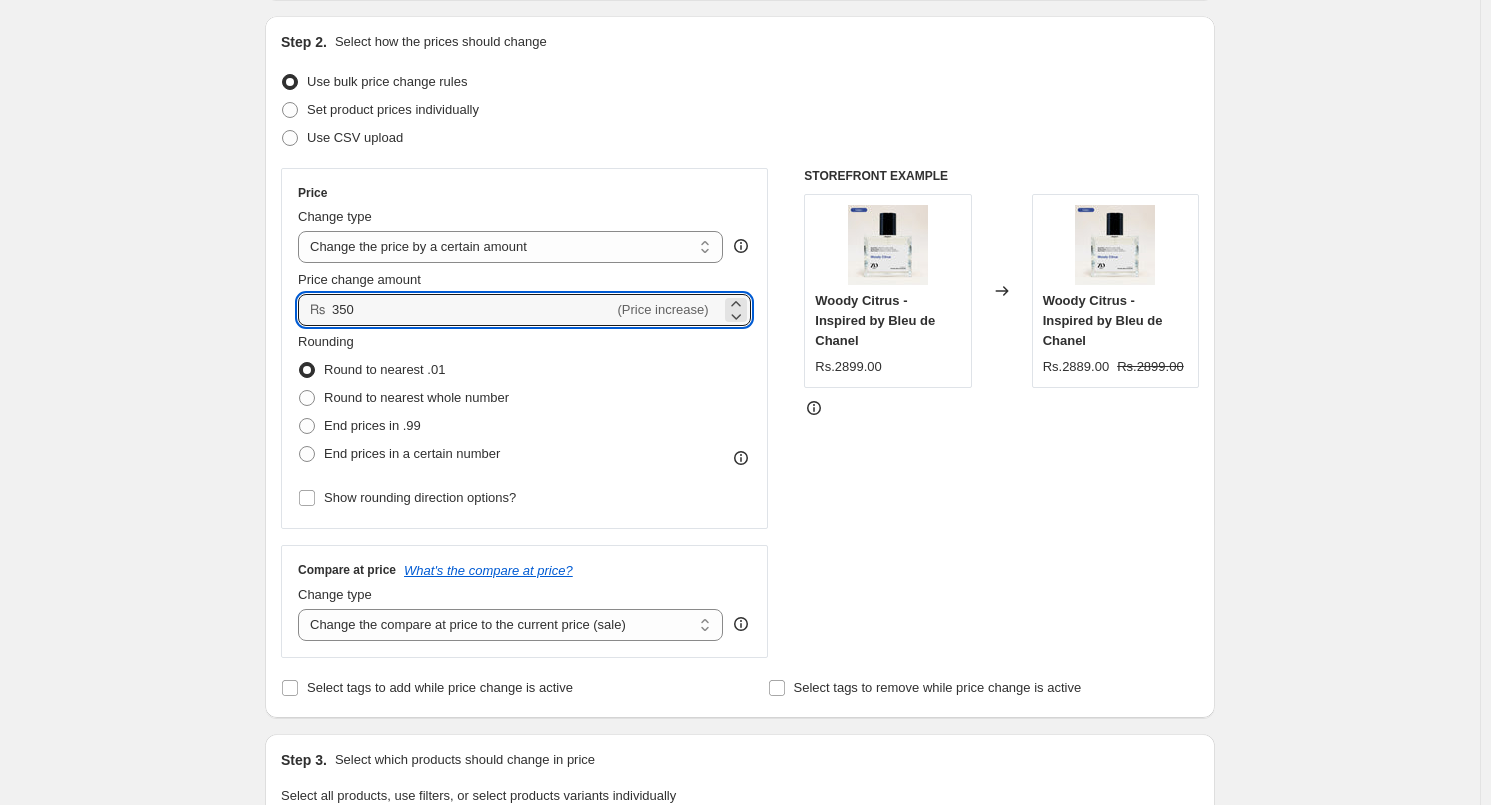 type on "350.00" 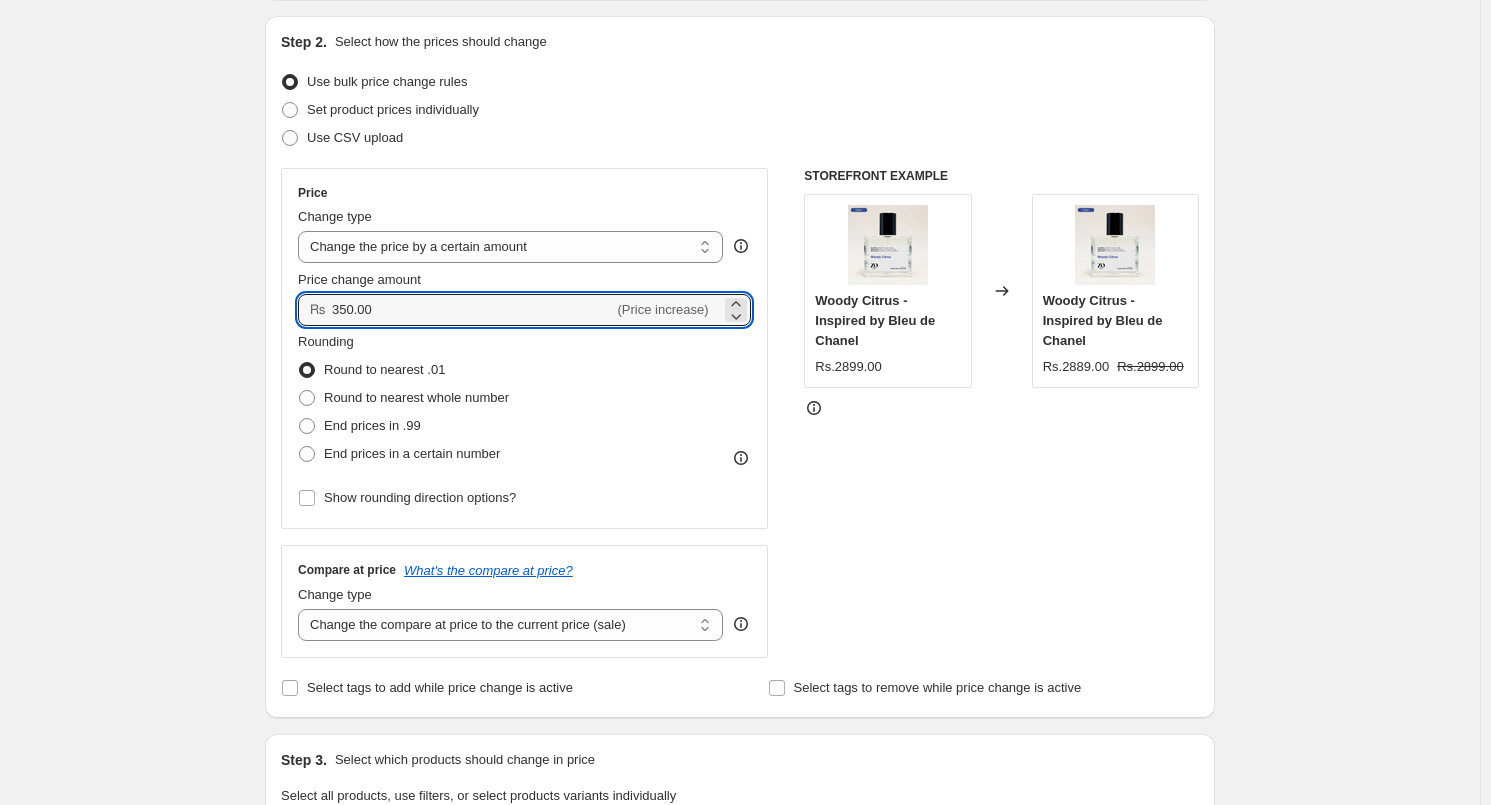 click on "Create new price change job. This page is ready Create new price change job Draft Step 1. Optionally give your price change job a title (eg "March 30% off sale on boots") Aug 8, 2025, 4:10:22 PM Price change job This title is just for internal use, customers won't see it Step 2. Select how the prices should change Use bulk price change rules Set product prices individually Use CSV upload Price Change type Change the price to a certain amount Change the price by a certain amount Change the price by a certain percentage Change the price to the current compare at price (price before sale) Change the price by a certain amount relative to the compare at price Change the price by a certain percentage relative to the compare at price Don't change the price Change the price by a certain percentage relative to the cost per item Change price to certain cost margin Change the price by a certain amount Price change amount ₨ 350.00 (Price increase) Rounding Round to nearest .01 Round to nearest whole number Change type" at bounding box center (740, 799) 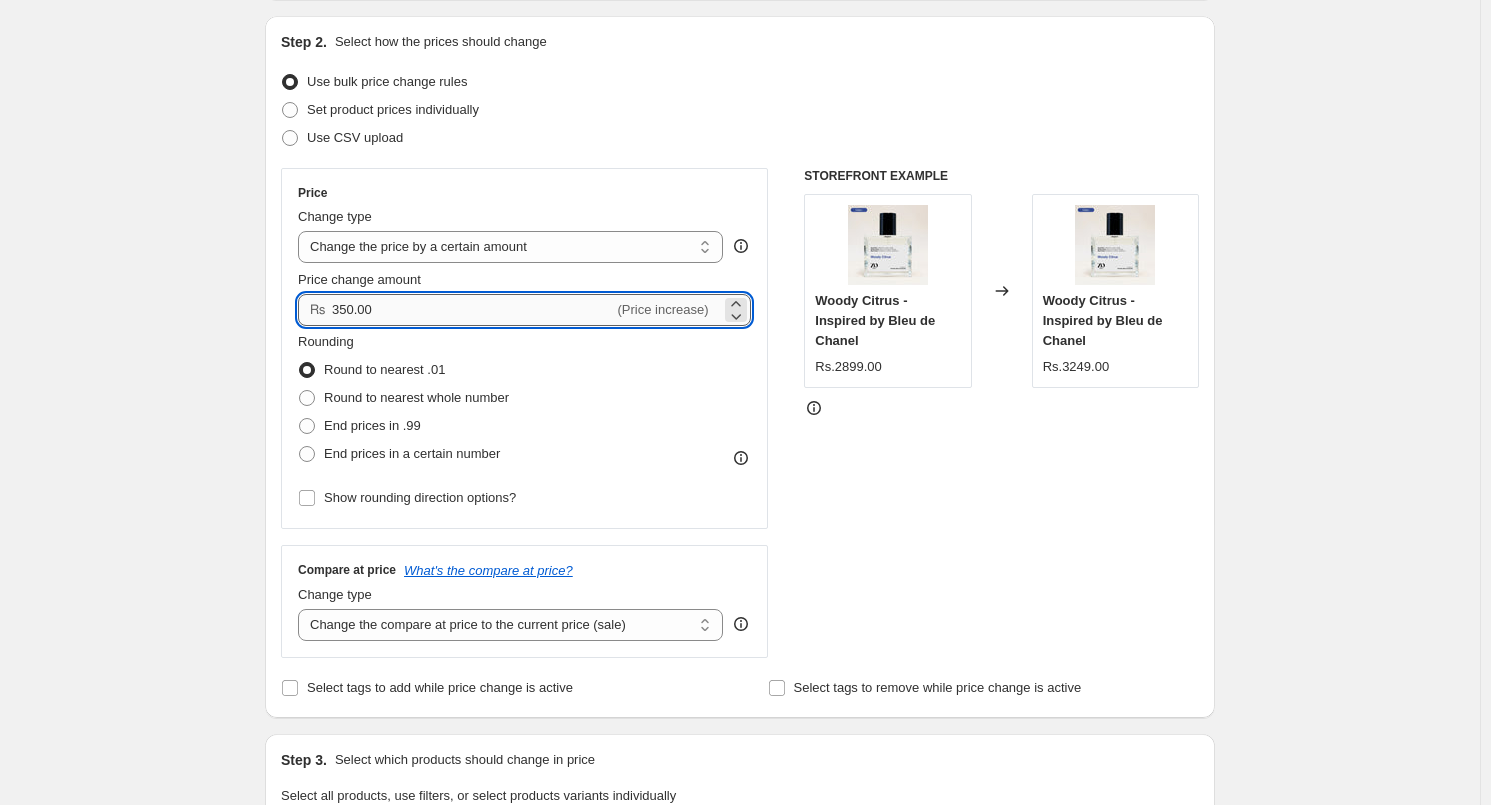 click on "350.00" at bounding box center (473, 310) 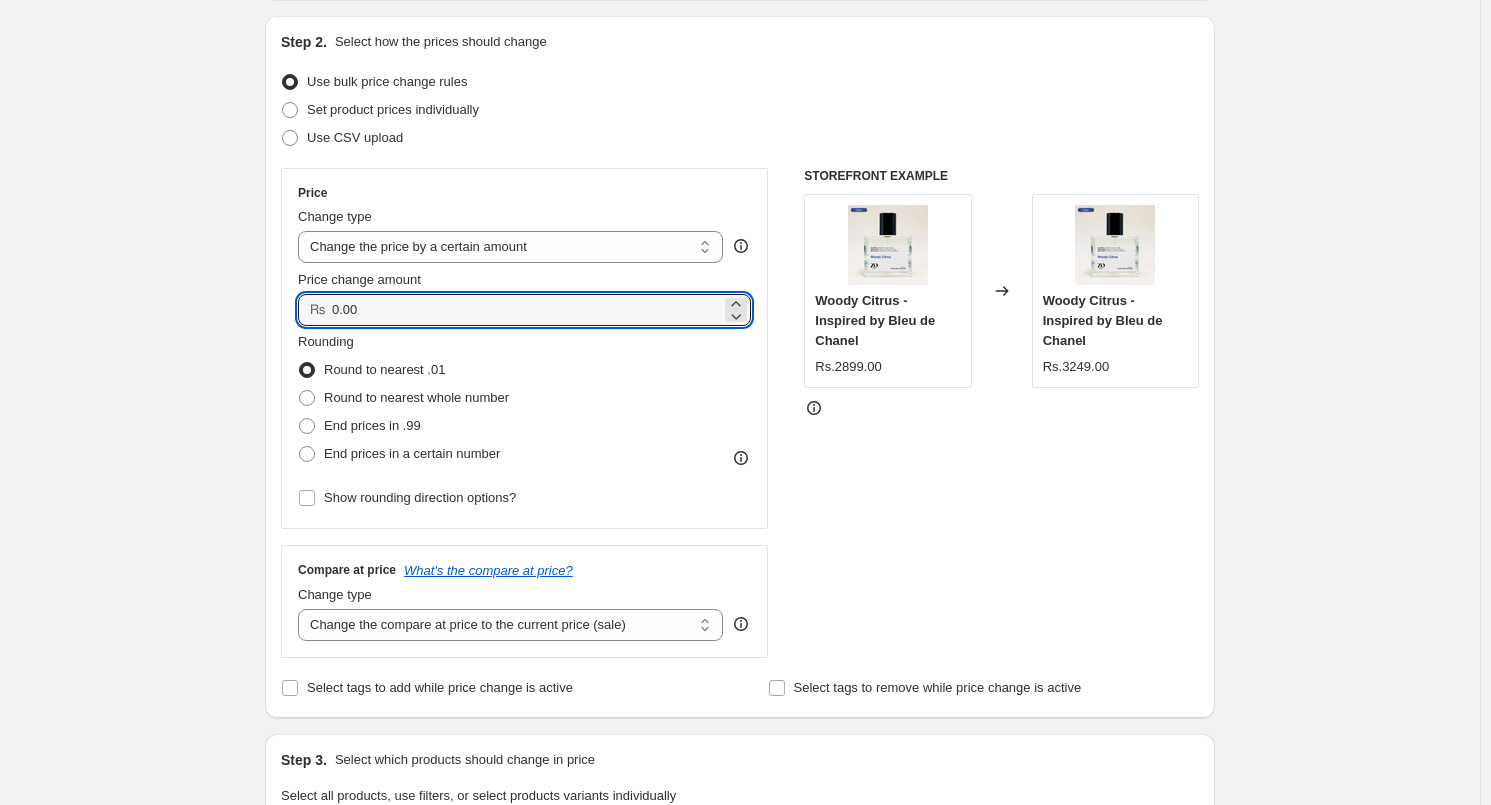 click on "Create new price change job. This page is ready Create new price change job Draft Step 1. Optionally give your price change job a title (eg "March 30% off sale on boots") Aug 8, 2025, 4:10:22 PM Price change job This title is just for internal use, customers won't see it Step 2. Select how the prices should change Use bulk price change rules Set product prices individually Use CSV upload Price Change type Change the price to a certain amount Change the price by a certain amount Change the price by a certain percentage Change the price to the current compare at price (price before sale) Change the price by a certain amount relative to the compare at price Change the price by a certain percentage relative to the compare at price Don't change the price Change the price by a certain percentage relative to the cost per item Change price to certain cost margin Change the price by a certain amount Price change amount ₨ 0.00 Rounding Round to nearest .01 Round to nearest whole number Change type" at bounding box center [740, 799] 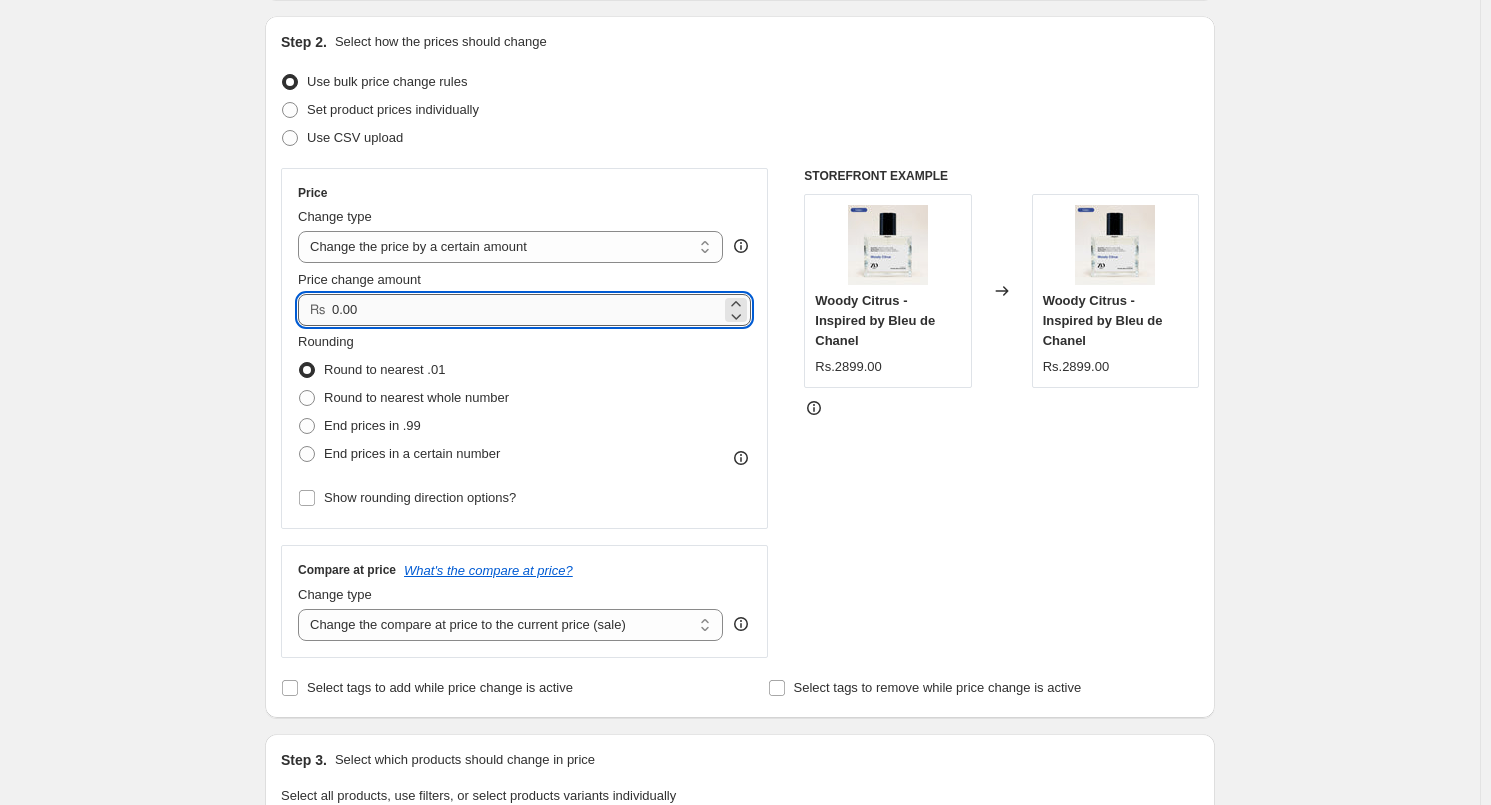 click on "0.00" at bounding box center [526, 310] 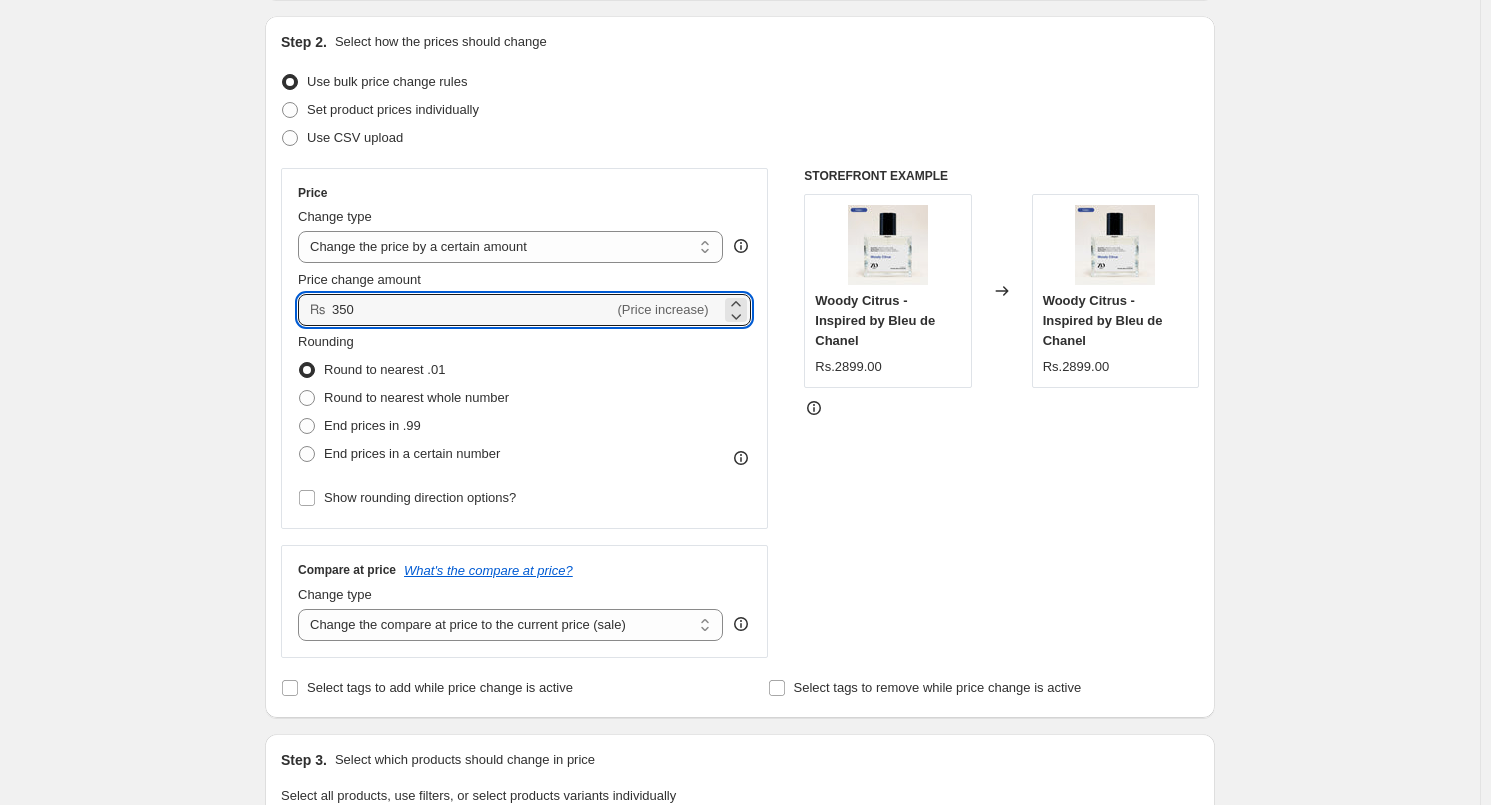 type on "350.00" 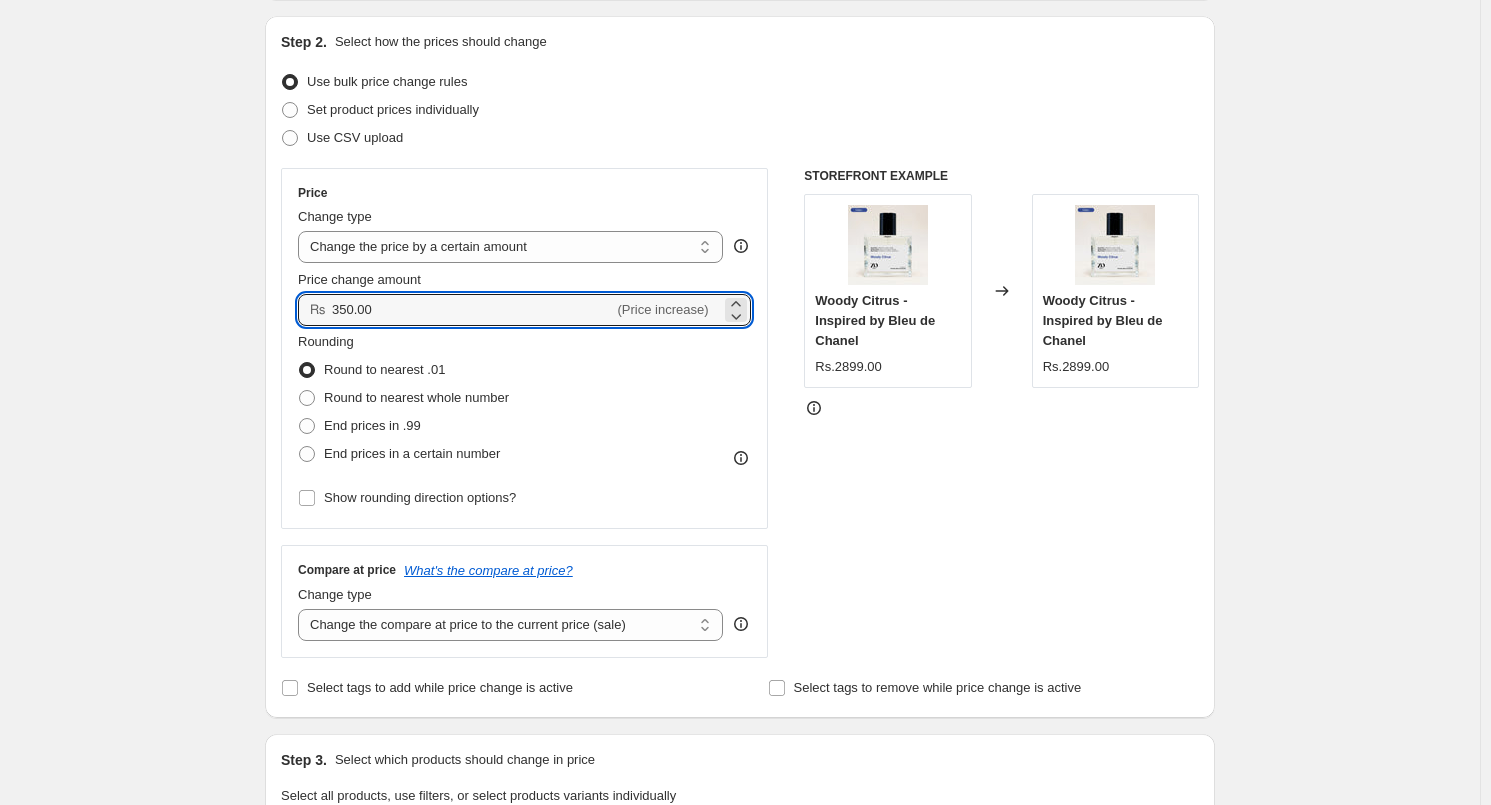 click on "Create new price change job. This page is ready Create new price change job Draft Step 1. Optionally give your price change job a title (eg "March 30% off sale on boots") Aug 8, 2025, 4:10:22 PM Price change job This title is just for internal use, customers won't see it Step 2. Select how the prices should change Use bulk price change rules Set product prices individually Use CSV upload Price Change type Change the price to a certain amount Change the price by a certain amount Change the price by a certain percentage Change the price to the current compare at price (price before sale) Change the price by a certain amount relative to the compare at price Change the price by a certain percentage relative to the compare at price Don't change the price Change the price by a certain percentage relative to the cost per item Change price to certain cost margin Change the price by a certain amount Price change amount ₨ 350.00 (Price increase) Rounding Round to nearest .01 Round to nearest whole number Change type" at bounding box center [740, 799] 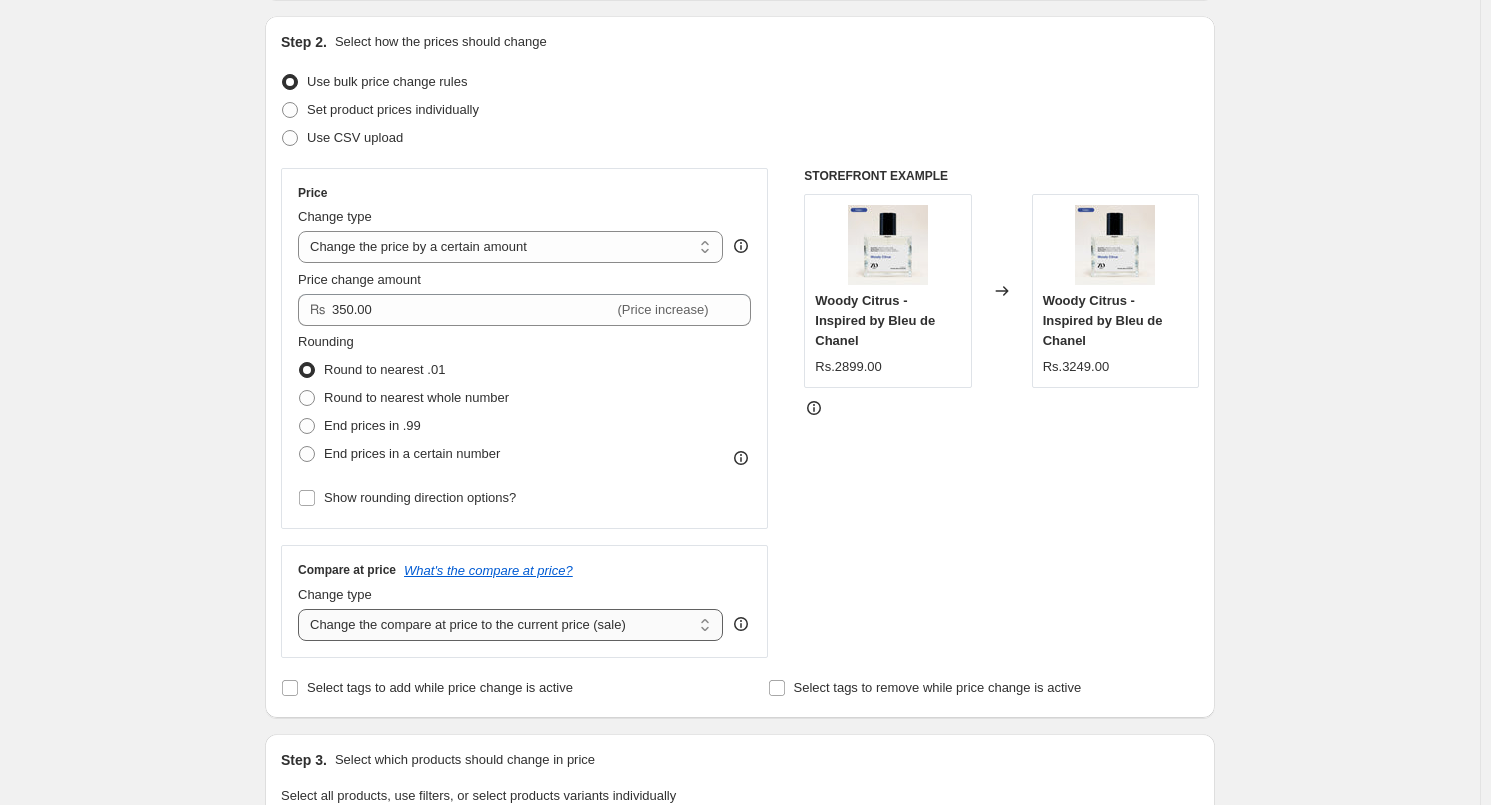click on "Change the compare at price to the current price (sale) Change the compare at price to a certain amount Change the compare at price by a certain amount Change the compare at price by a certain percentage Change the compare at price by a certain amount relative to the actual price Change the compare at price by a certain percentage relative to the actual price Don't change the compare at price Remove the compare at price" at bounding box center [510, 625] 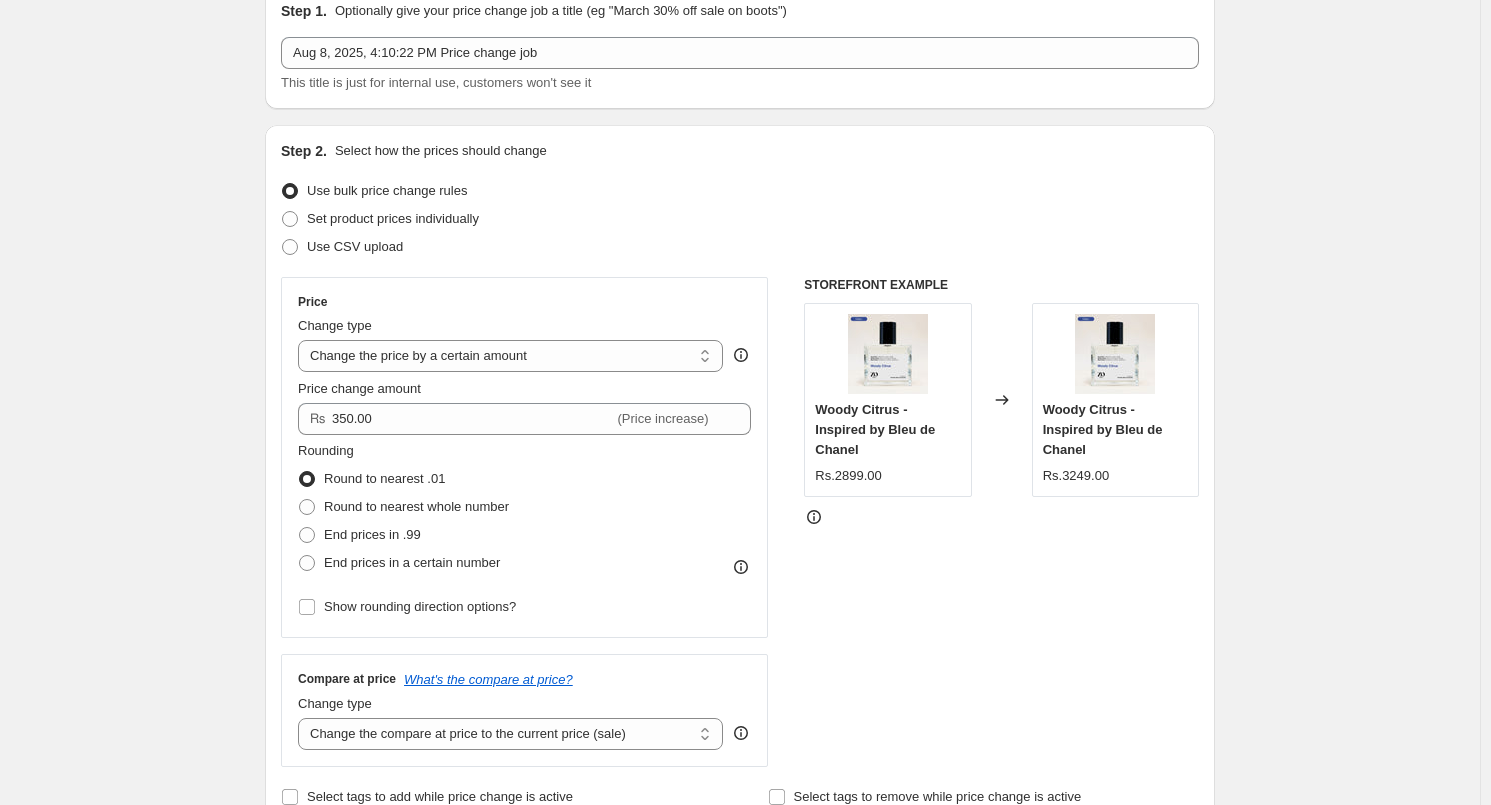 scroll, scrollTop: 0, scrollLeft: 0, axis: both 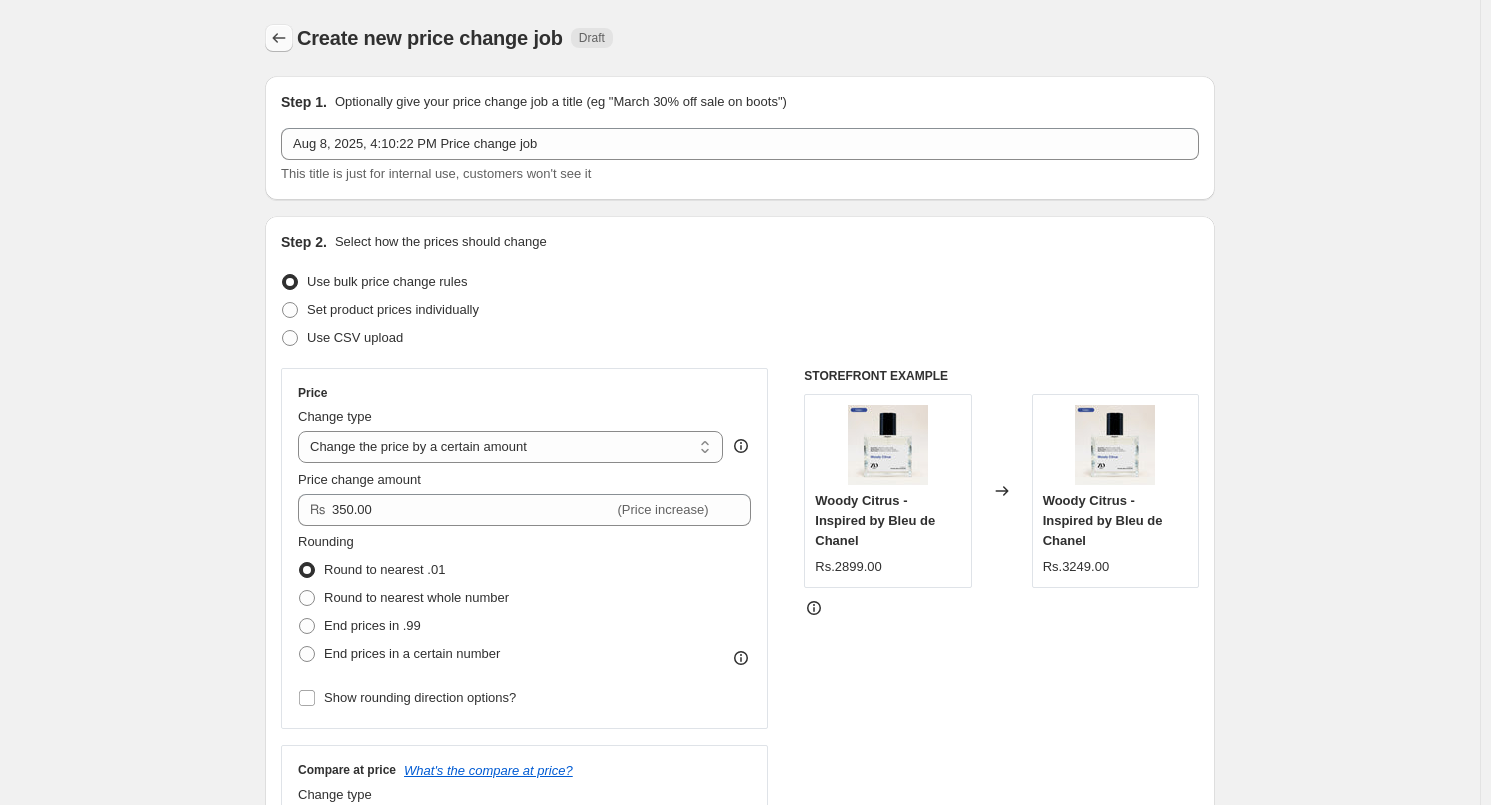 click 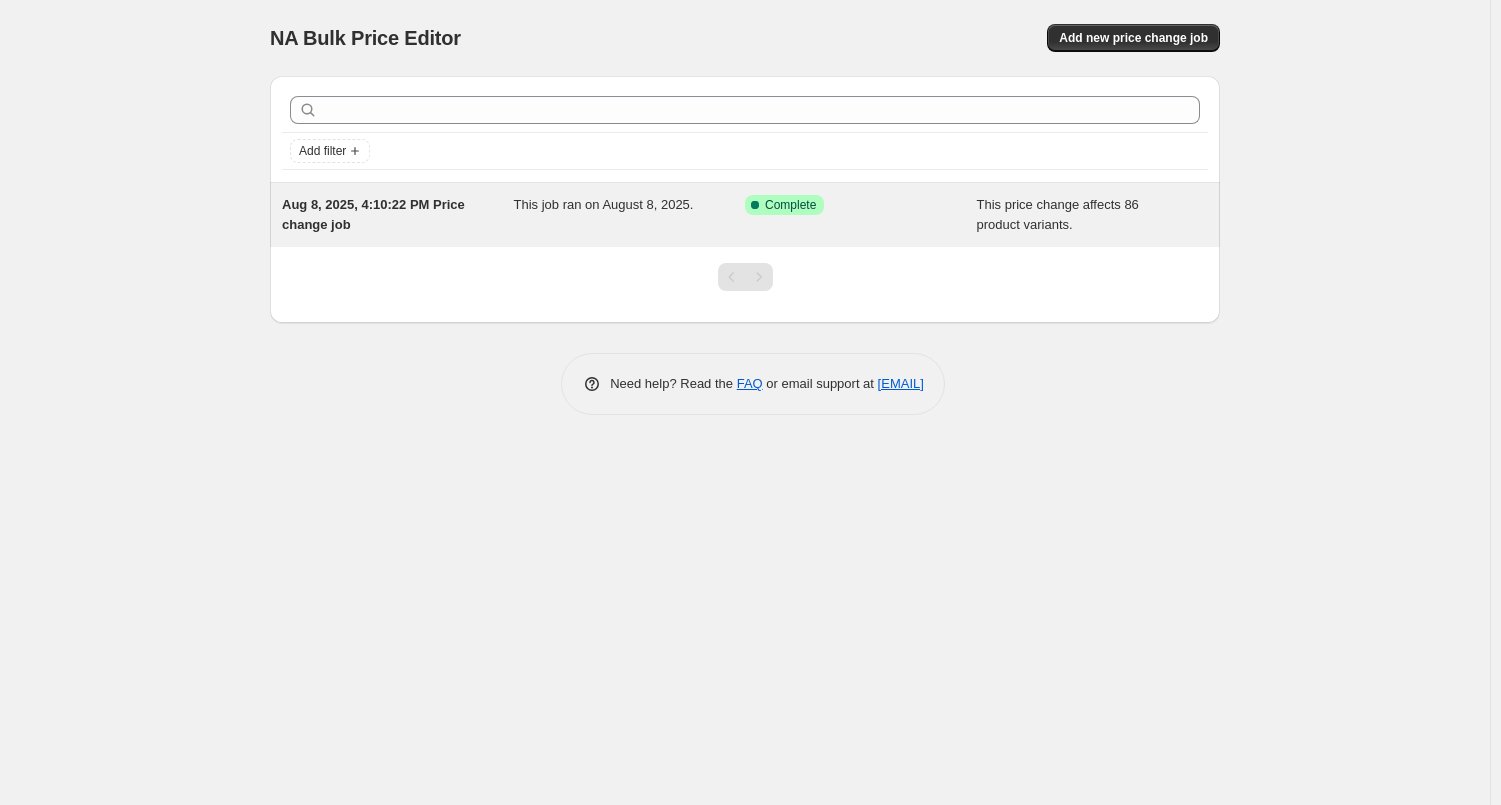 click on "Aug 8, 2025, 4:10:22 PM Price change job" at bounding box center (373, 214) 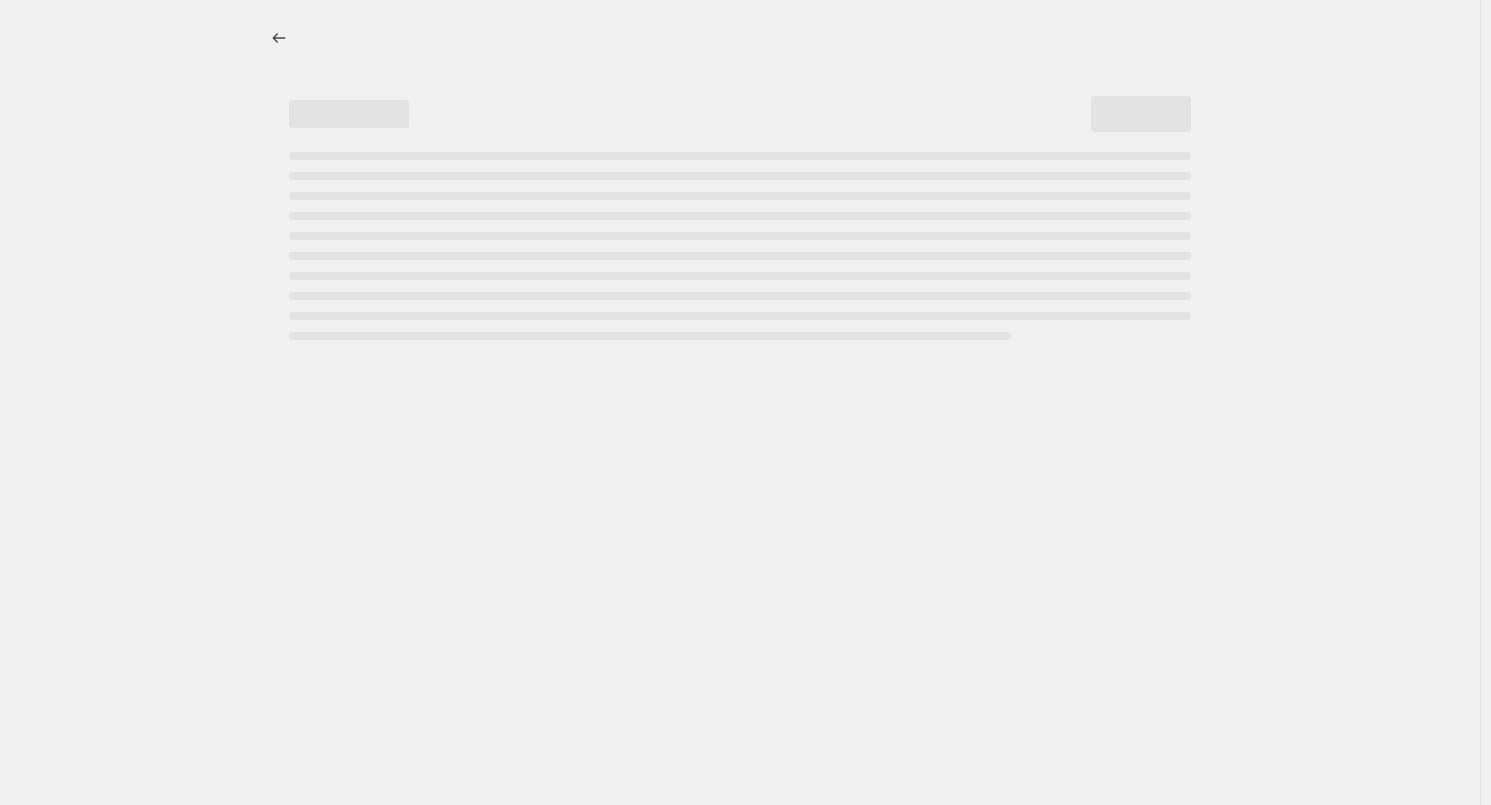 select on "no_change" 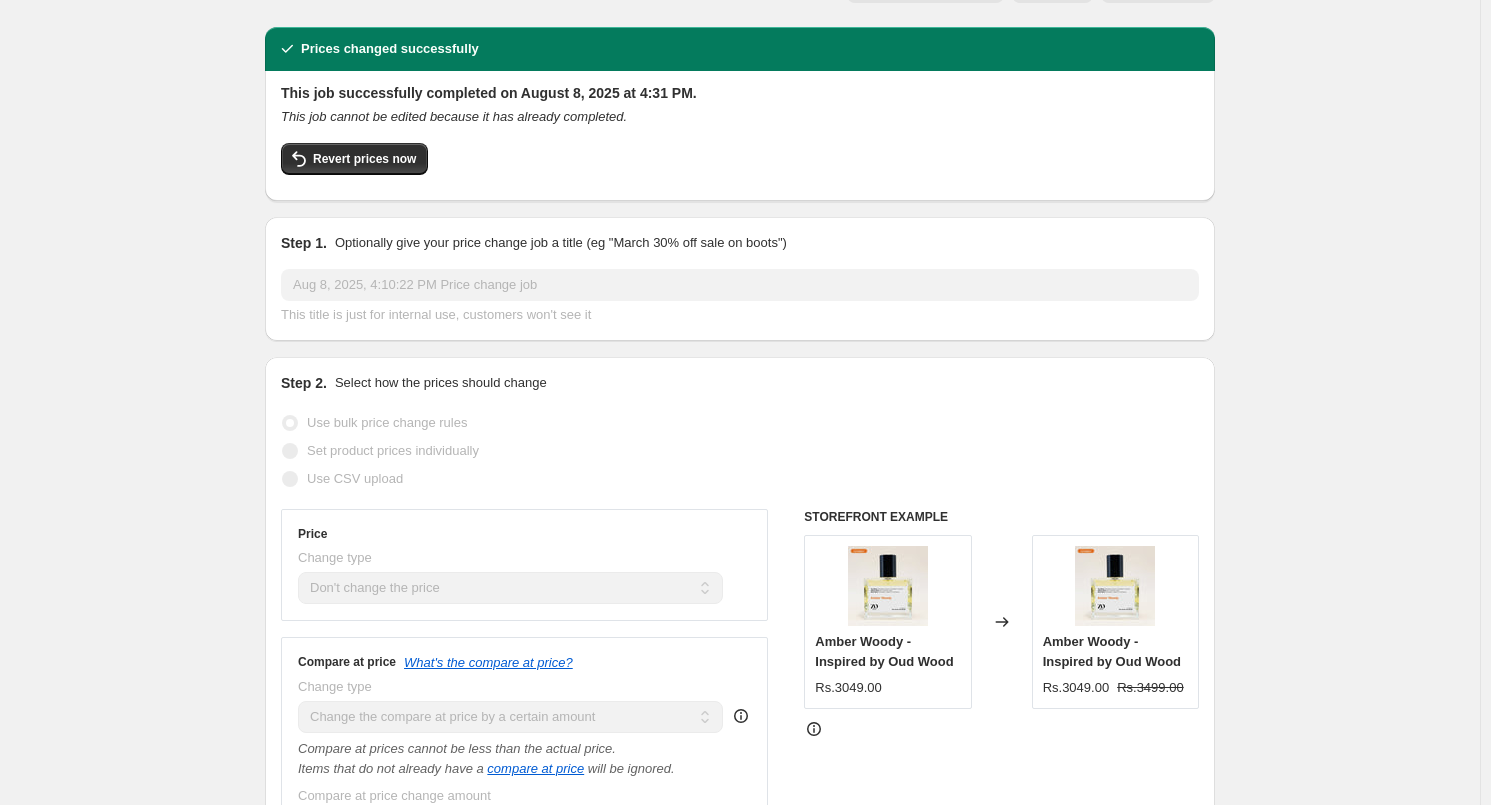 scroll, scrollTop: 0, scrollLeft: 0, axis: both 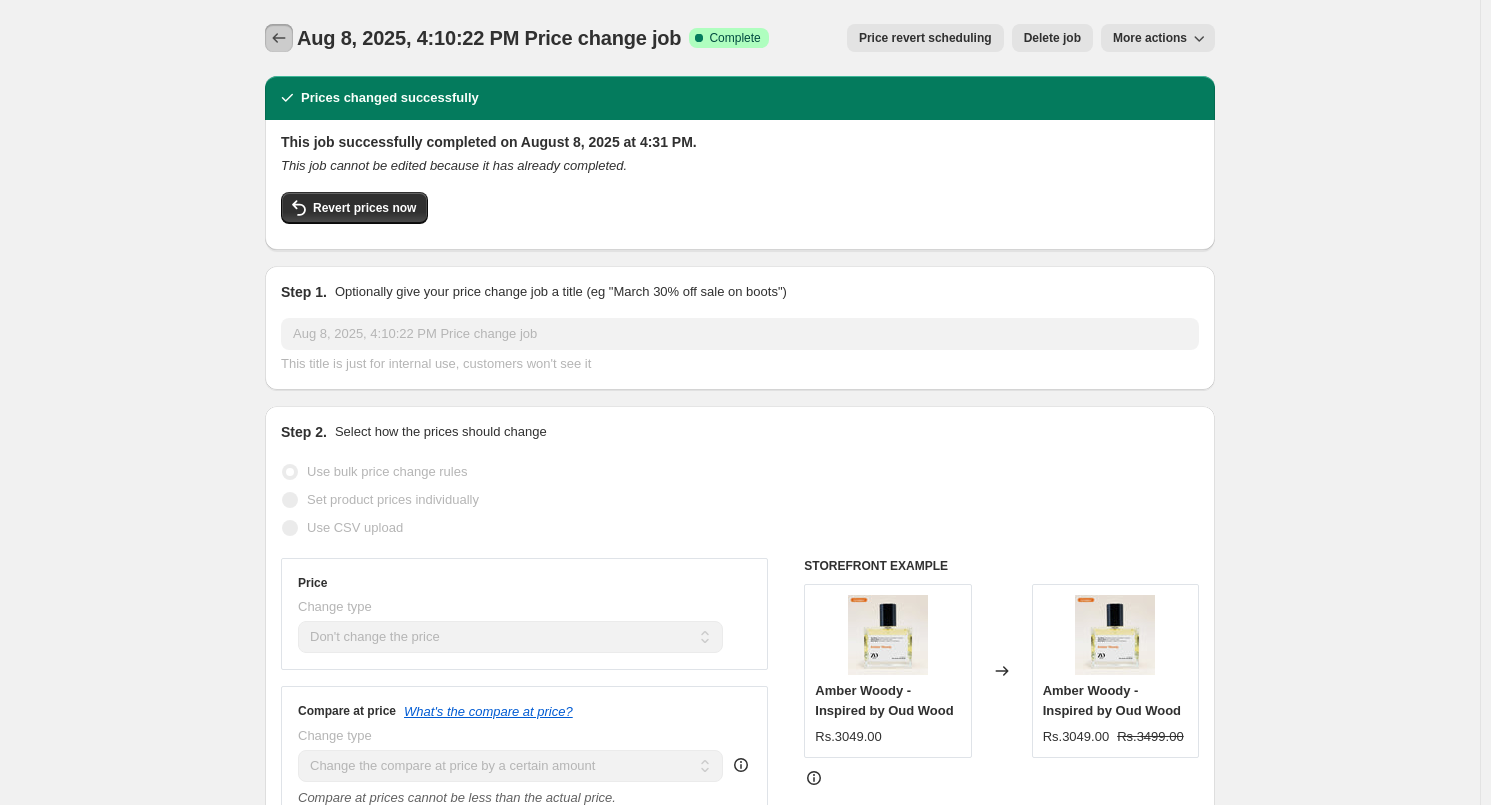 click 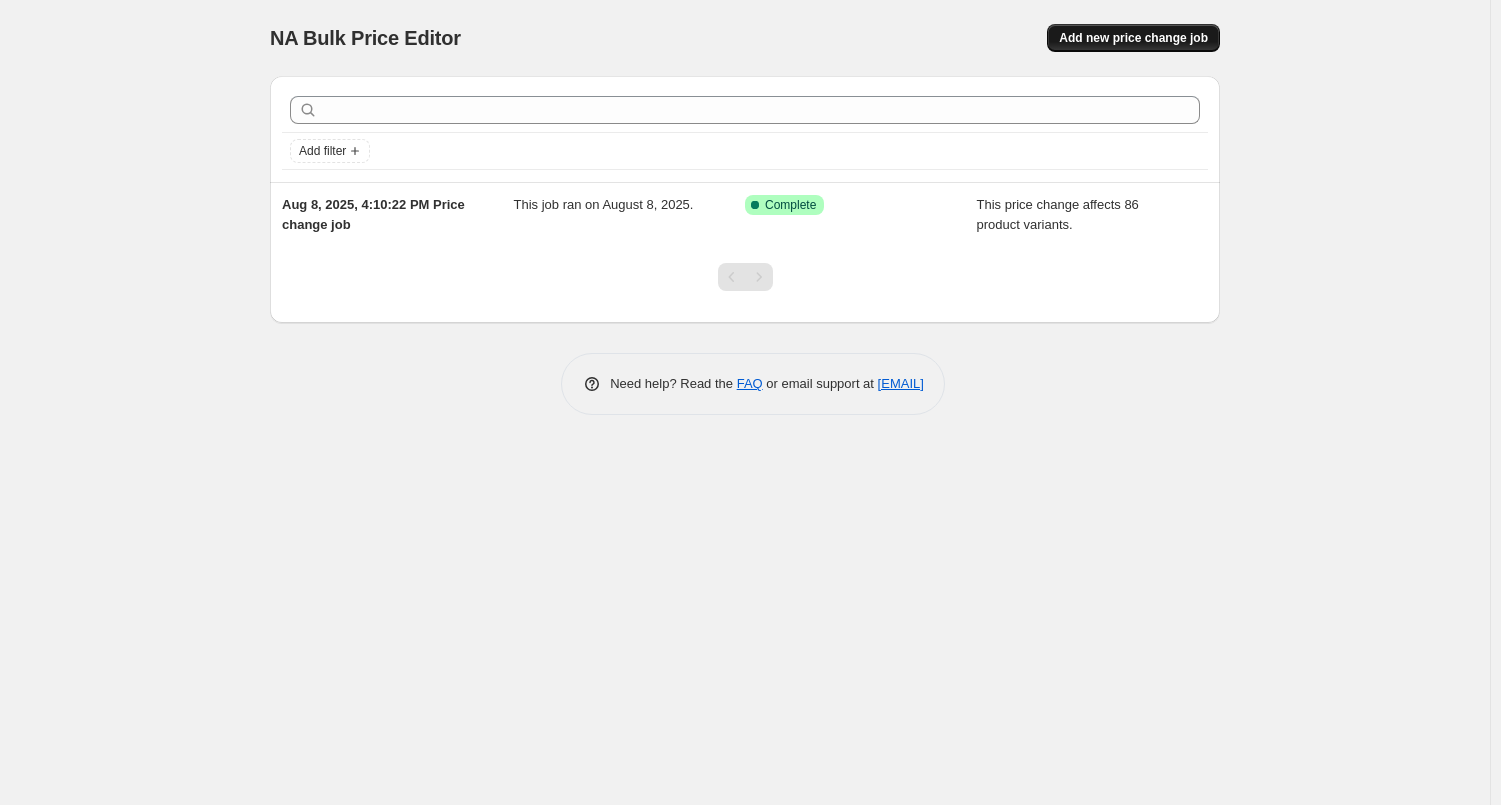click on "Add new price change job" at bounding box center (1133, 38) 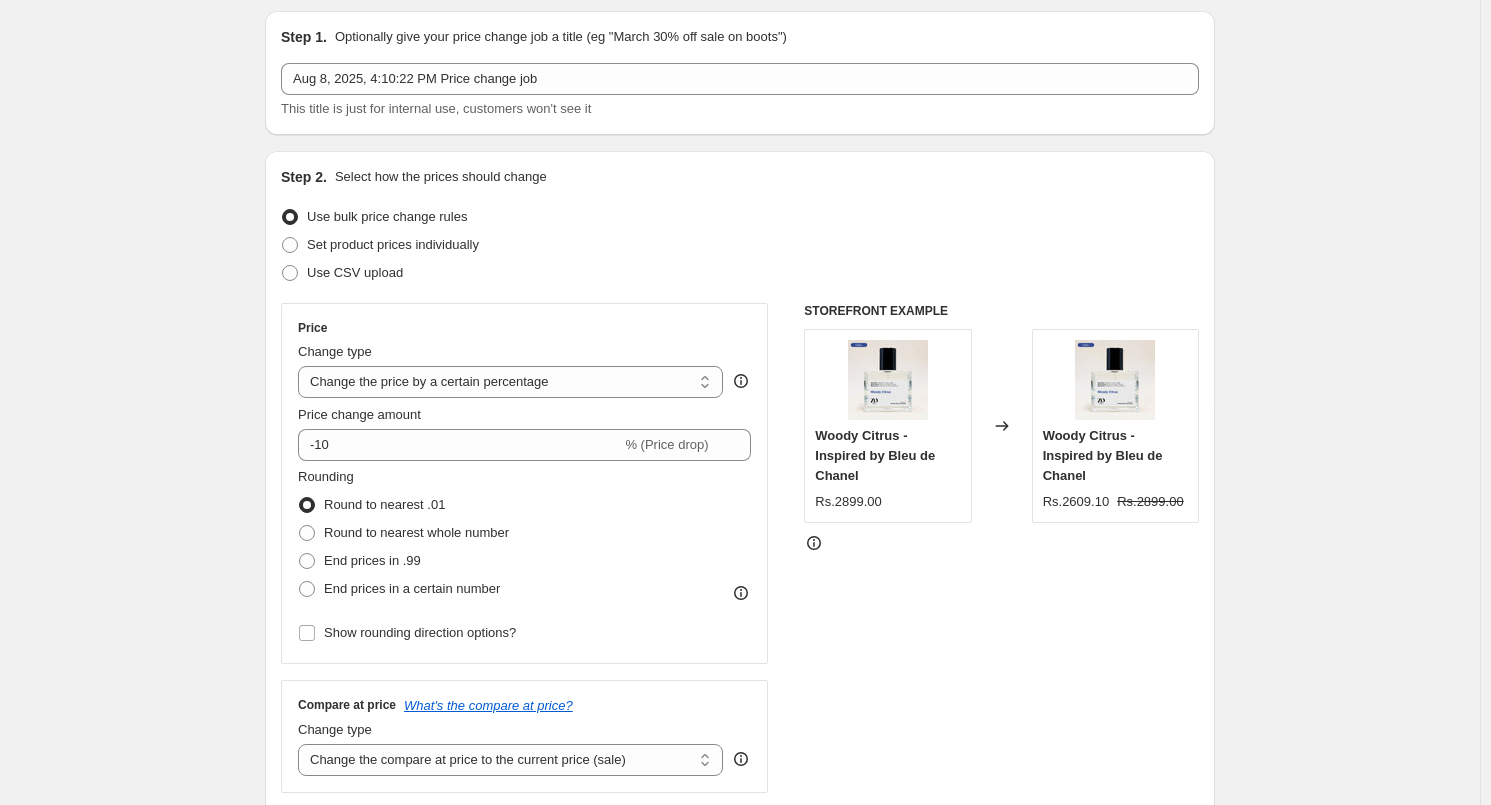 scroll, scrollTop: 99, scrollLeft: 0, axis: vertical 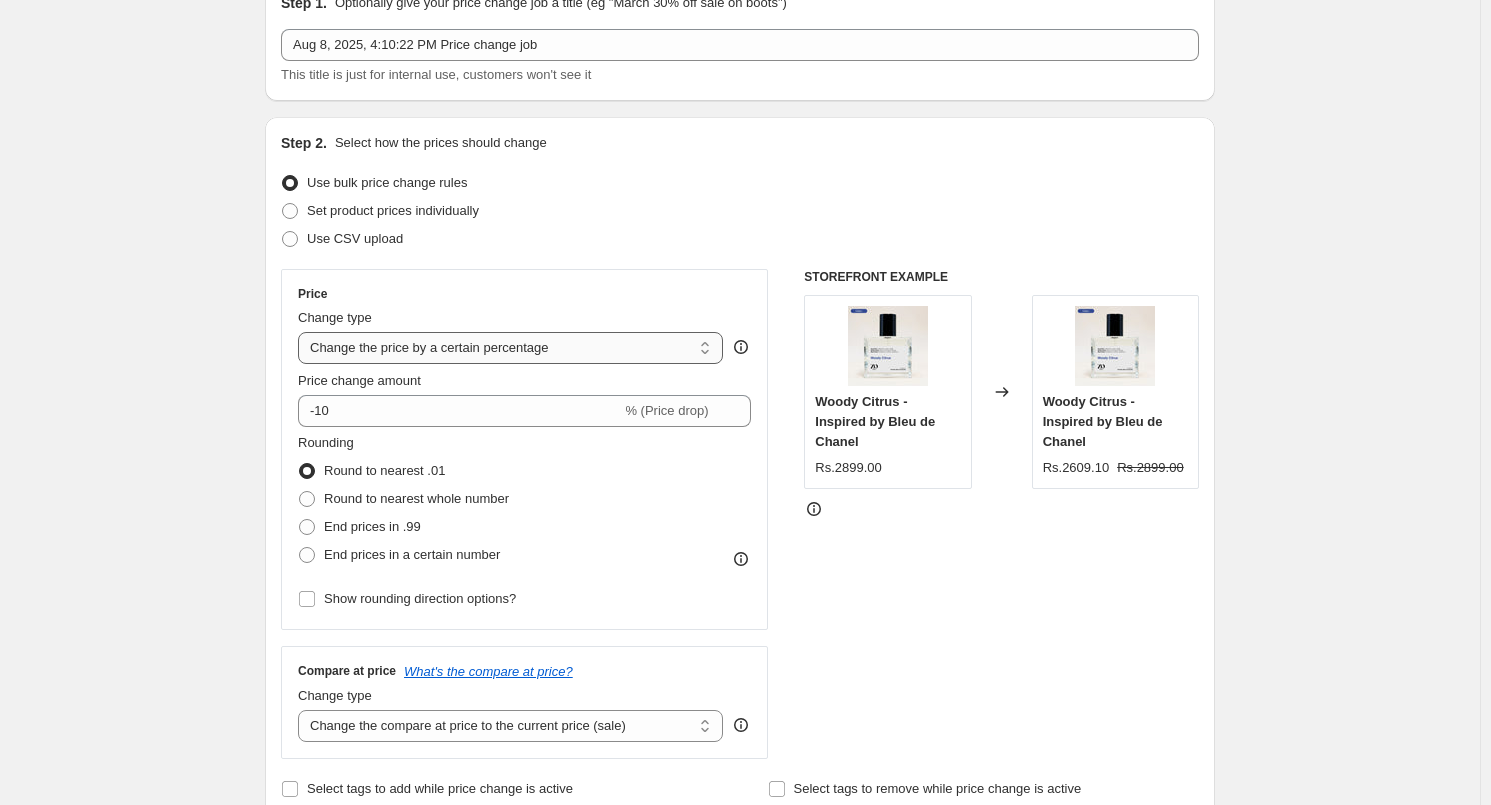 click on "Change the price to a certain amount Change the price by a certain amount Change the price by a certain percentage Change the price to the current compare at price (price before sale) Change the price by a certain amount relative to the compare at price Change the price by a certain percentage relative to the compare at price Don't change the price Change the price by a certain percentage relative to the cost per item Change price to certain cost margin" at bounding box center [510, 348] 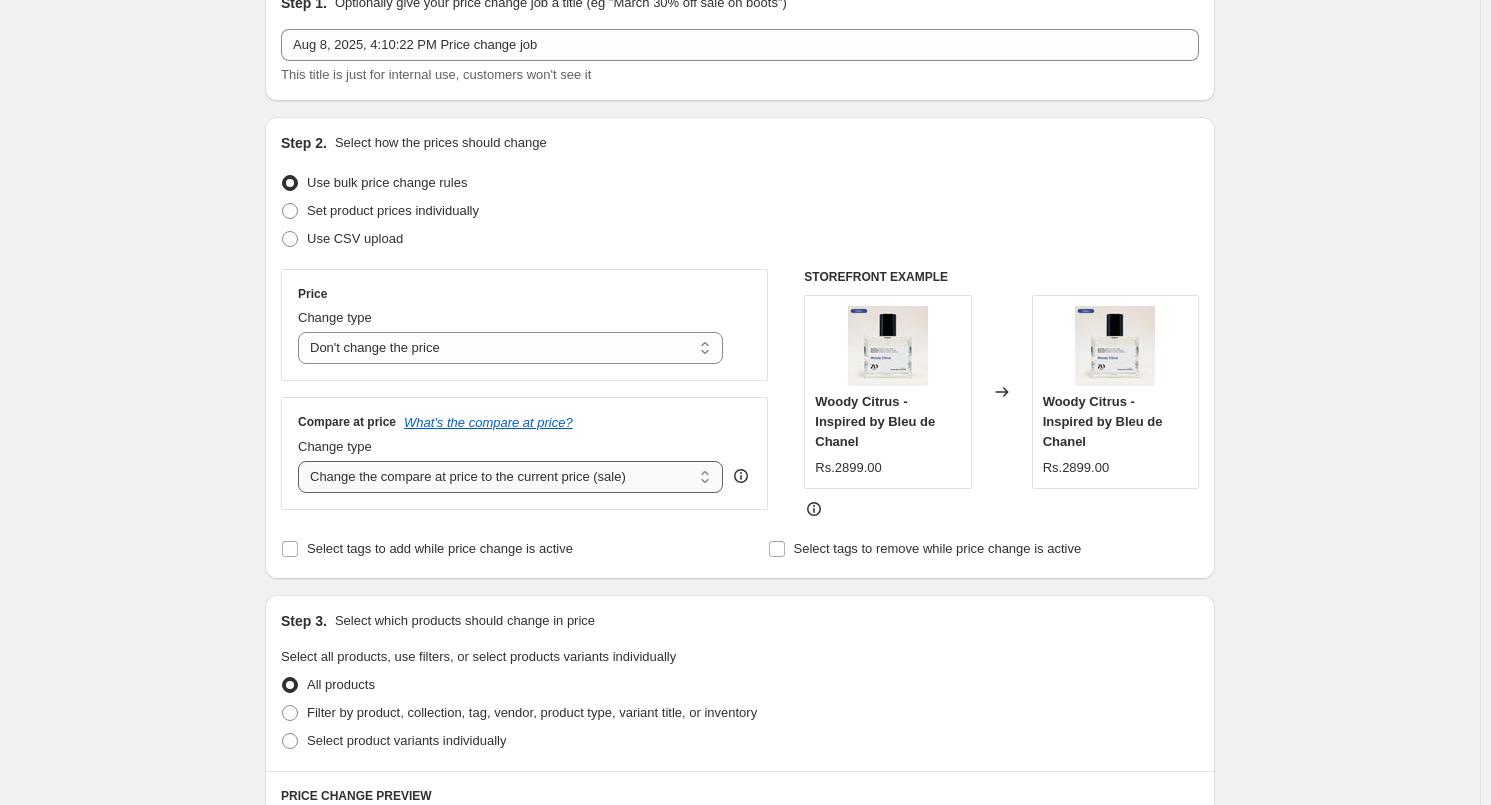 click on "Change the compare at price to the current price (sale) Change the compare at price to a certain amount Change the compare at price by a certain amount Change the compare at price by a certain percentage Change the compare at price by a certain amount relative to the actual price Change the compare at price by a certain percentage relative to the actual price Don't change the compare at price Remove the compare at price" at bounding box center [510, 477] 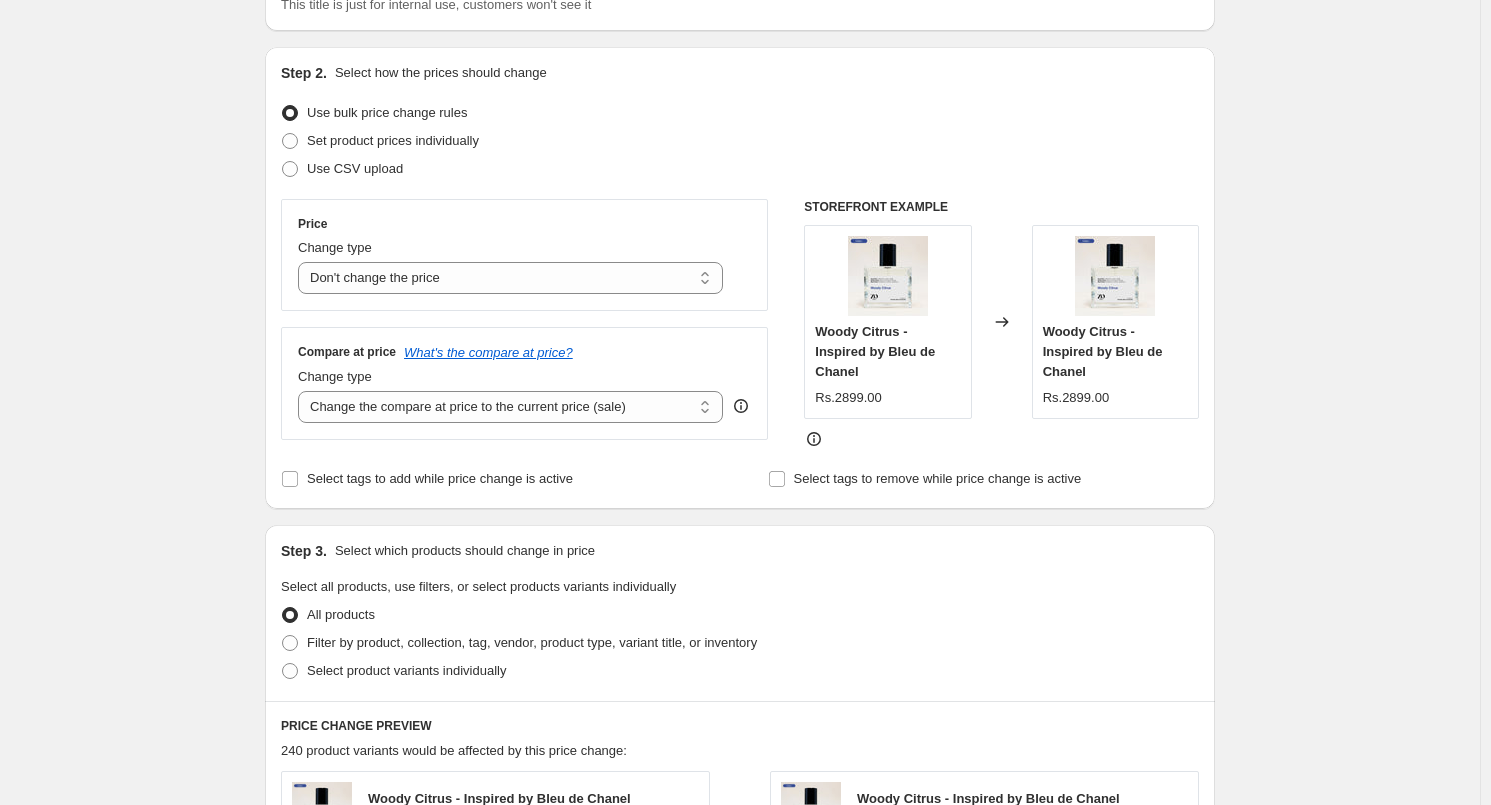 scroll, scrollTop: 200, scrollLeft: 0, axis: vertical 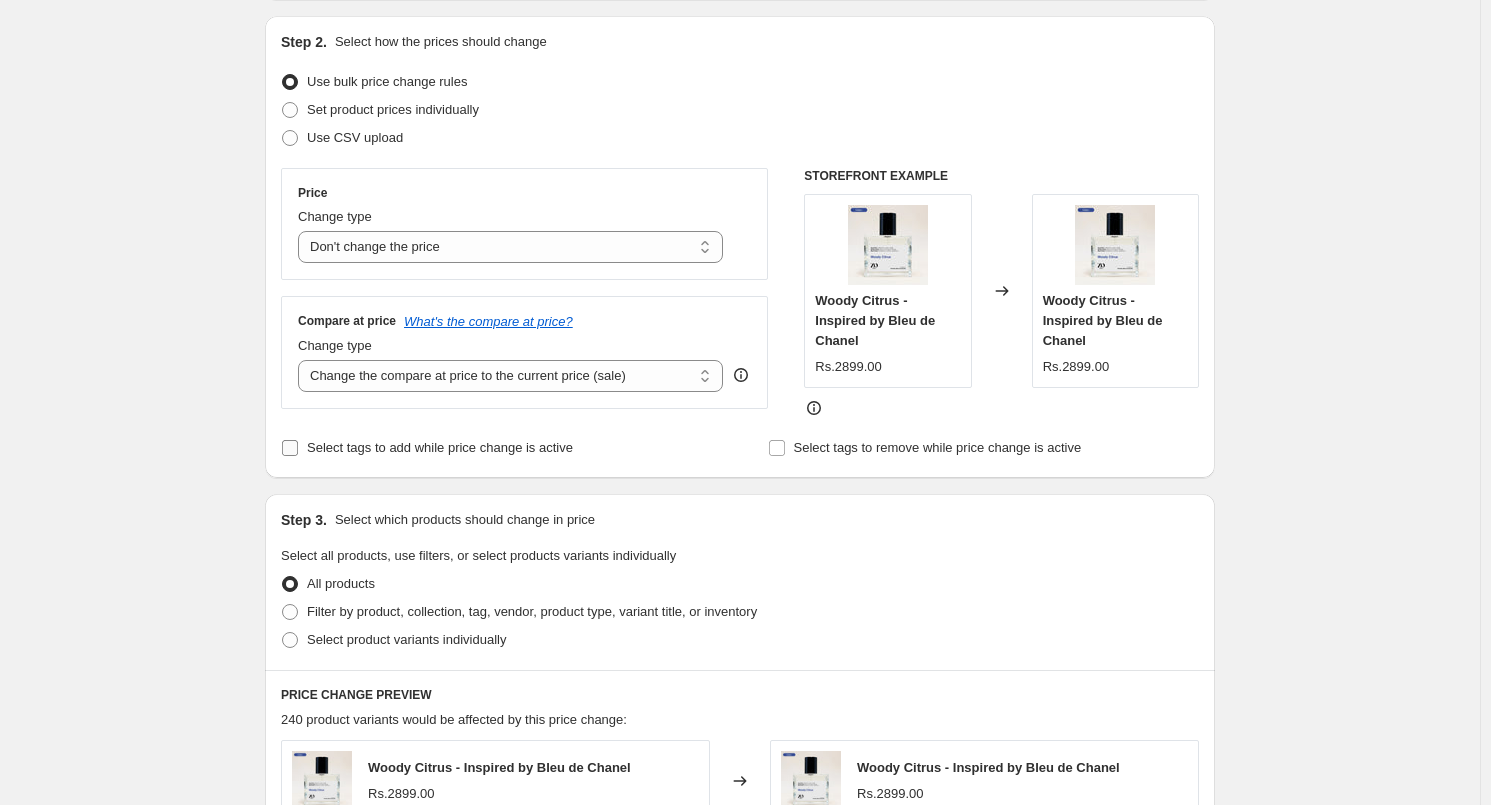 click on "Select tags to add while price change is active" at bounding box center [440, 447] 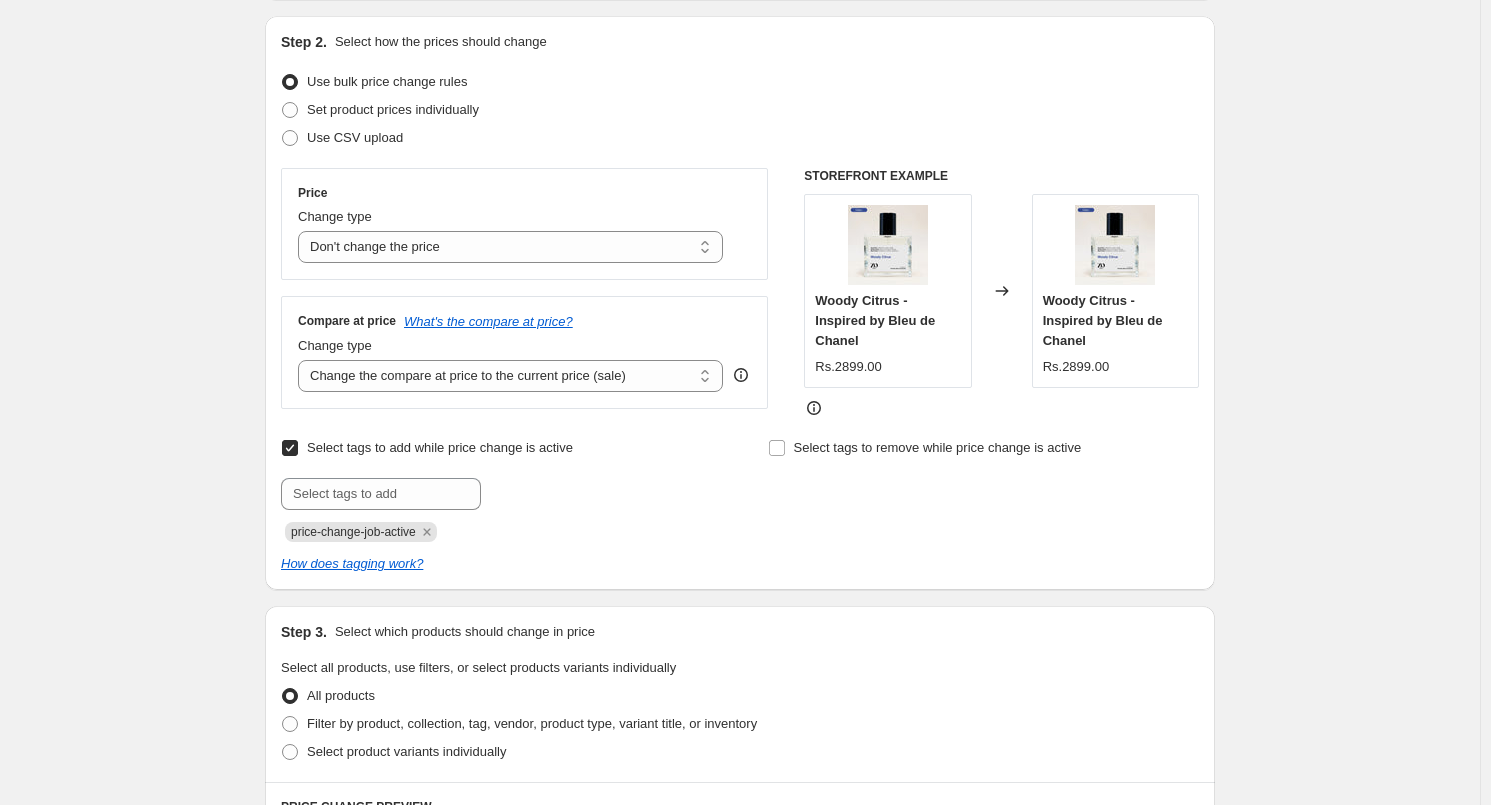 click on "Select tags to add while price change is active" at bounding box center [440, 447] 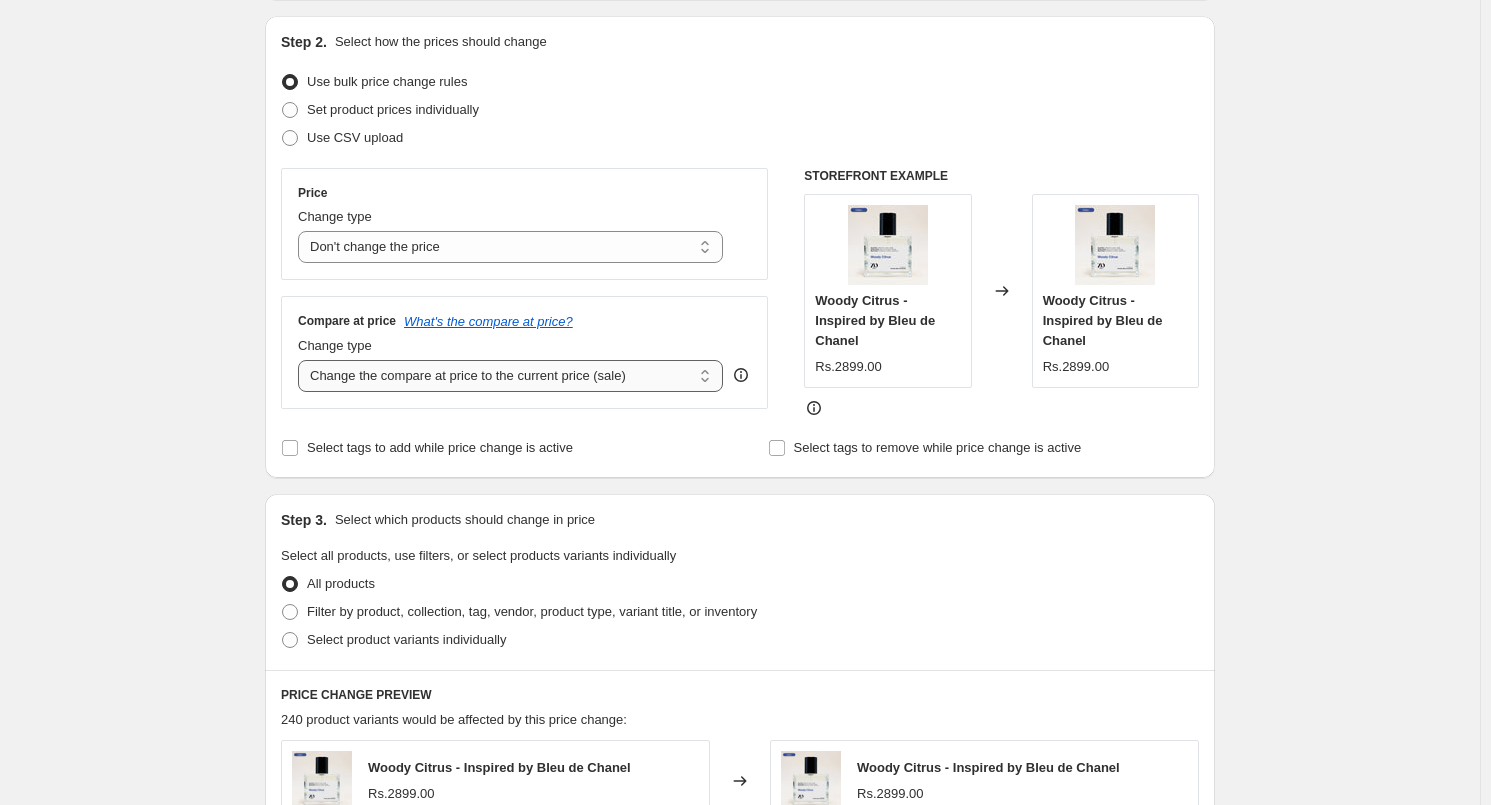 click on "Change the compare at price to the current price (sale) Change the compare at price to a certain amount Change the compare at price by a certain amount Change the compare at price by a certain percentage Change the compare at price by a certain amount relative to the actual price Change the compare at price by a certain percentage relative to the actual price Don't change the compare at price Remove the compare at price" at bounding box center [510, 376] 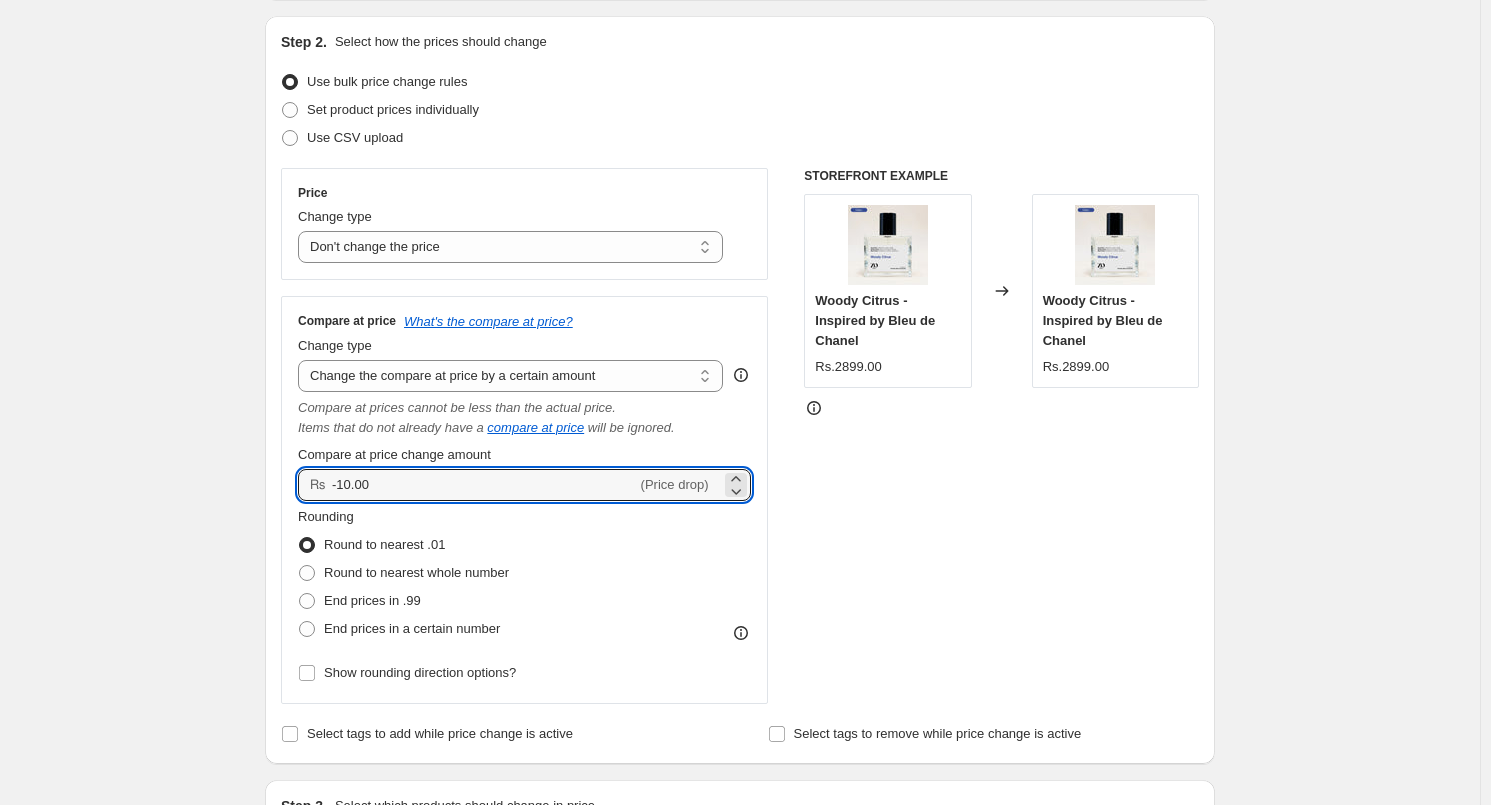 drag, startPoint x: 403, startPoint y: 489, endPoint x: 331, endPoint y: 494, distance: 72.1734 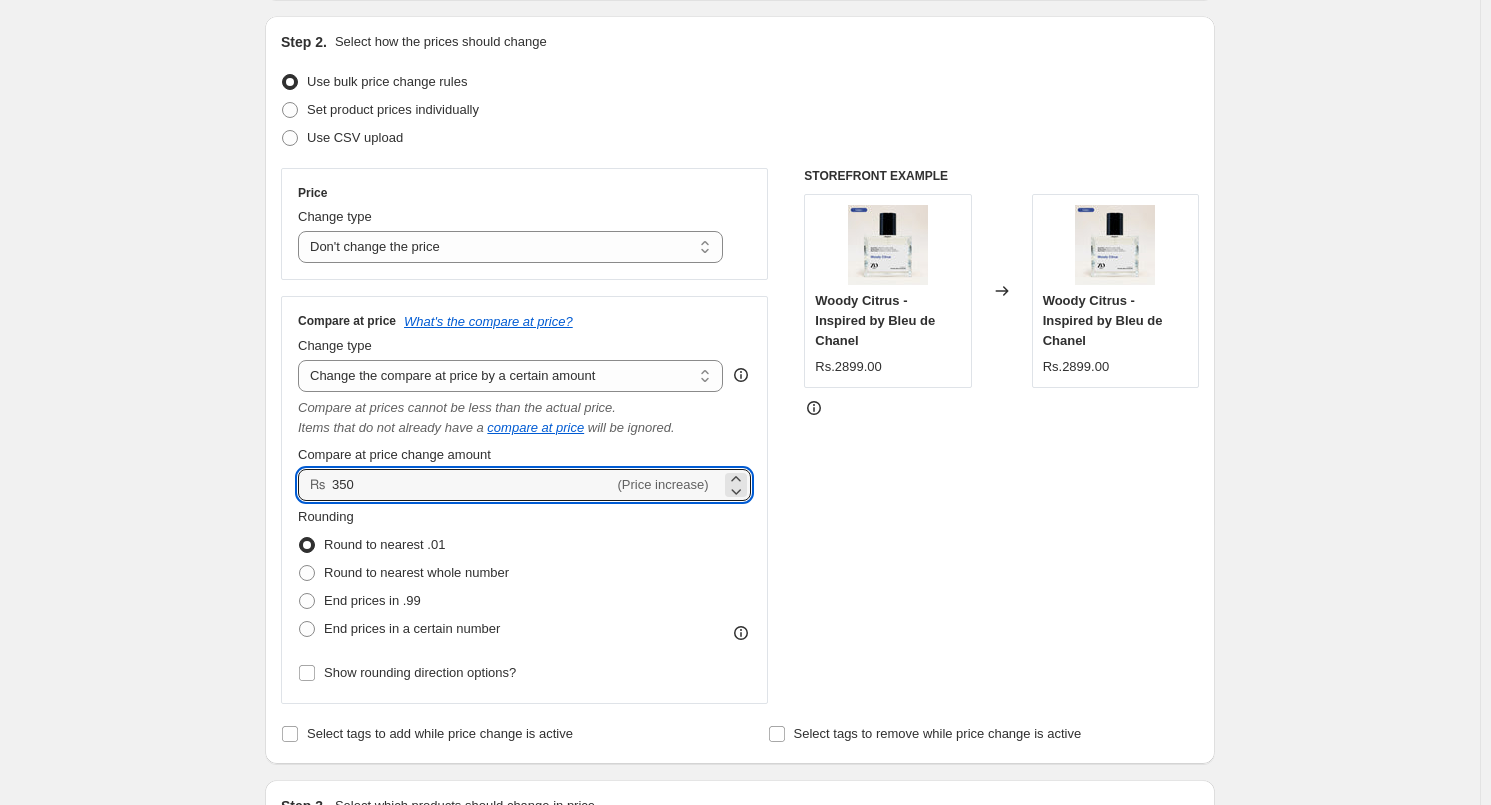 type on "350.00" 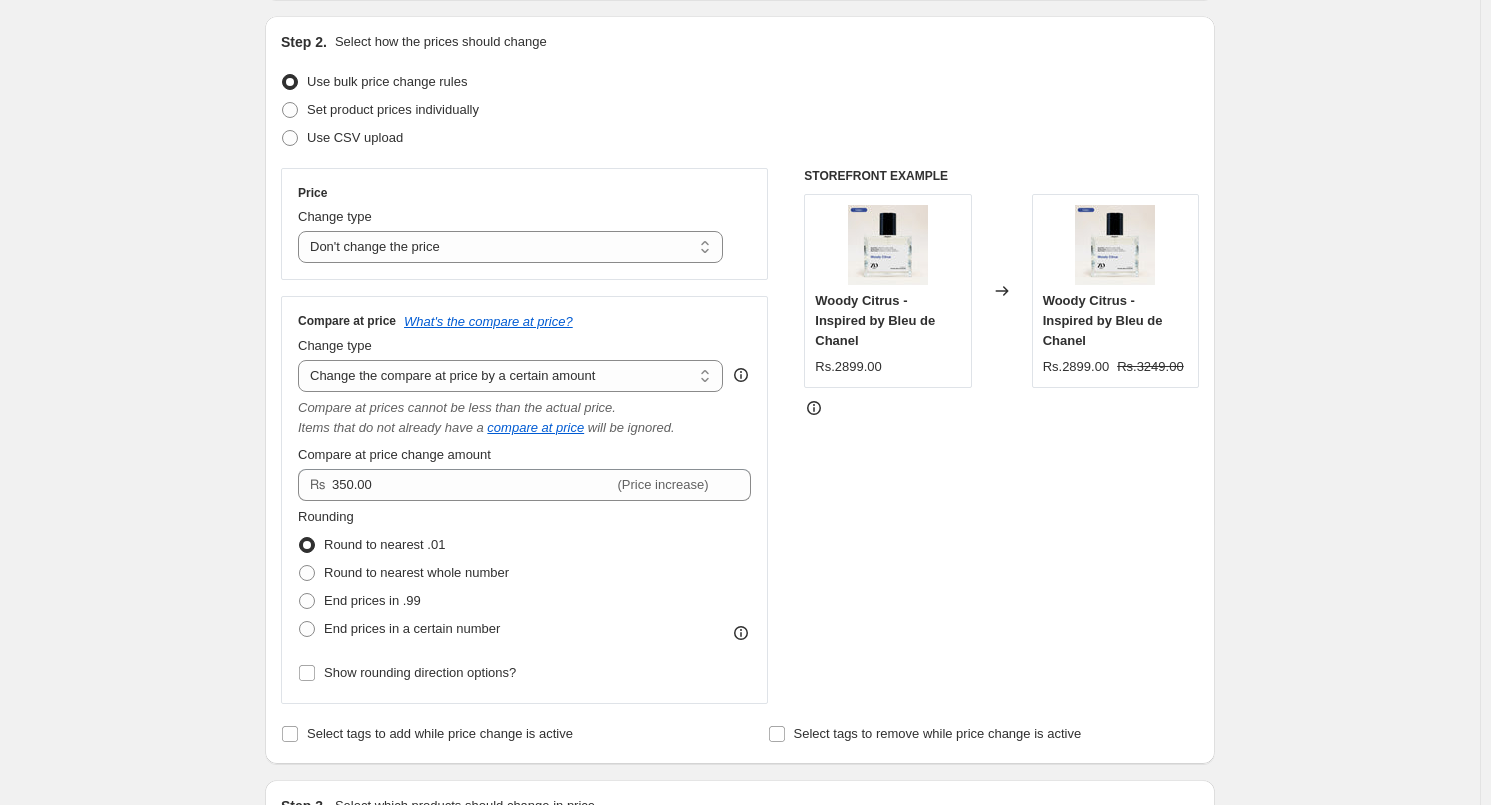 click on "Create new price change job. This page is ready Create new price change job Draft Step 1. Optionally give your price change job a title (eg "March 30% off sale on boots") Aug 8, 2025, 4:10:22 PM Price change job This title is just for internal use, customers won't see it Step 2. Select how the prices should change Use bulk price change rules Set product prices individually Use CSV upload Price Change type Change the price to a certain amount Change the price by a certain amount Change the price by a certain percentage Change the price to the current compare at price (price before sale) Change the price by a certain amount relative to the compare at price Change the price by a certain percentage relative to the compare at price Don't change the price Change the price by a certain percentage relative to the cost per item Change price to certain cost margin Don't change the price Compare at price What's the compare at price? Change type Change the compare at price to the current price (sale) compare at price" at bounding box center [740, 822] 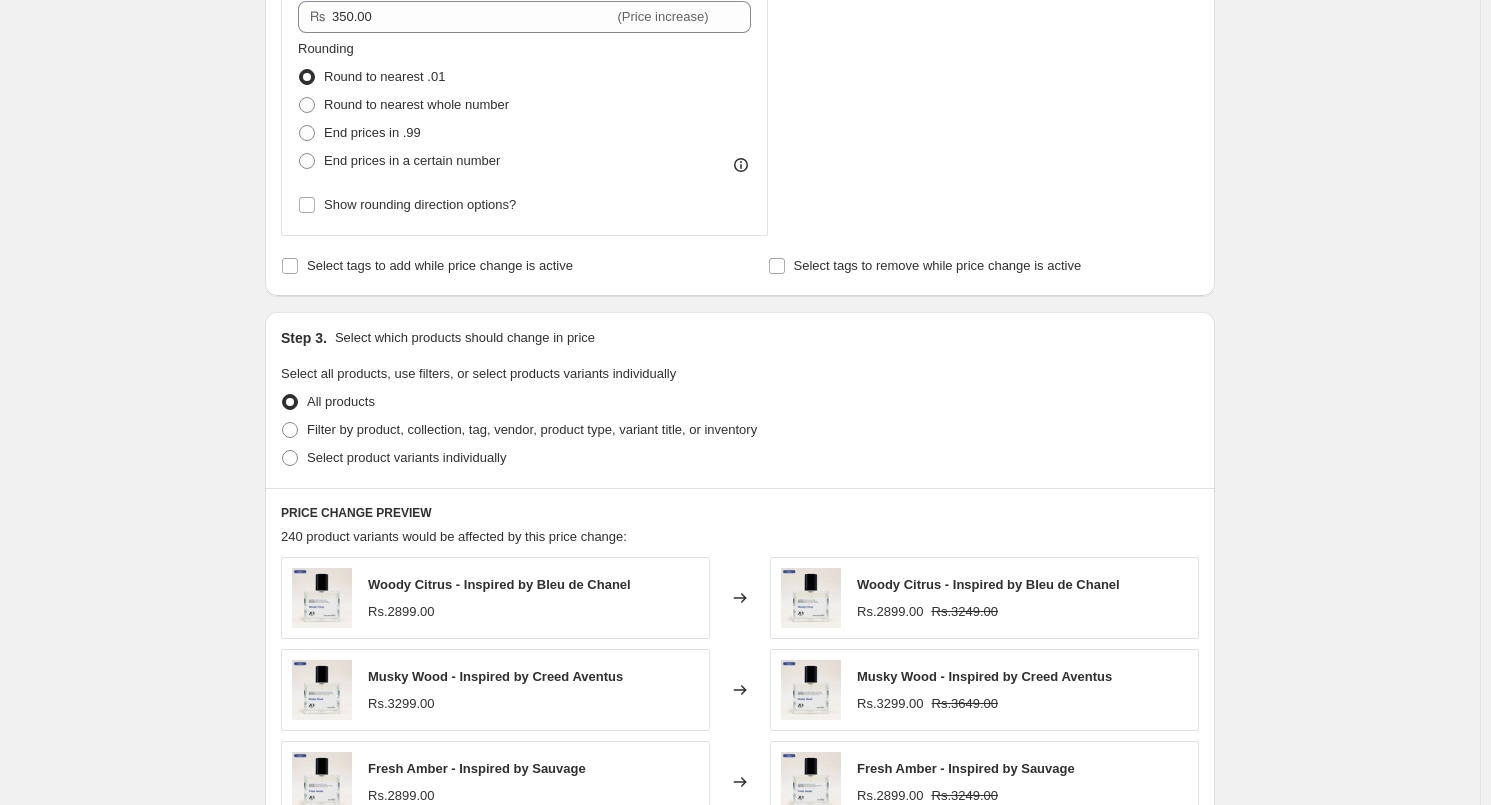 scroll, scrollTop: 700, scrollLeft: 0, axis: vertical 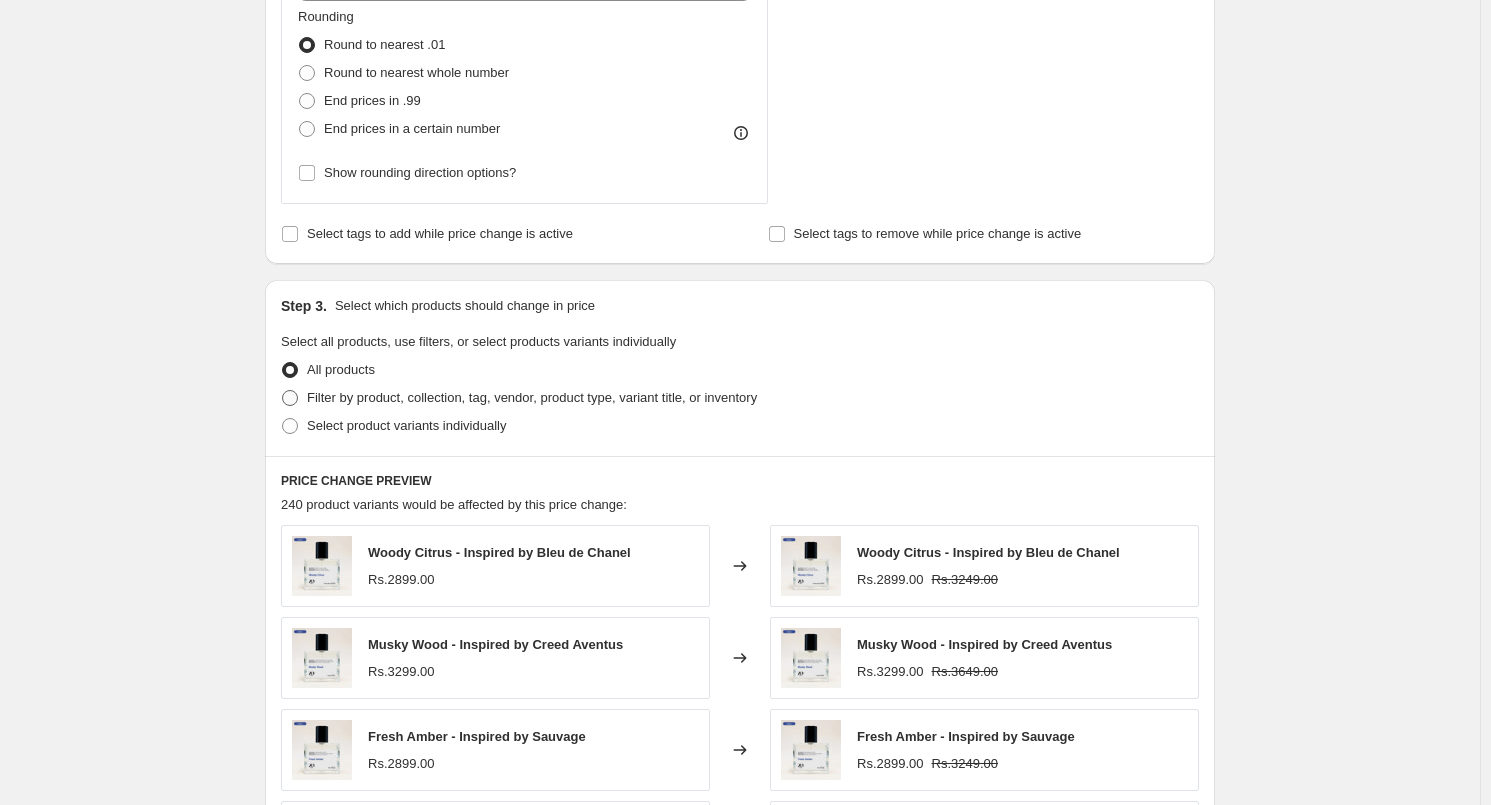 click on "Filter by product, collection, tag, vendor, product type, variant title, or inventory" at bounding box center [519, 398] 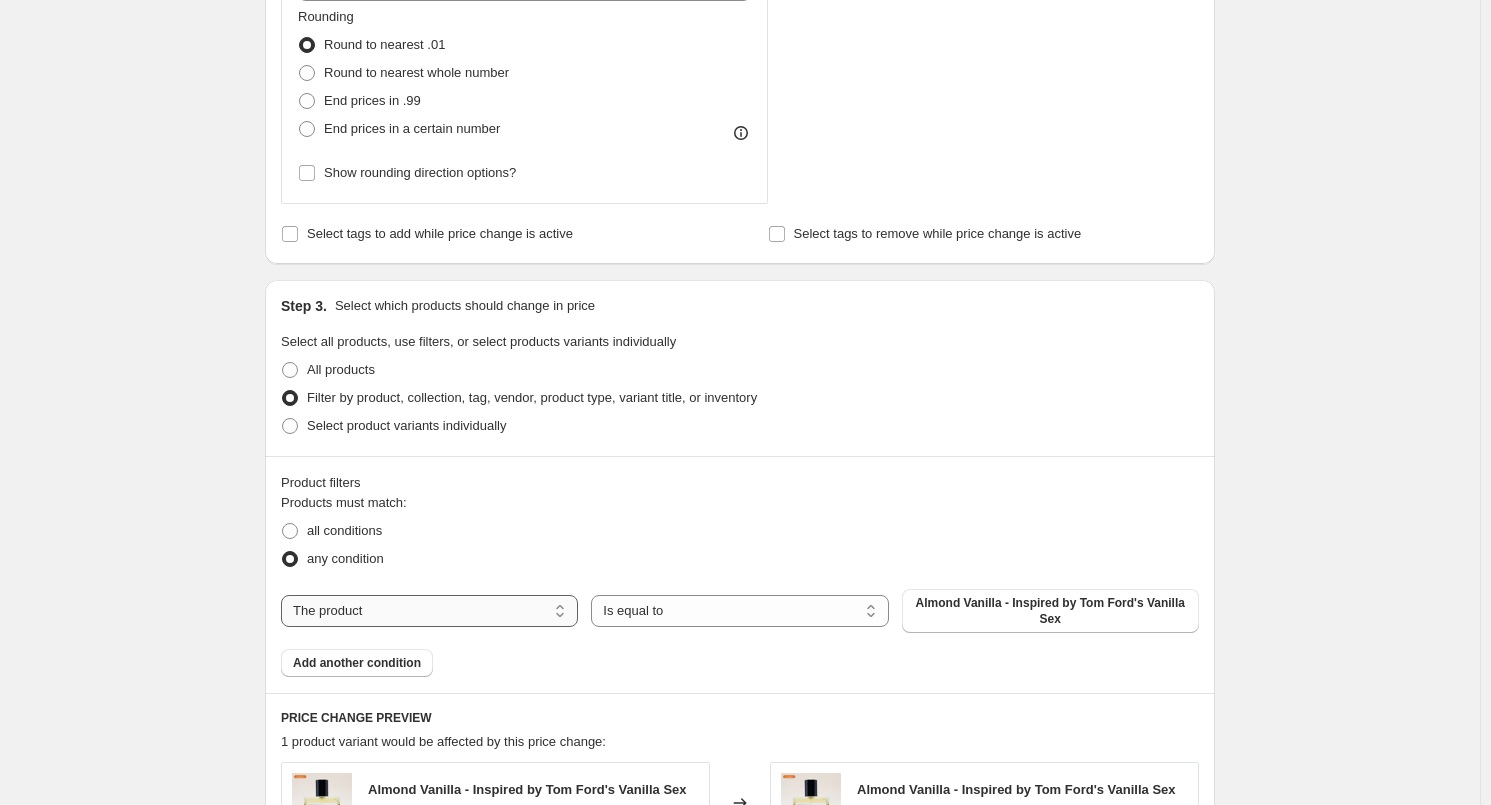 click on "The product The product's collection The product's tag The product's vendor The product's type The product's status The variant's title Inventory quantity" at bounding box center (429, 611) 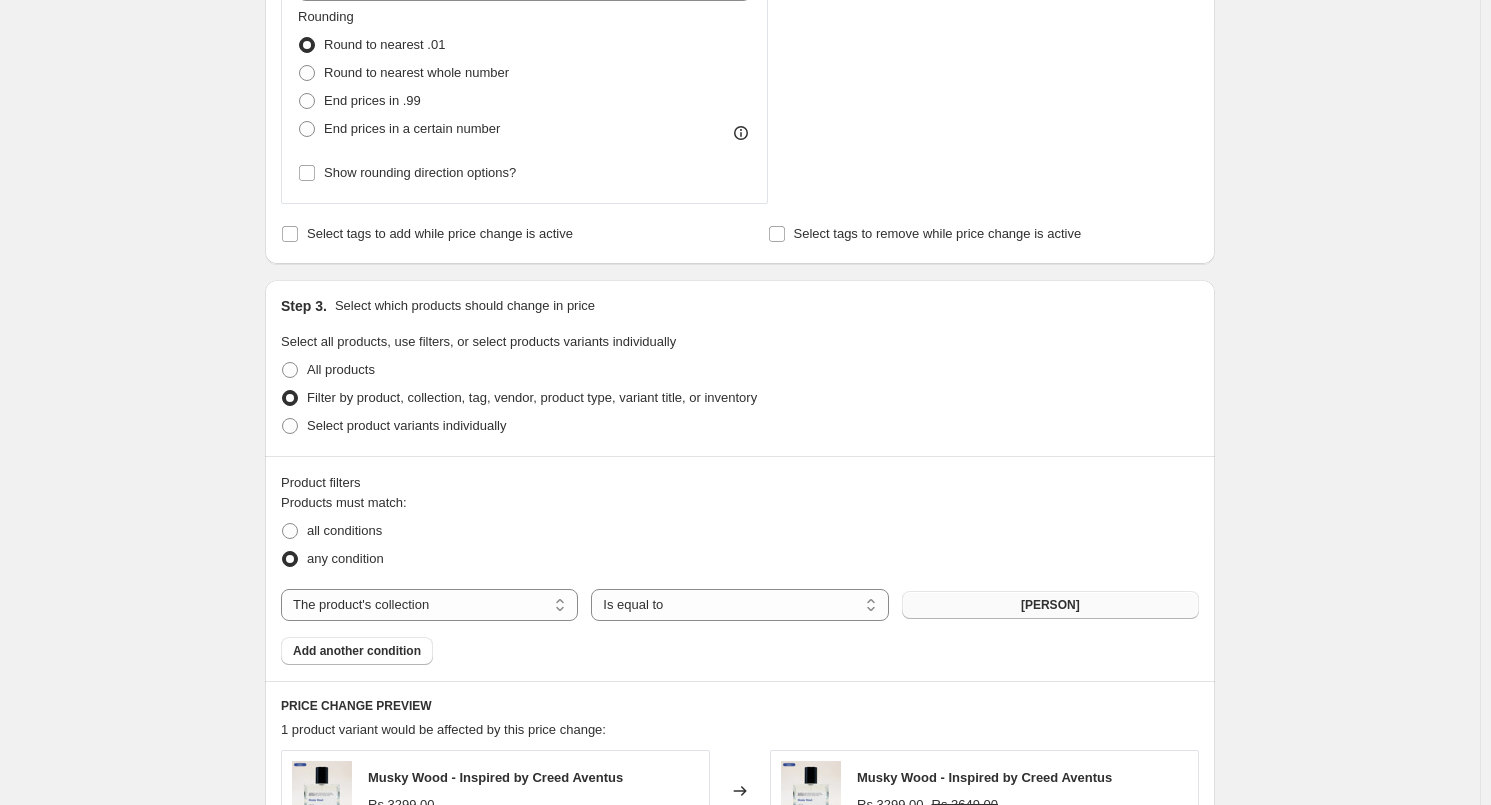 click on "[PERSON]" at bounding box center (1050, 605) 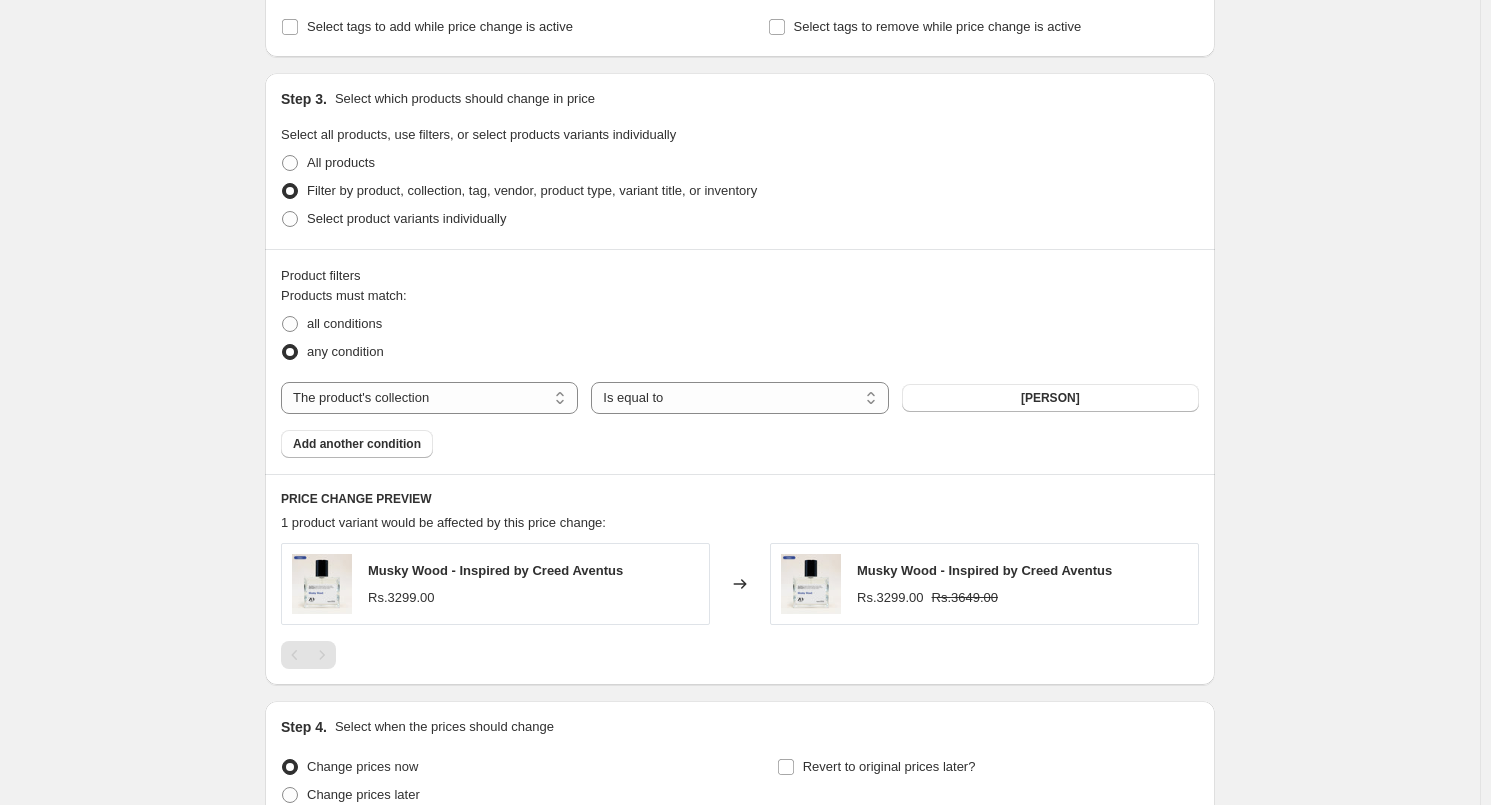 scroll, scrollTop: 895, scrollLeft: 0, axis: vertical 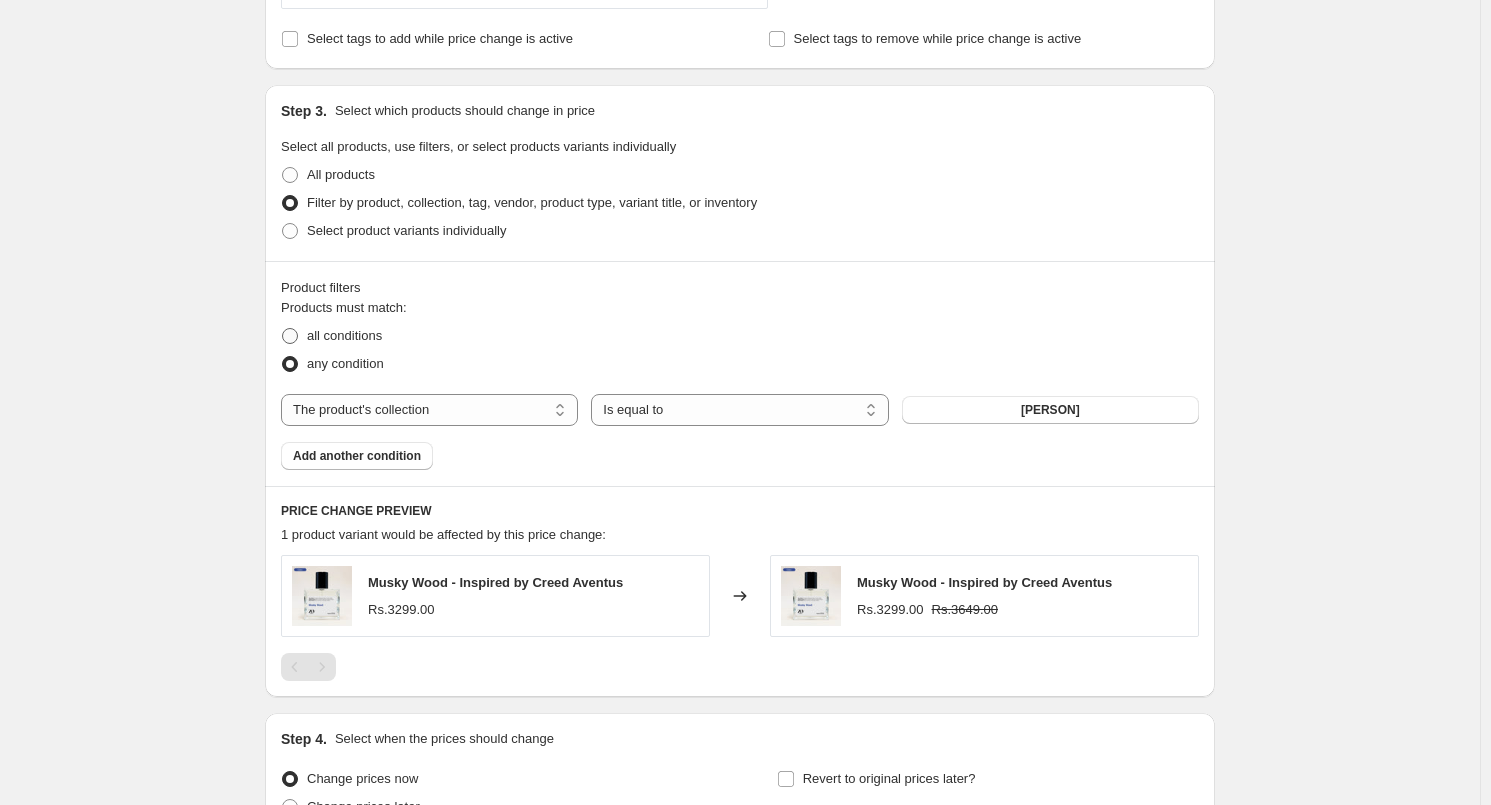 click at bounding box center (290, 336) 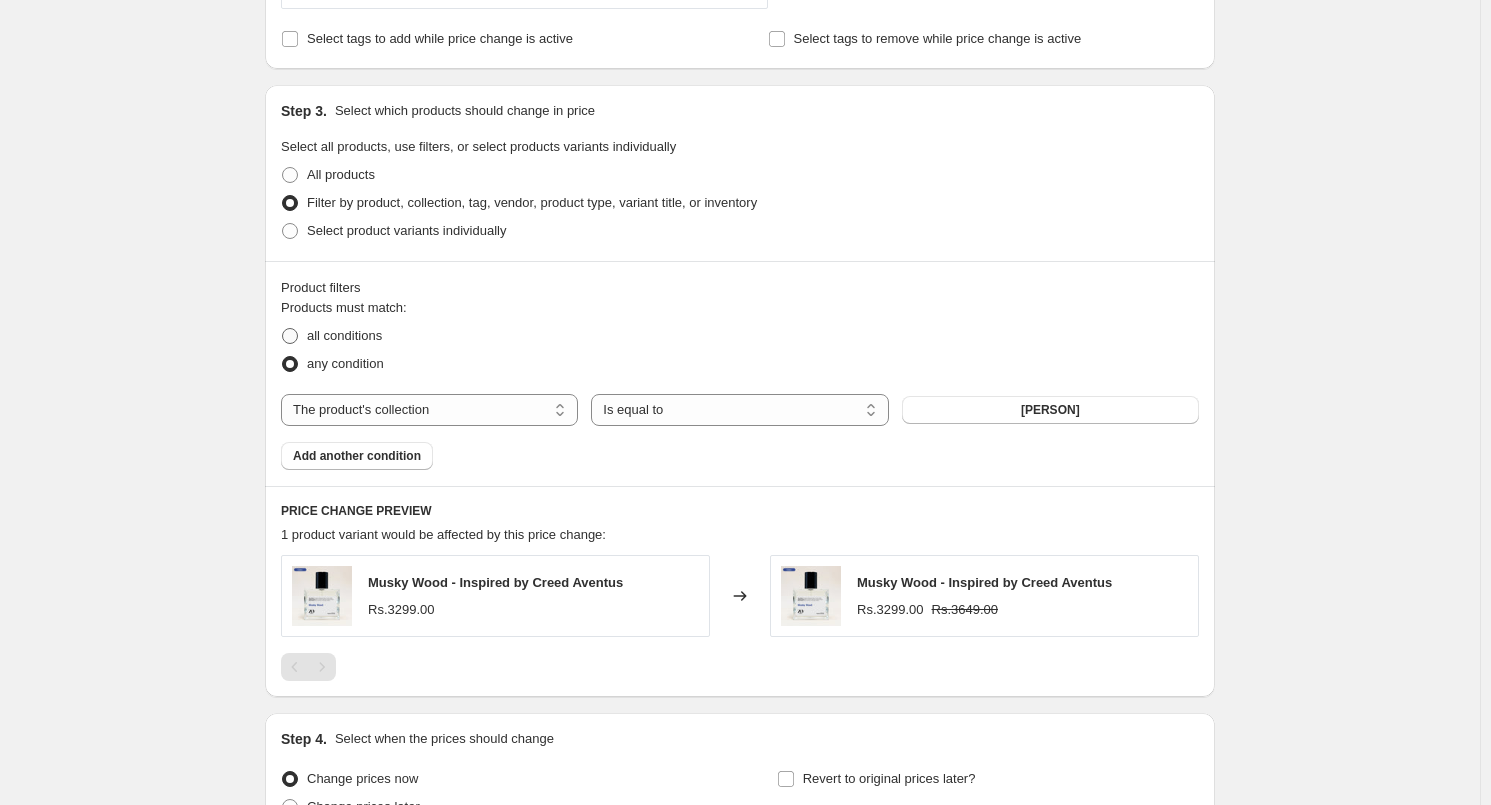 radio on "true" 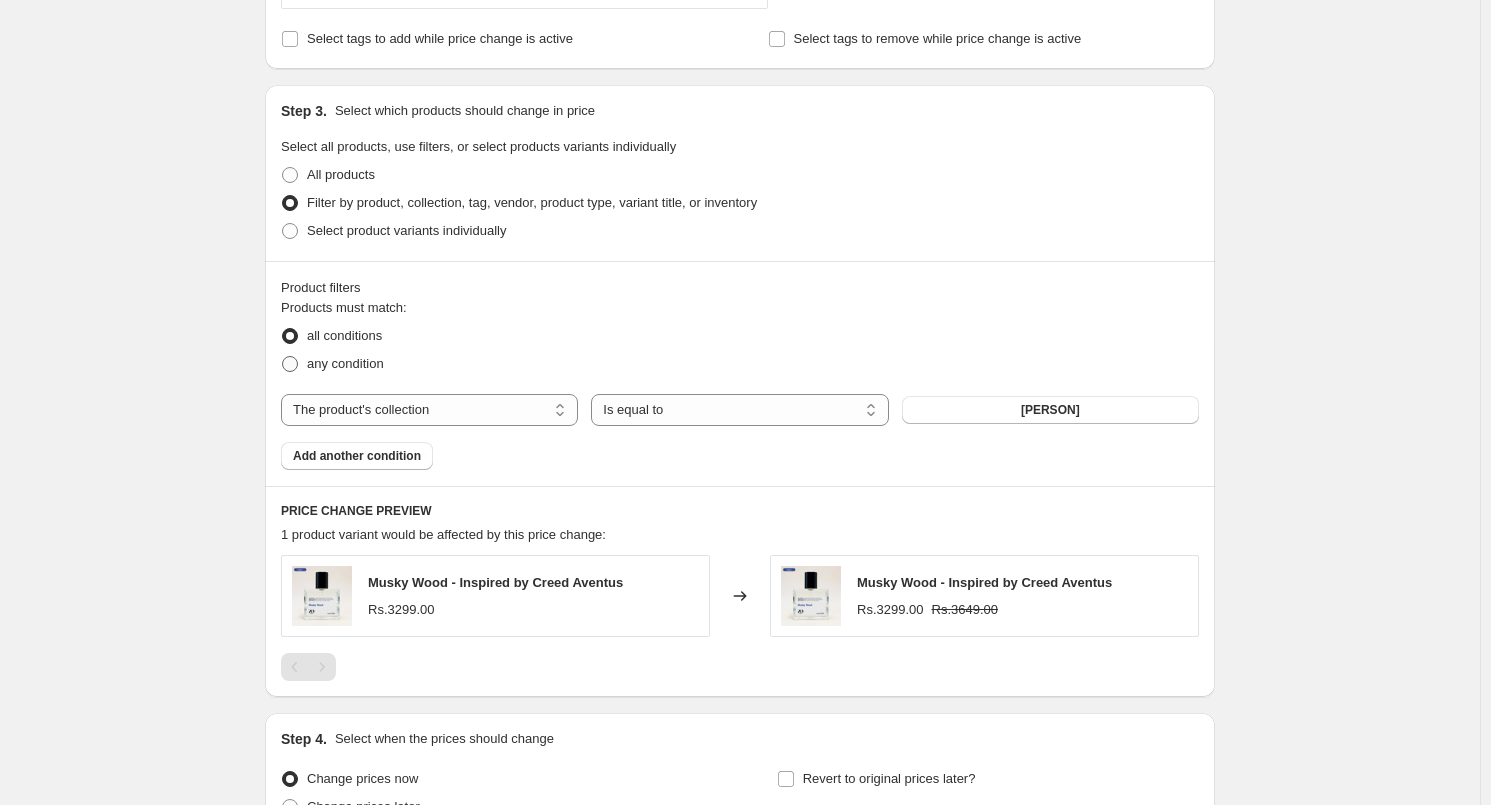 click at bounding box center [290, 364] 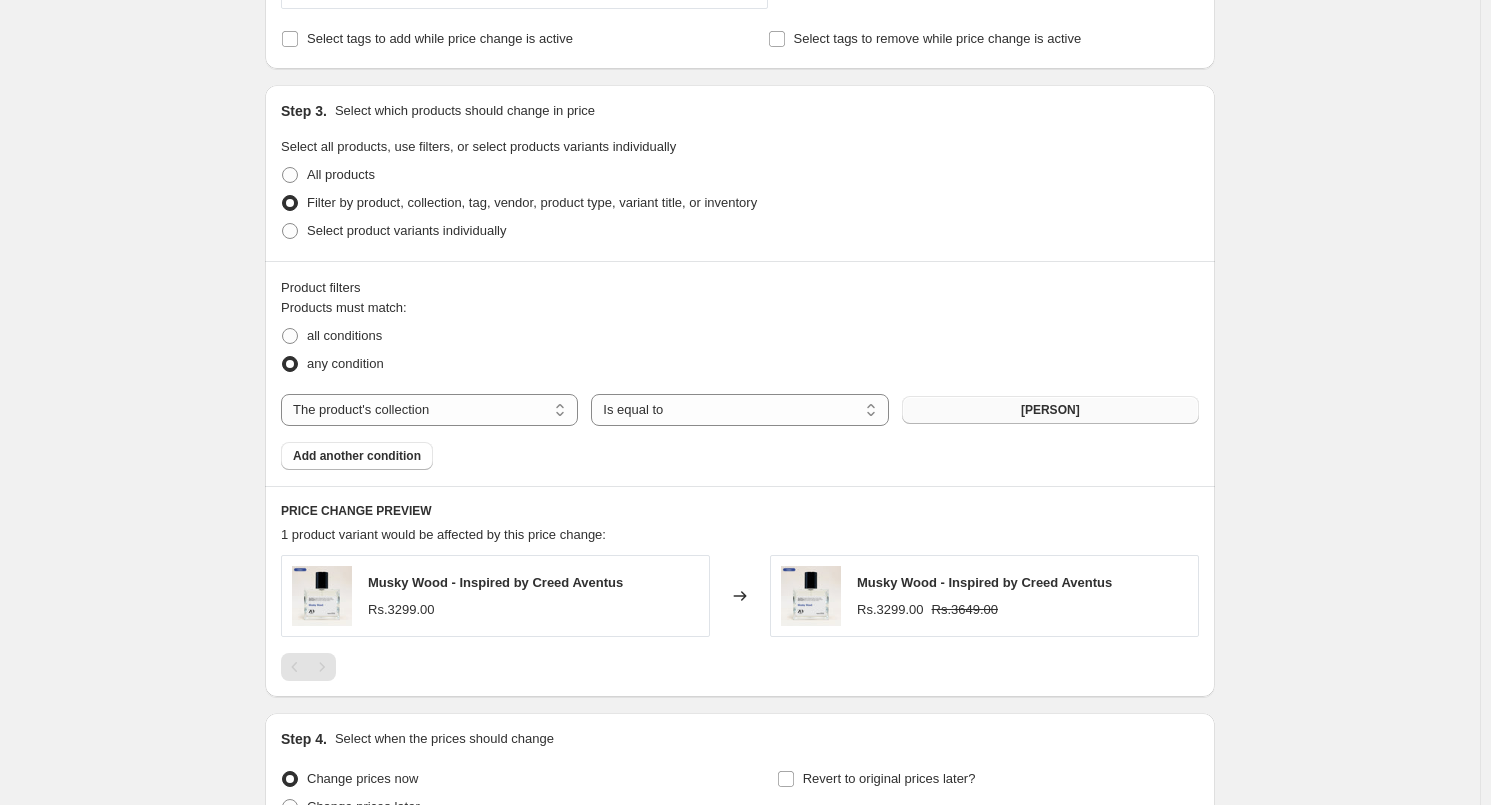 click on "[PERSON]" at bounding box center [1050, 410] 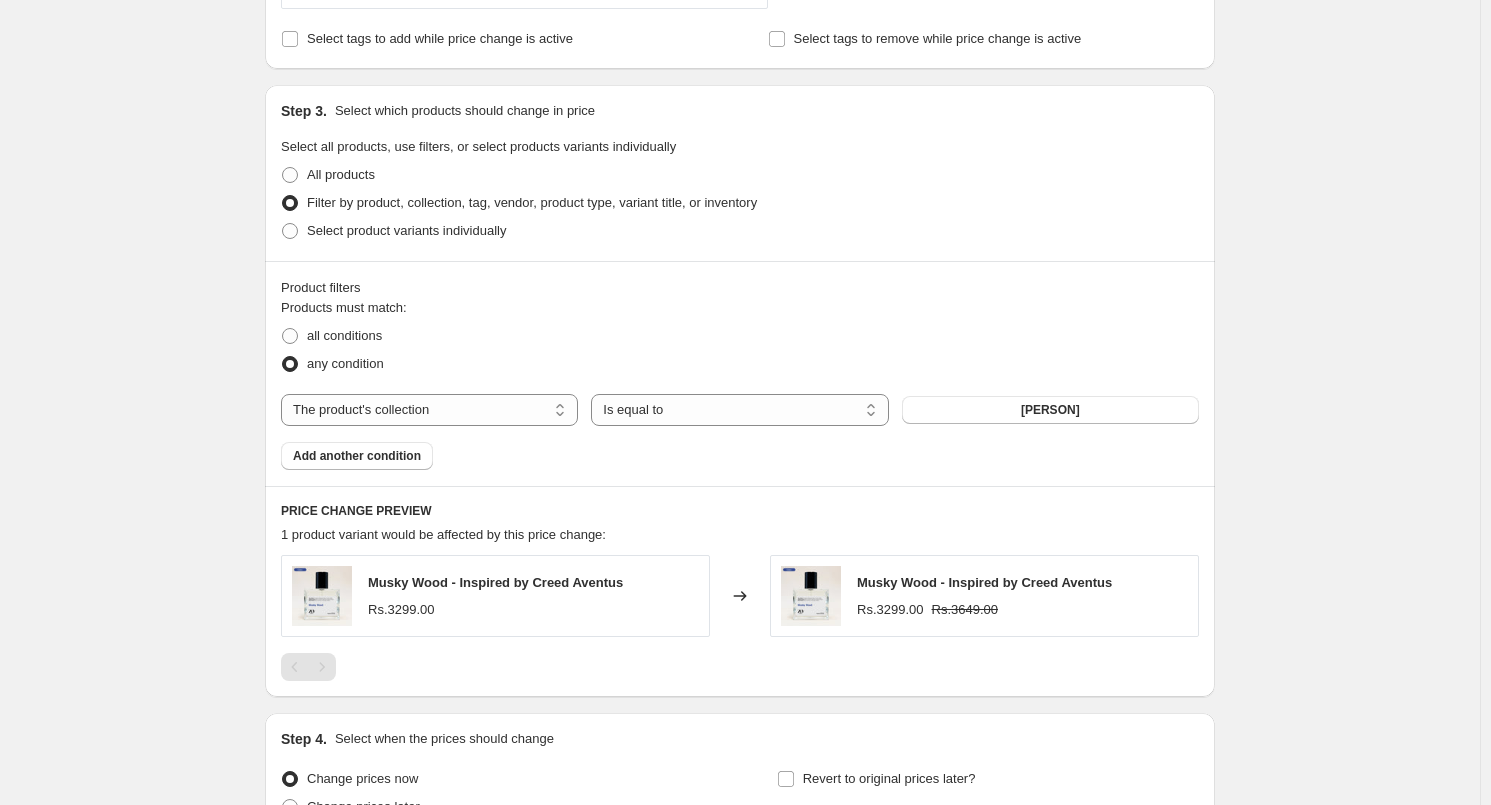 click on "Products must match: all conditions any condition The product The product's collection The product's tag The product's vendor The product's type The product's status The variant's title Inventory quantity The product's collection Is equal to Is not equal to Is equal to [PERSON] Add another condition" at bounding box center [740, 384] 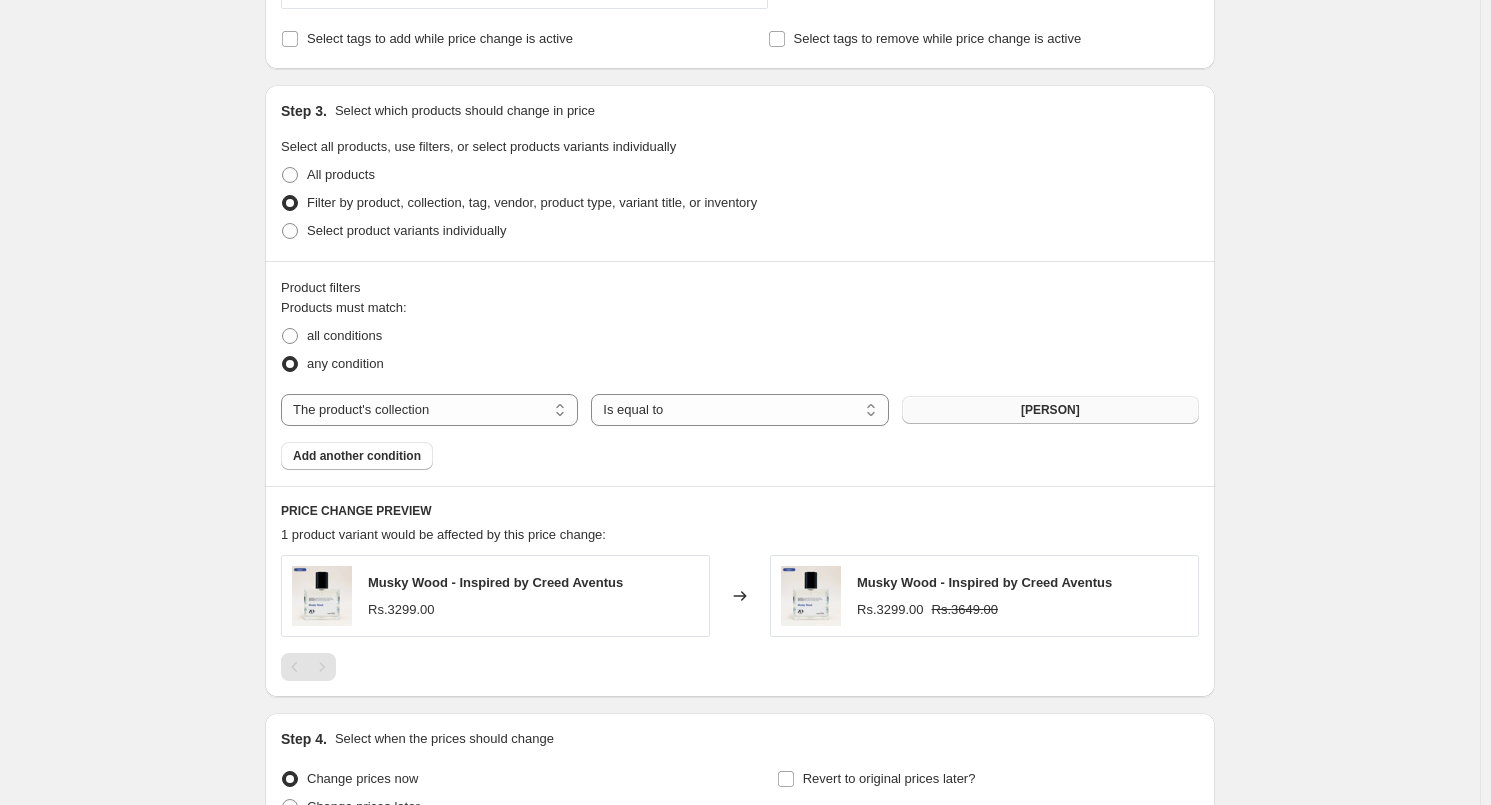 click on "[PERSON]" at bounding box center (1050, 410) 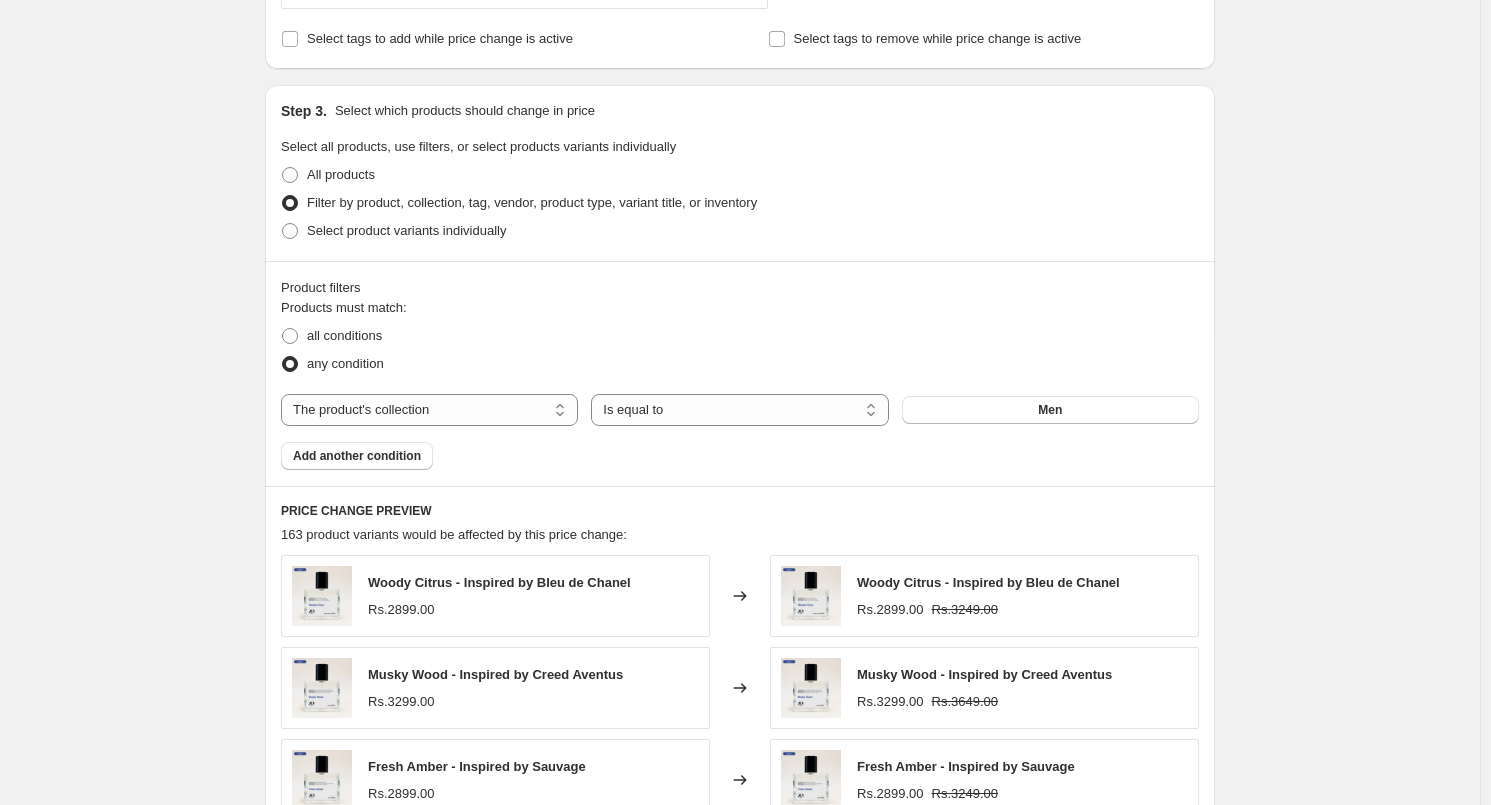 click on "Add another condition" at bounding box center [357, 456] 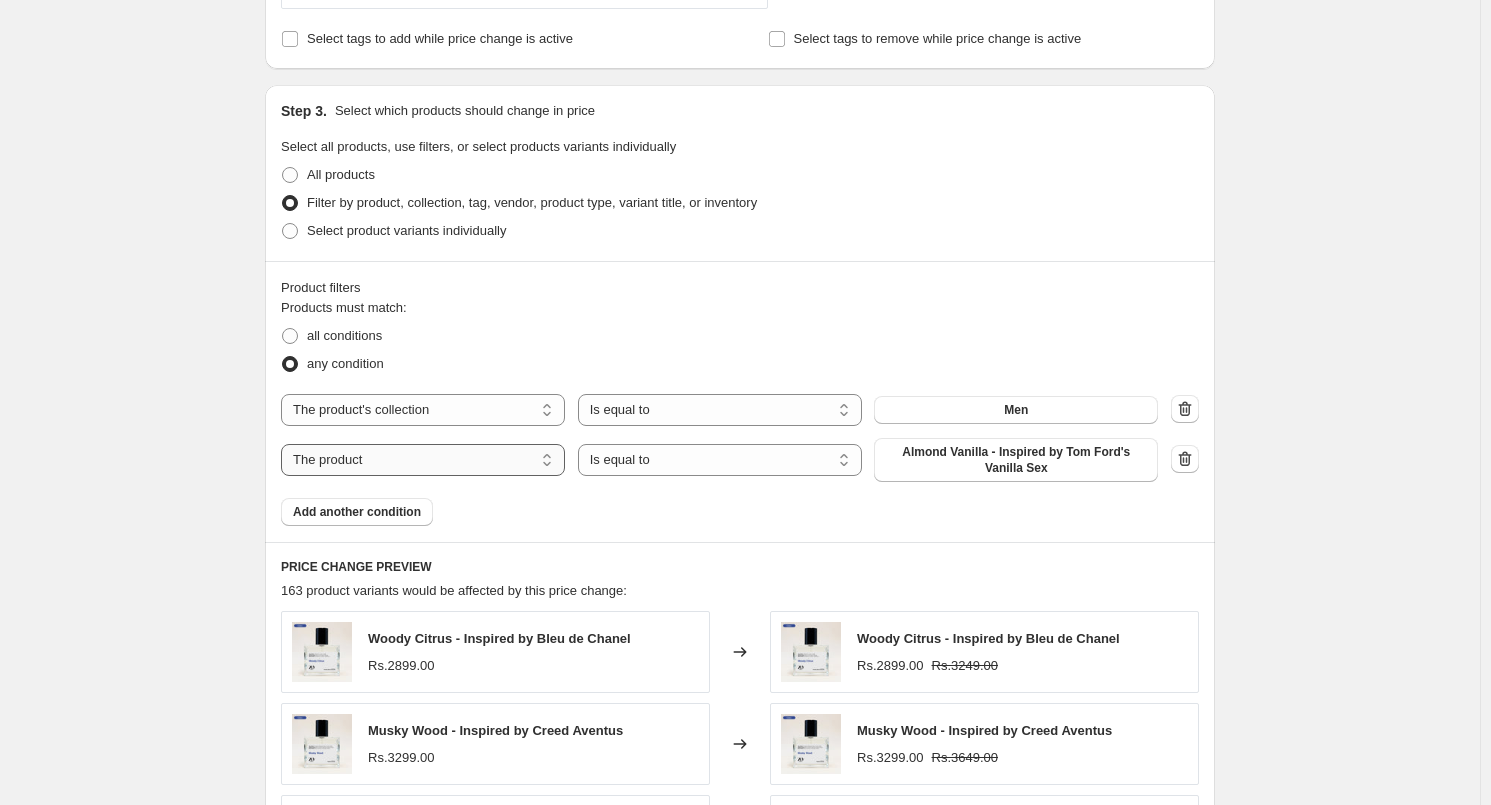 click on "The product The product's collection The product's tag The product's vendor The product's type The product's status The variant's title Inventory quantity" at bounding box center [423, 460] 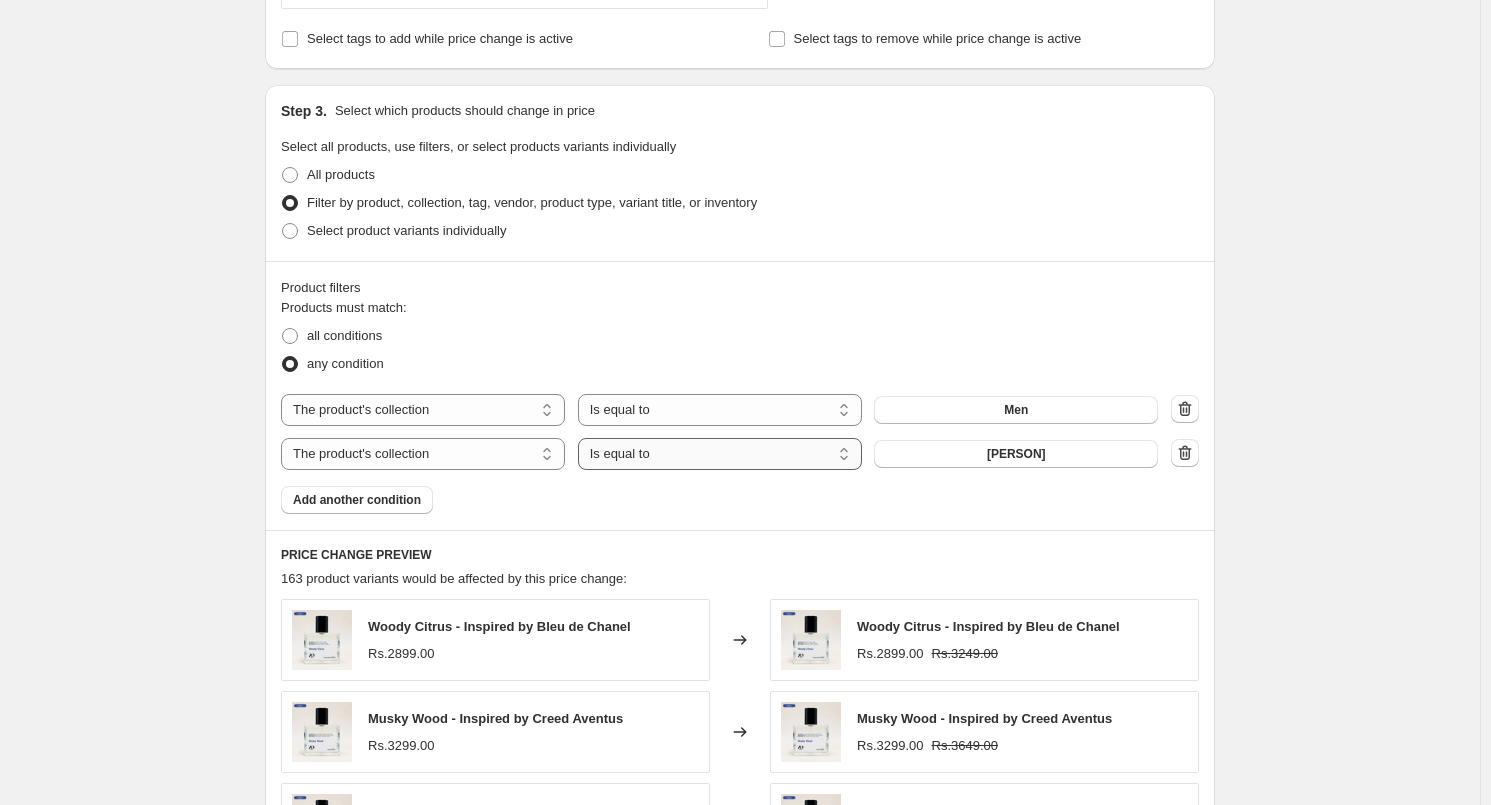 click on "Is equal to Is not equal to" at bounding box center (720, 454) 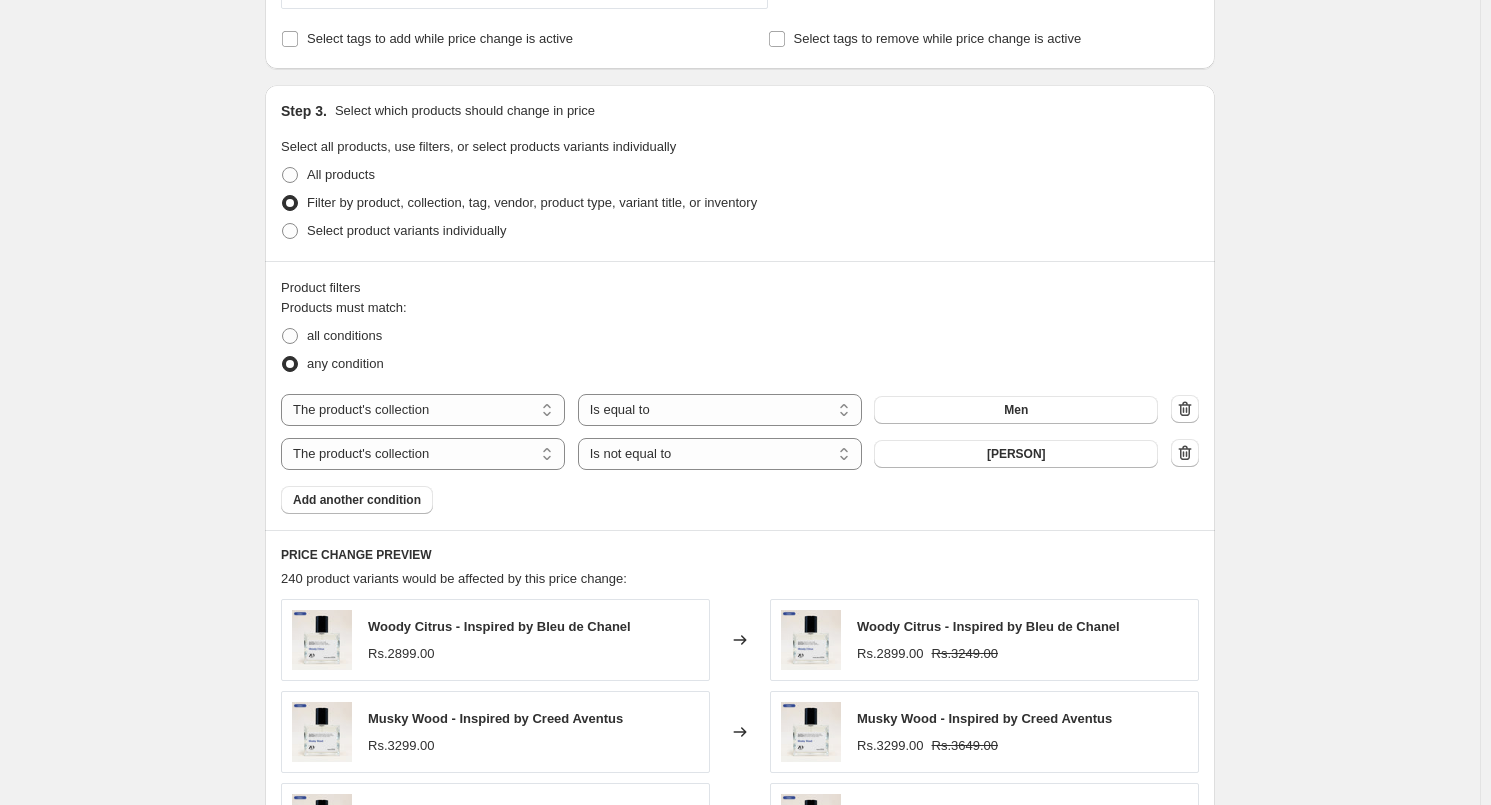 click on "[PERSON]" at bounding box center (1016, 454) 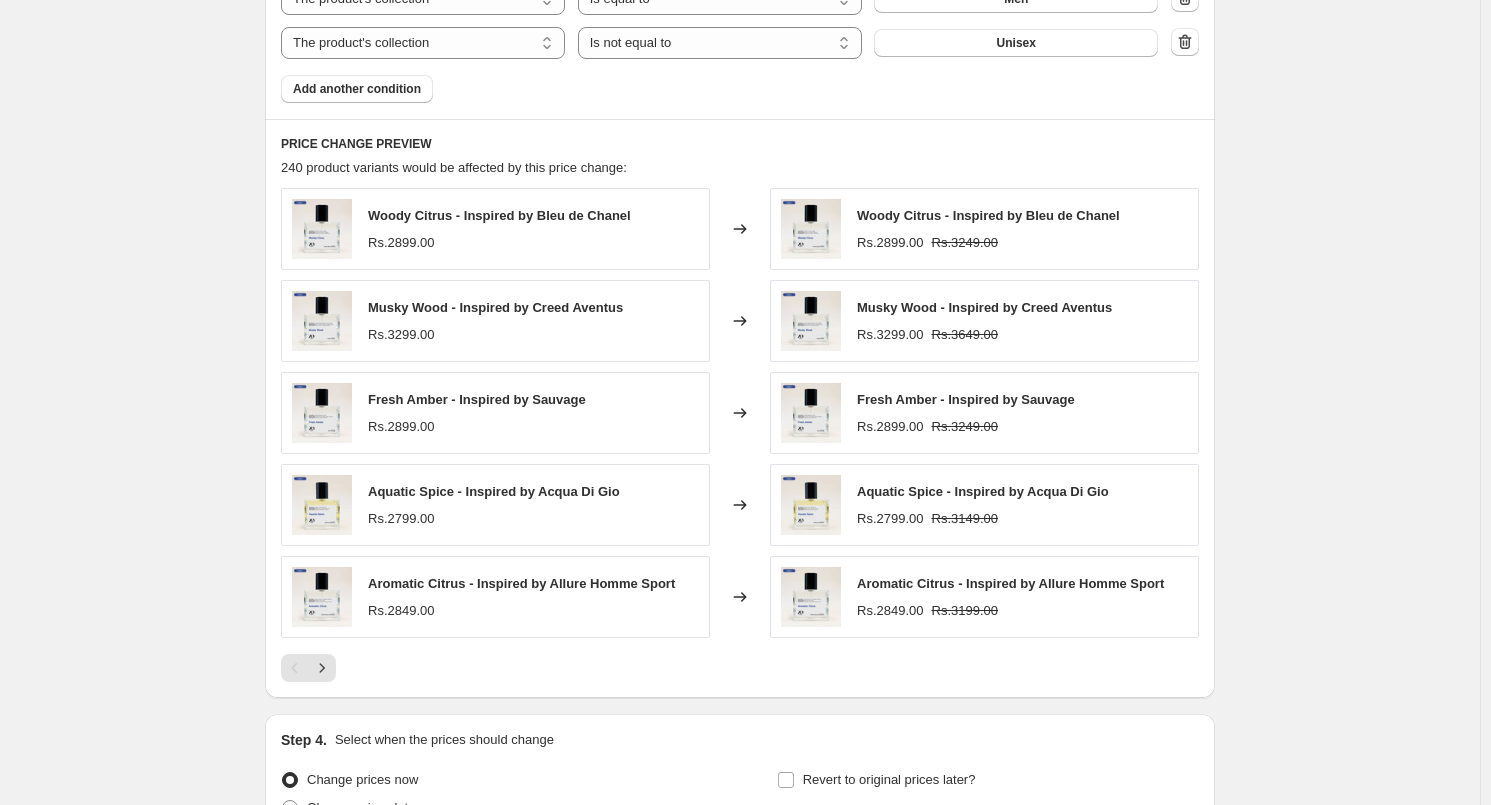 scroll, scrollTop: 1507, scrollLeft: 0, axis: vertical 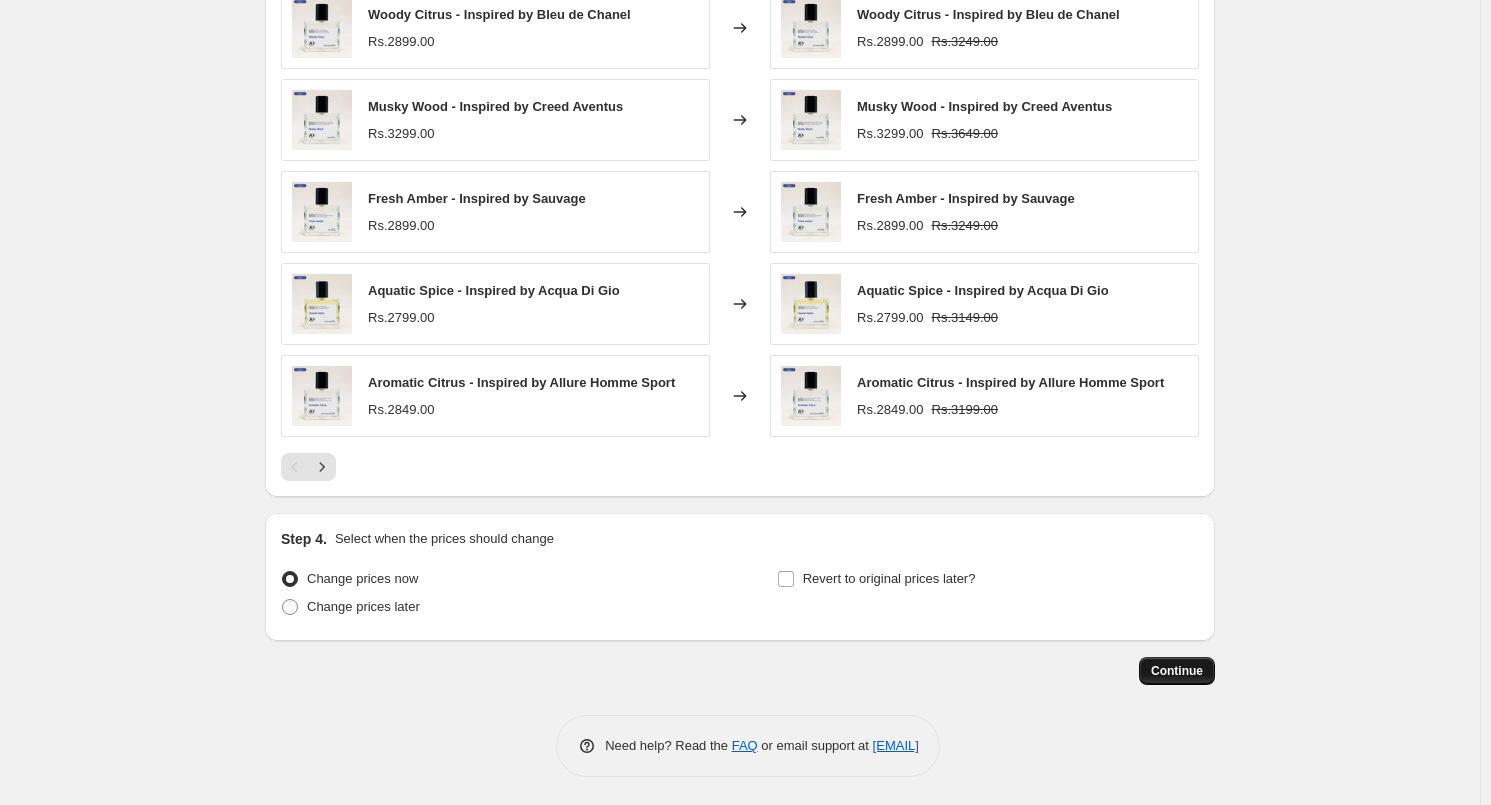 click on "Continue" at bounding box center (1177, 671) 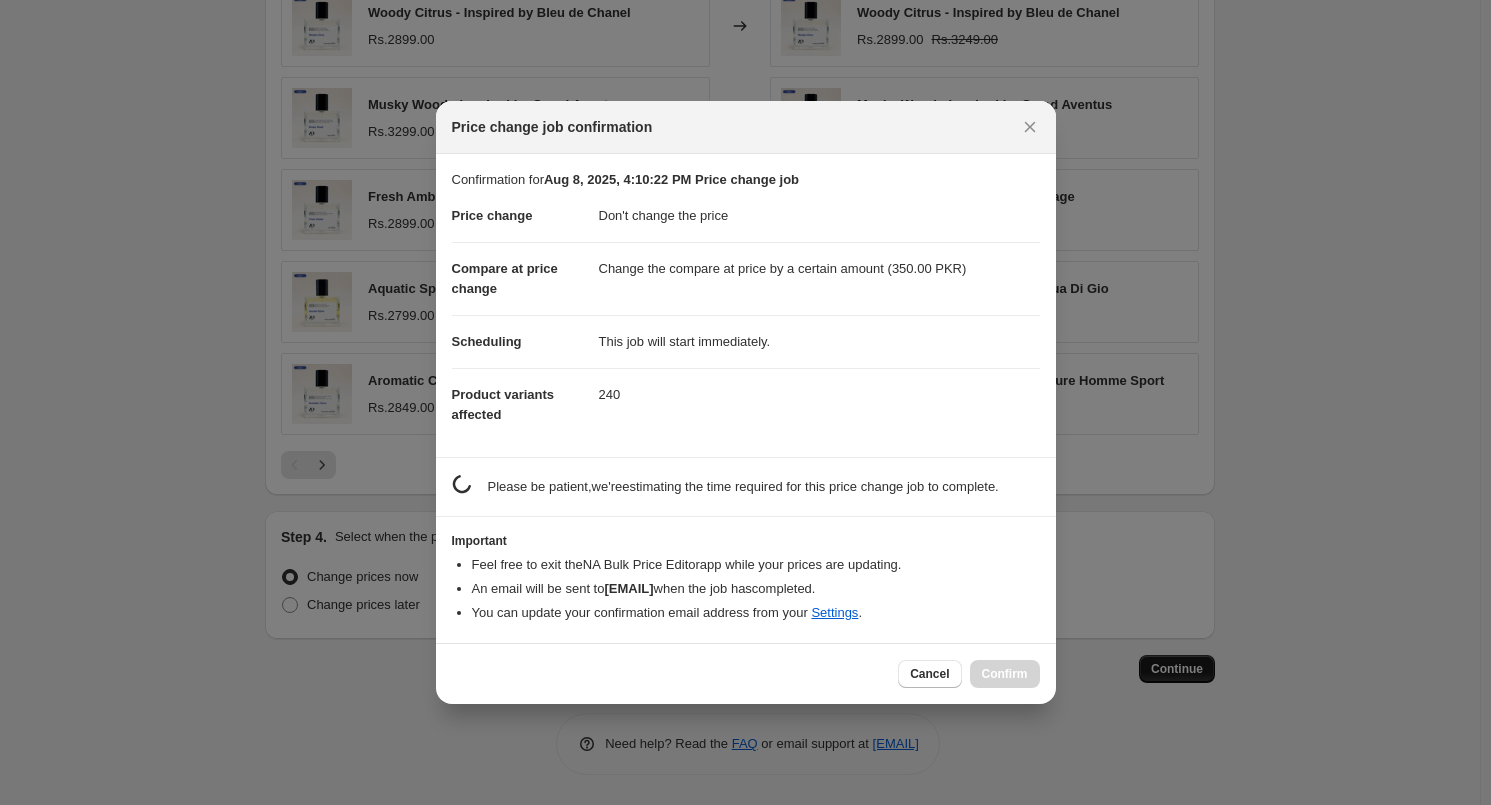 scroll, scrollTop: 1507, scrollLeft: 0, axis: vertical 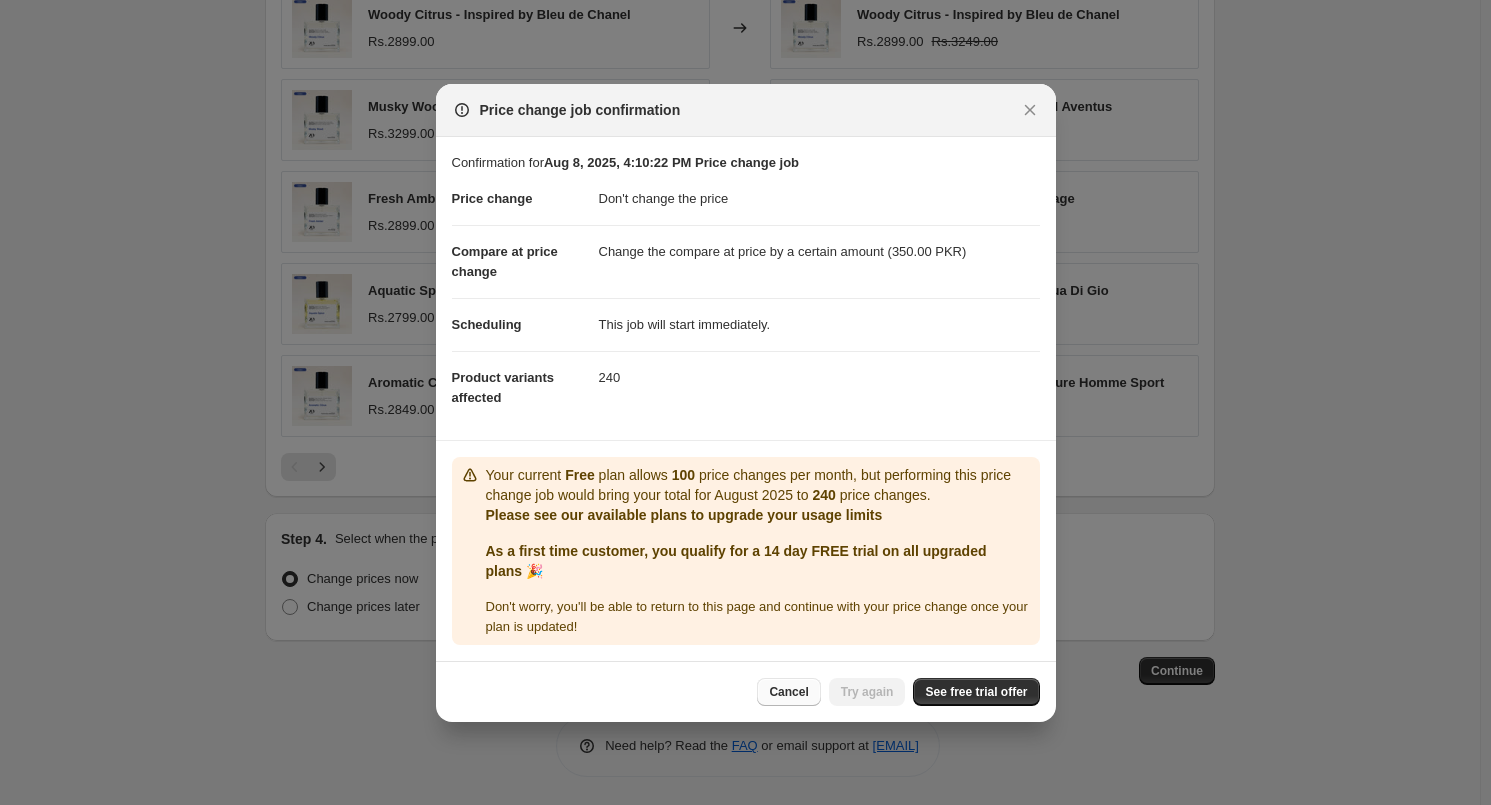 click on "Cancel" at bounding box center (788, 692) 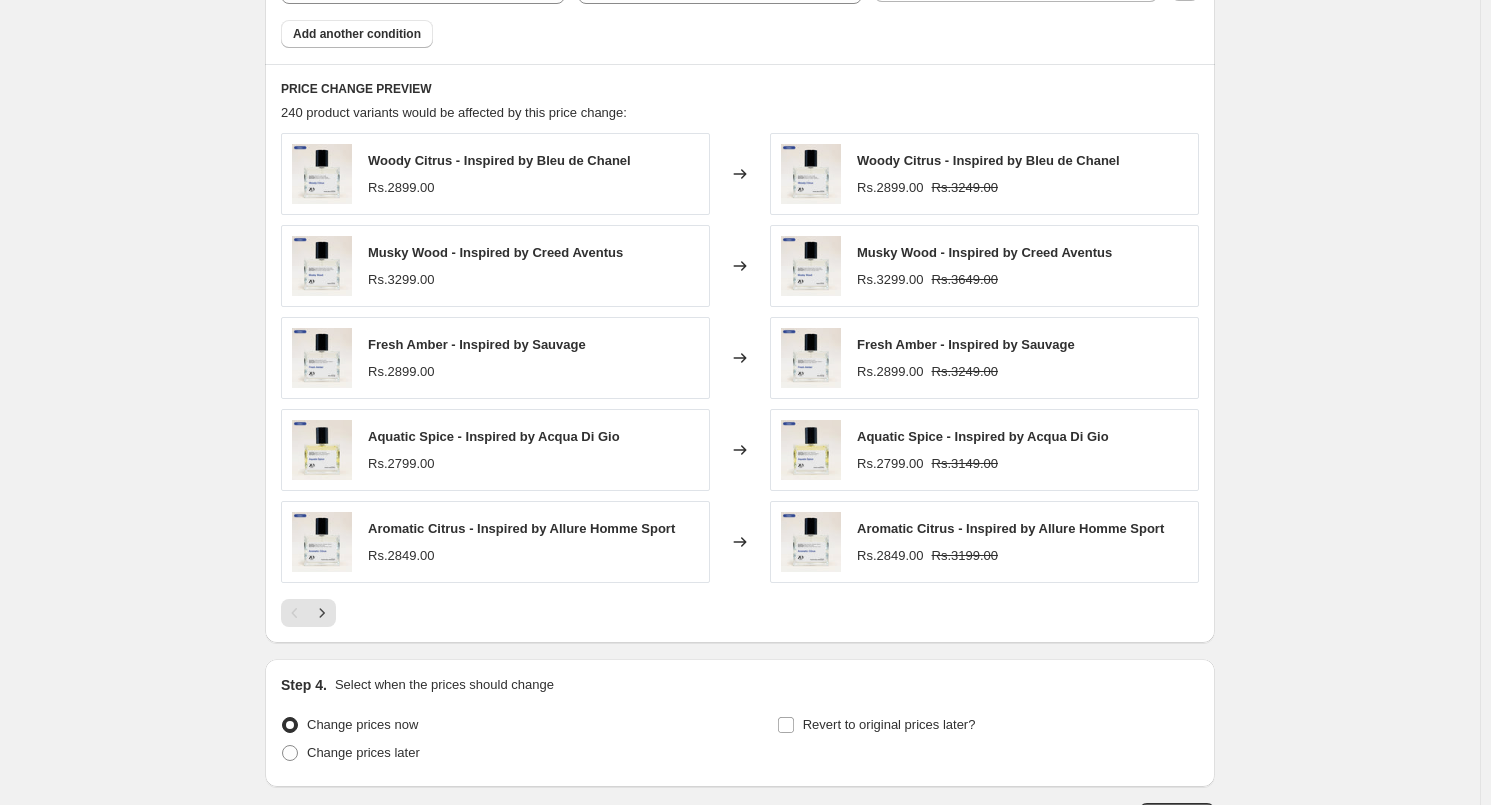 scroll, scrollTop: 1106, scrollLeft: 0, axis: vertical 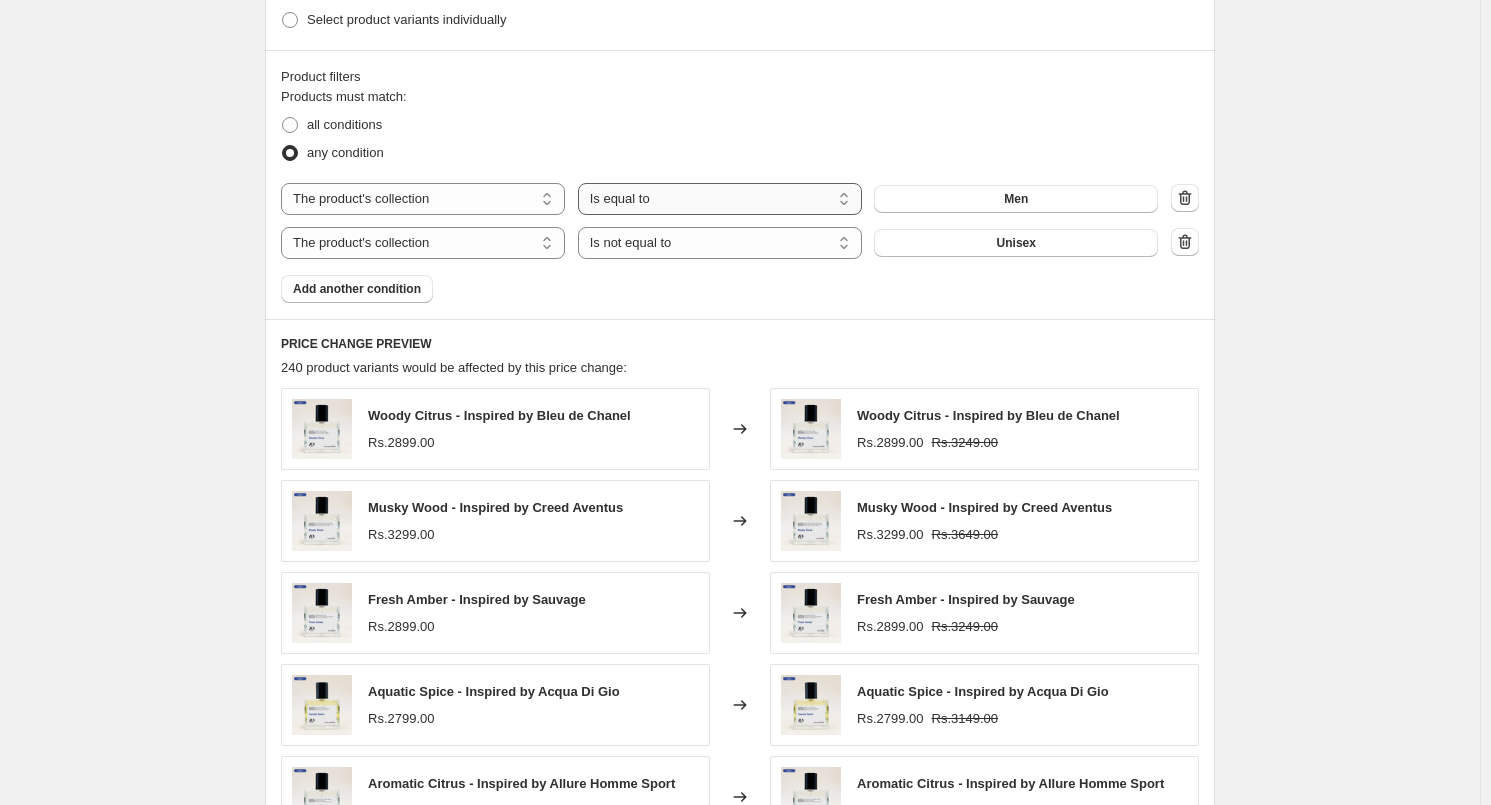 click on "Is equal to Is not equal to" at bounding box center [720, 199] 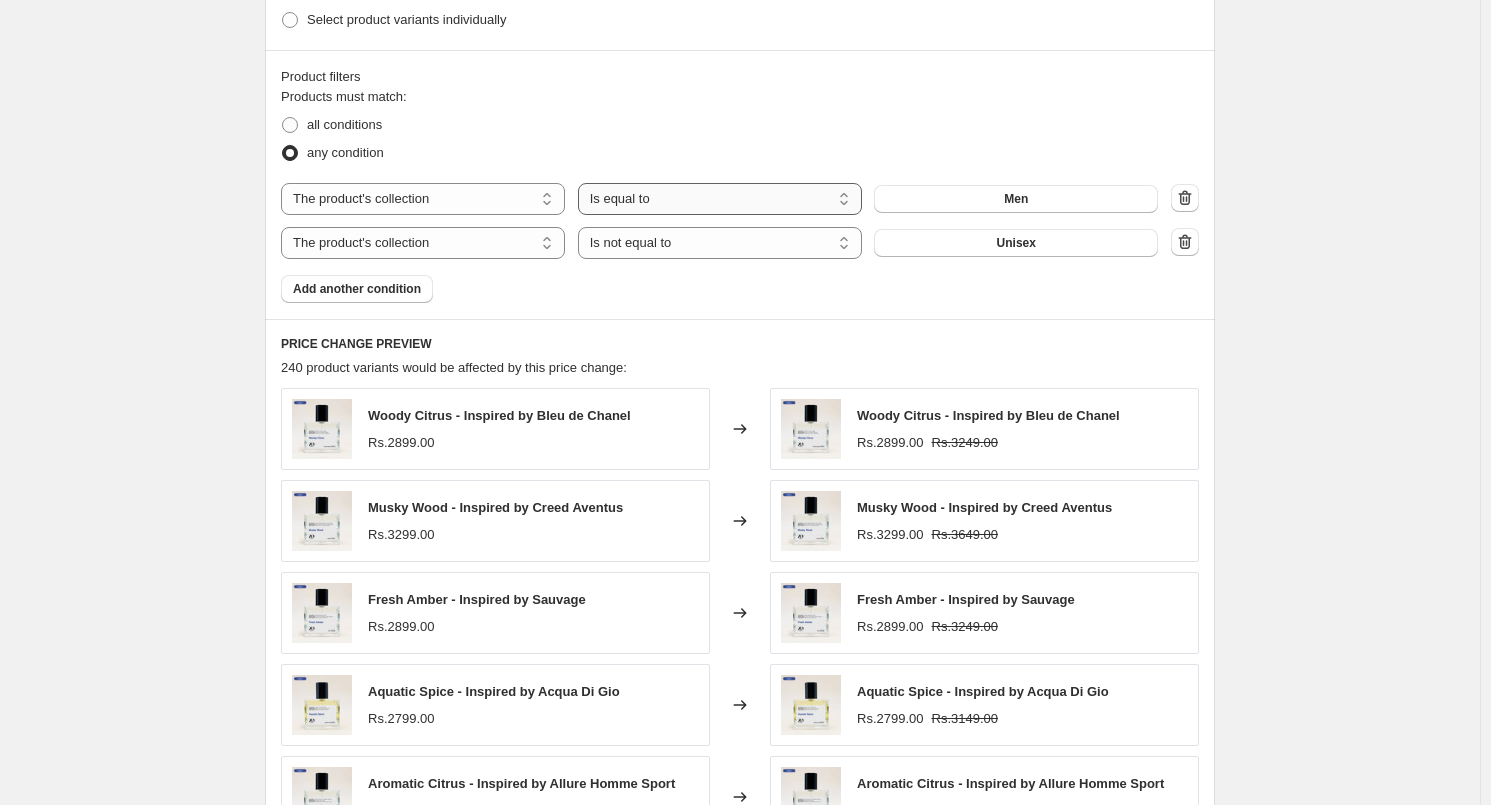 click on "Is equal to Is not equal to" at bounding box center (720, 199) 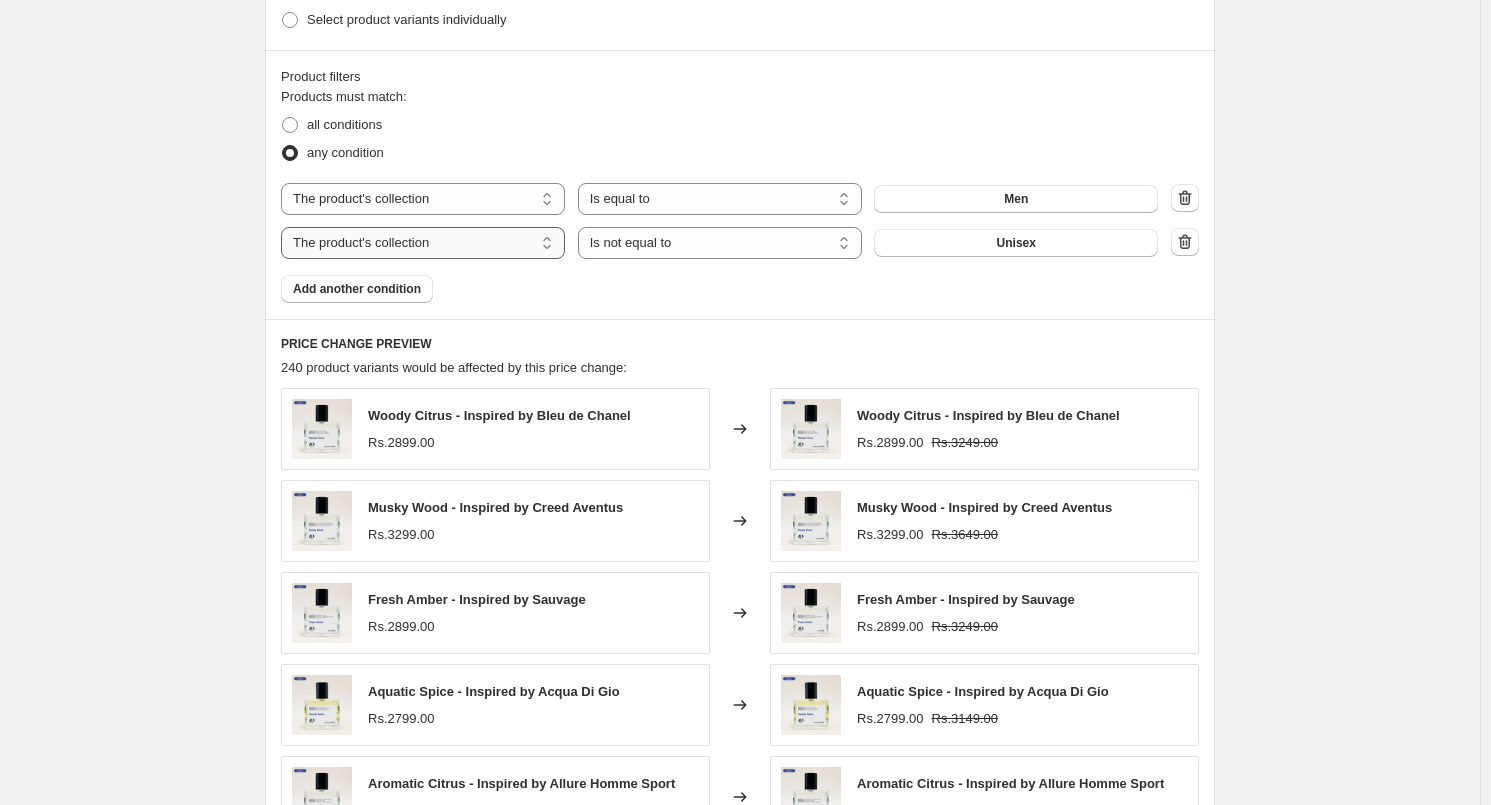 click on "The product The product's collection The product's tag The product's vendor The product's type The product's status The variant's title Inventory quantity" at bounding box center (423, 243) 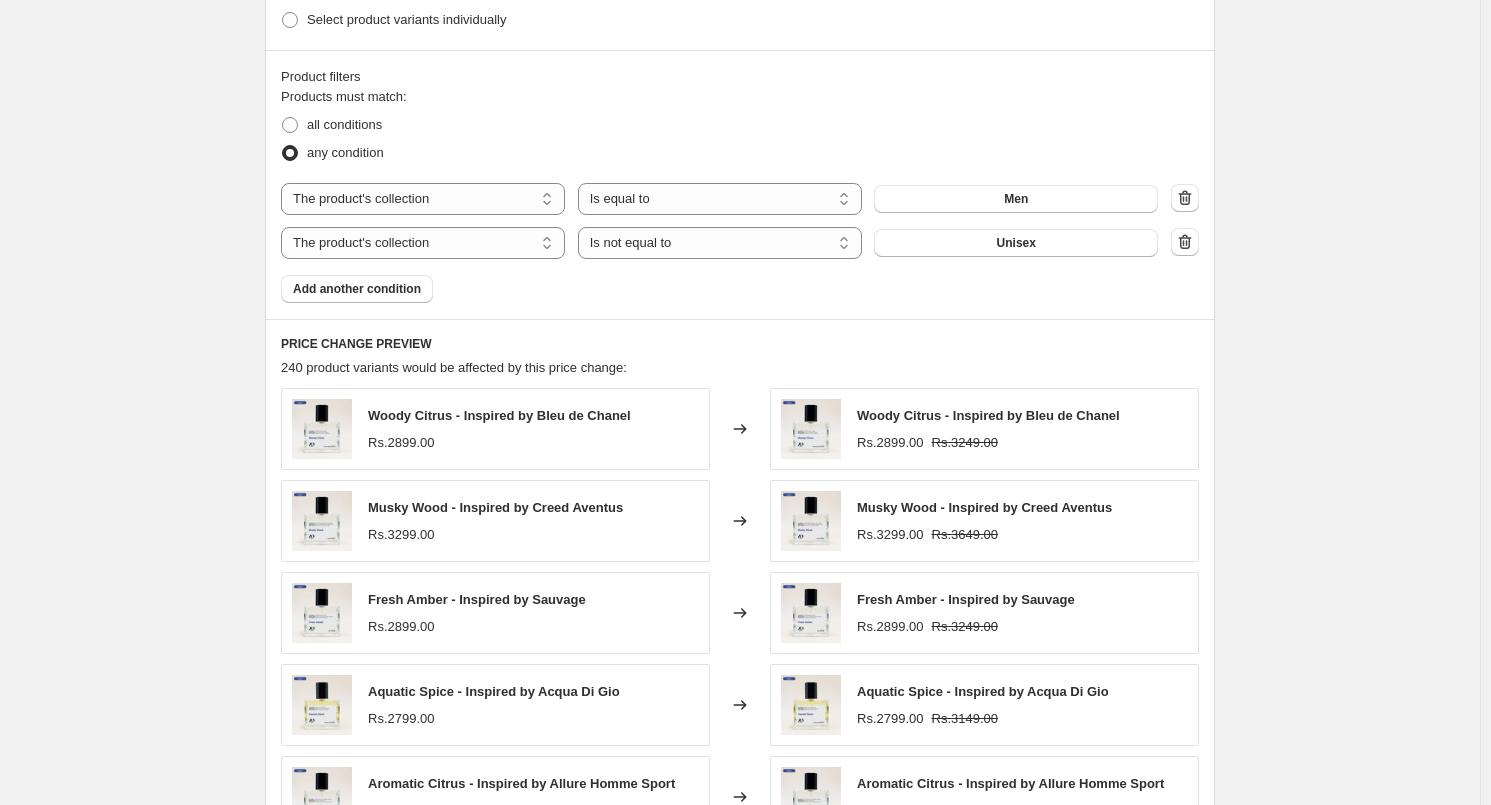 click on "Products must match: all conditions any condition The product The product's collection The product's tag The product's vendor The product's type The product's status The variant's title Inventory quantity The product's collection Is equal to Is not equal to Is equal to [PERSON] The product The product's collection The product's tag The product's vendor The product's type The product's status The variant's title Inventory quantity The product's collection Is equal to Is not equal to Is not equal to Unisex Add another condition" at bounding box center (740, 195) 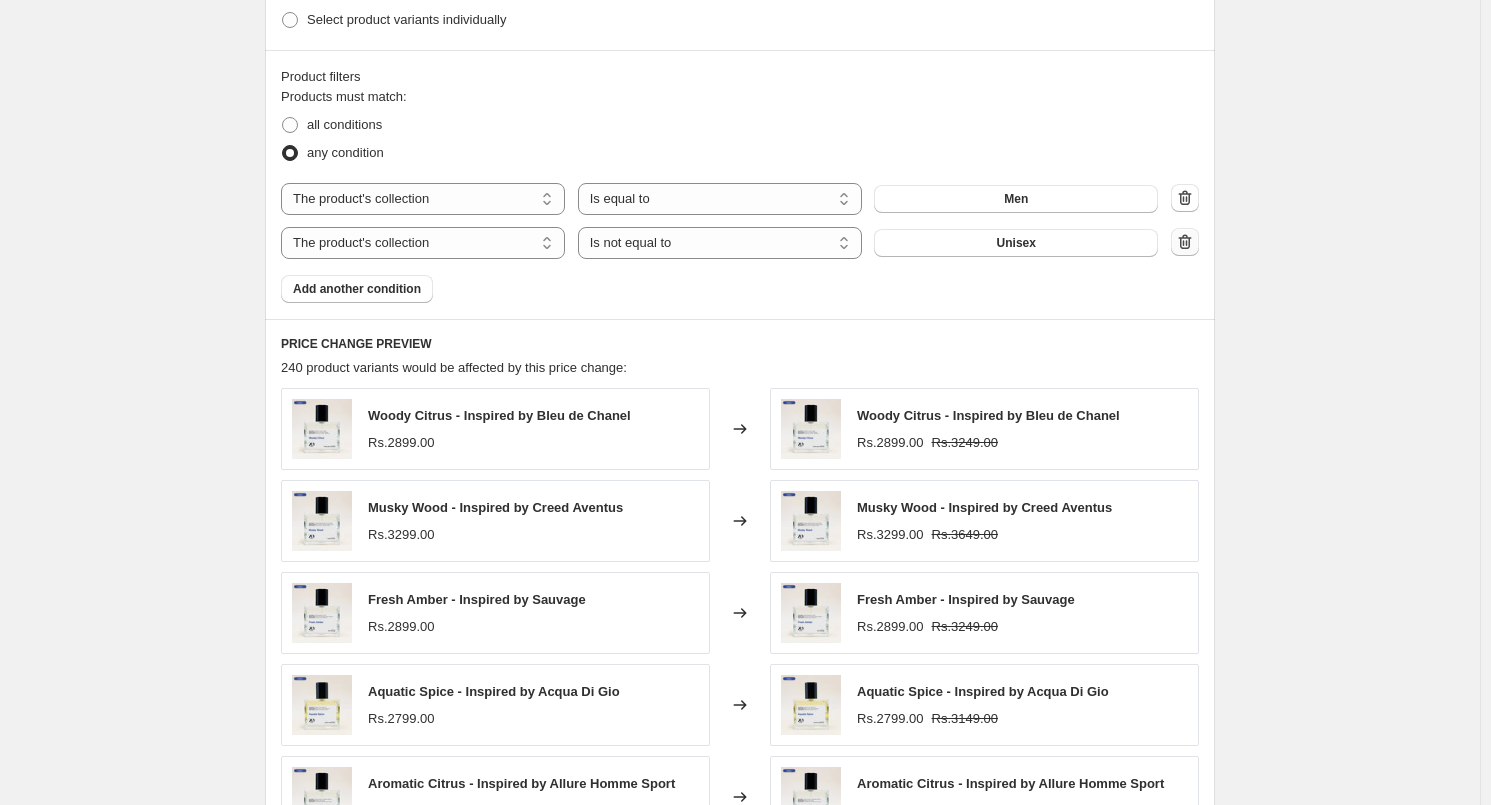 click 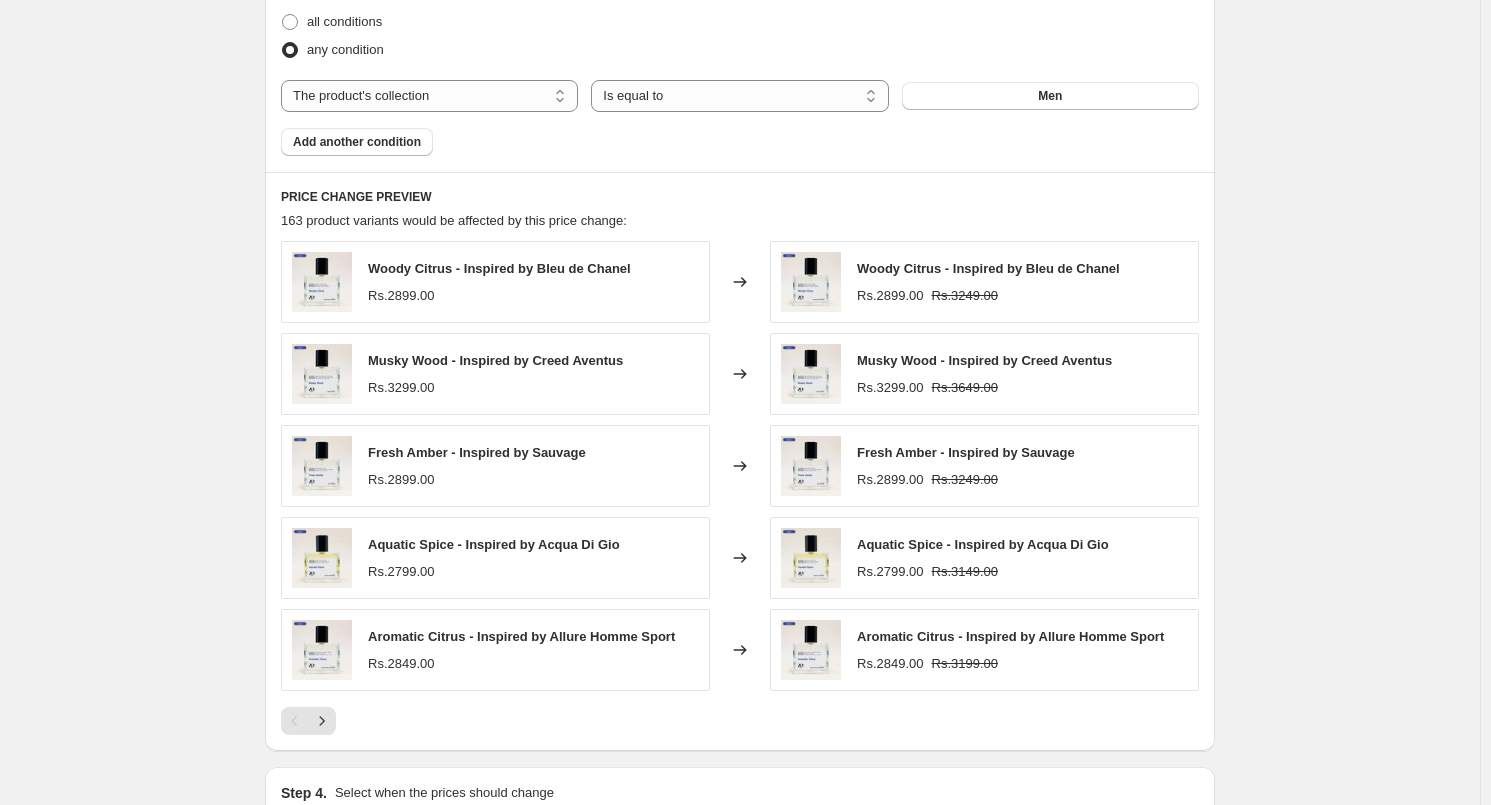 scroll, scrollTop: 962, scrollLeft: 0, axis: vertical 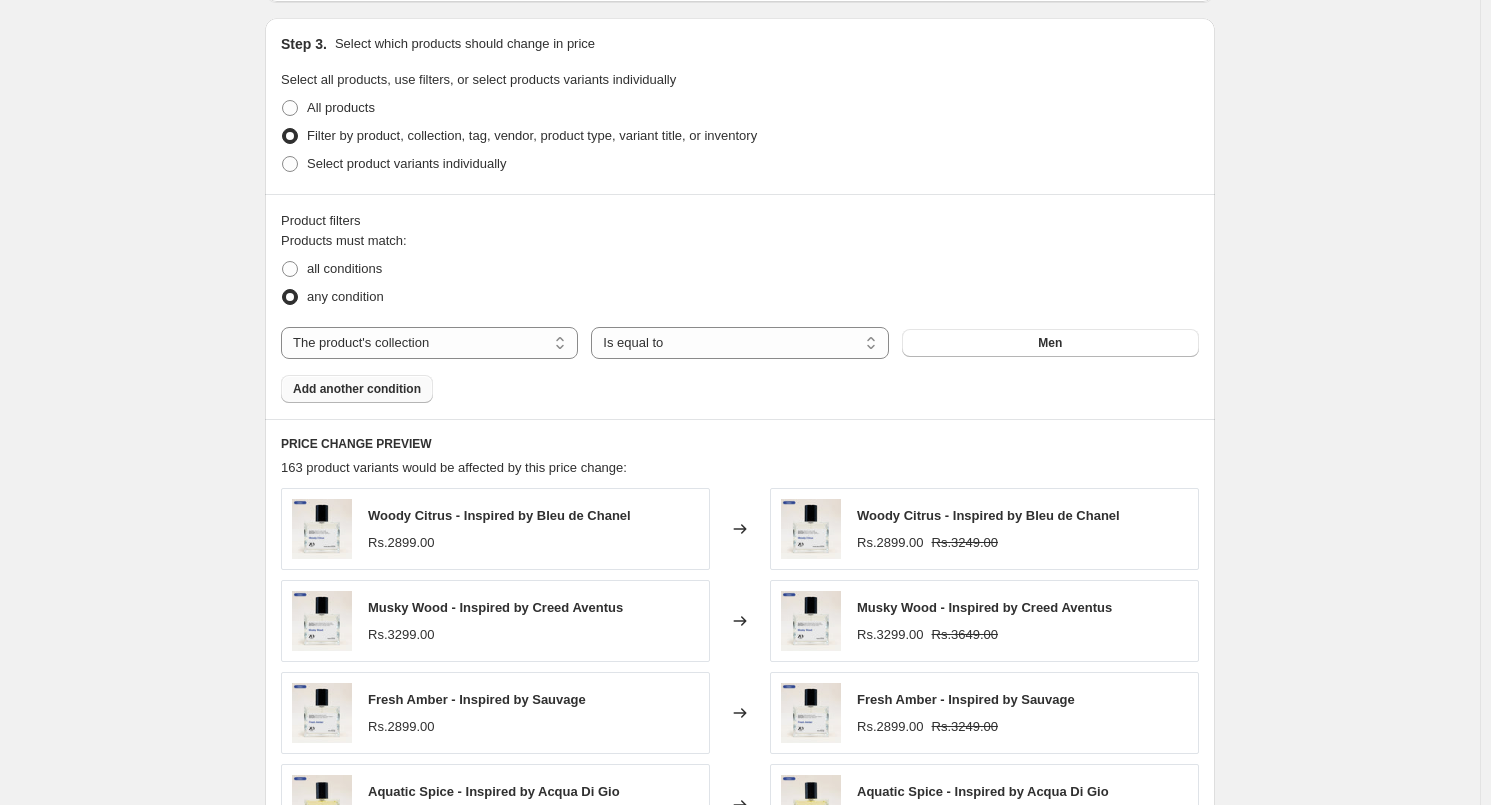 click on "Add another condition" at bounding box center [357, 389] 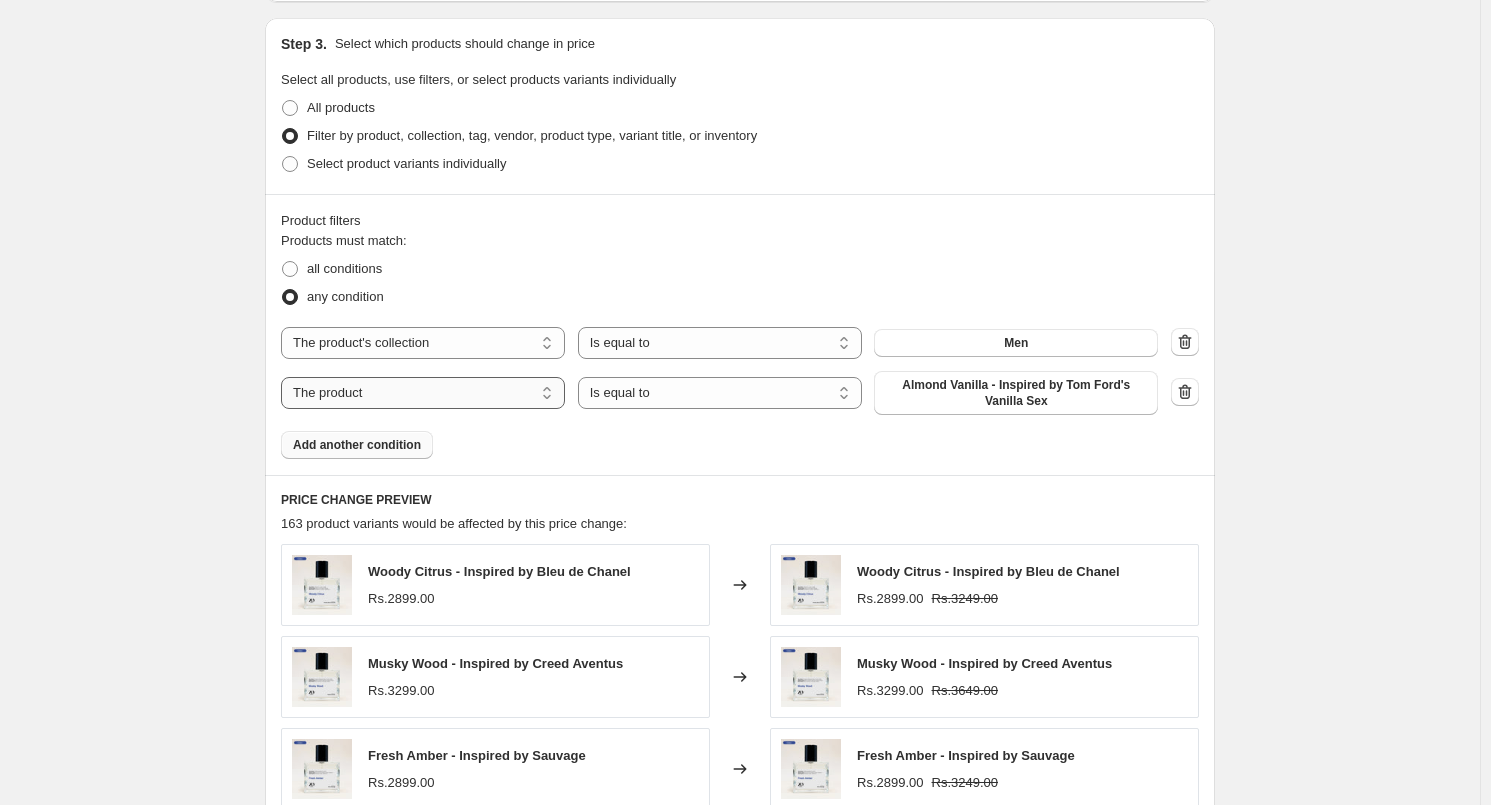 click on "The product The product's collection The product's tag The product's vendor The product's type The product's status The variant's title Inventory quantity" at bounding box center [423, 393] 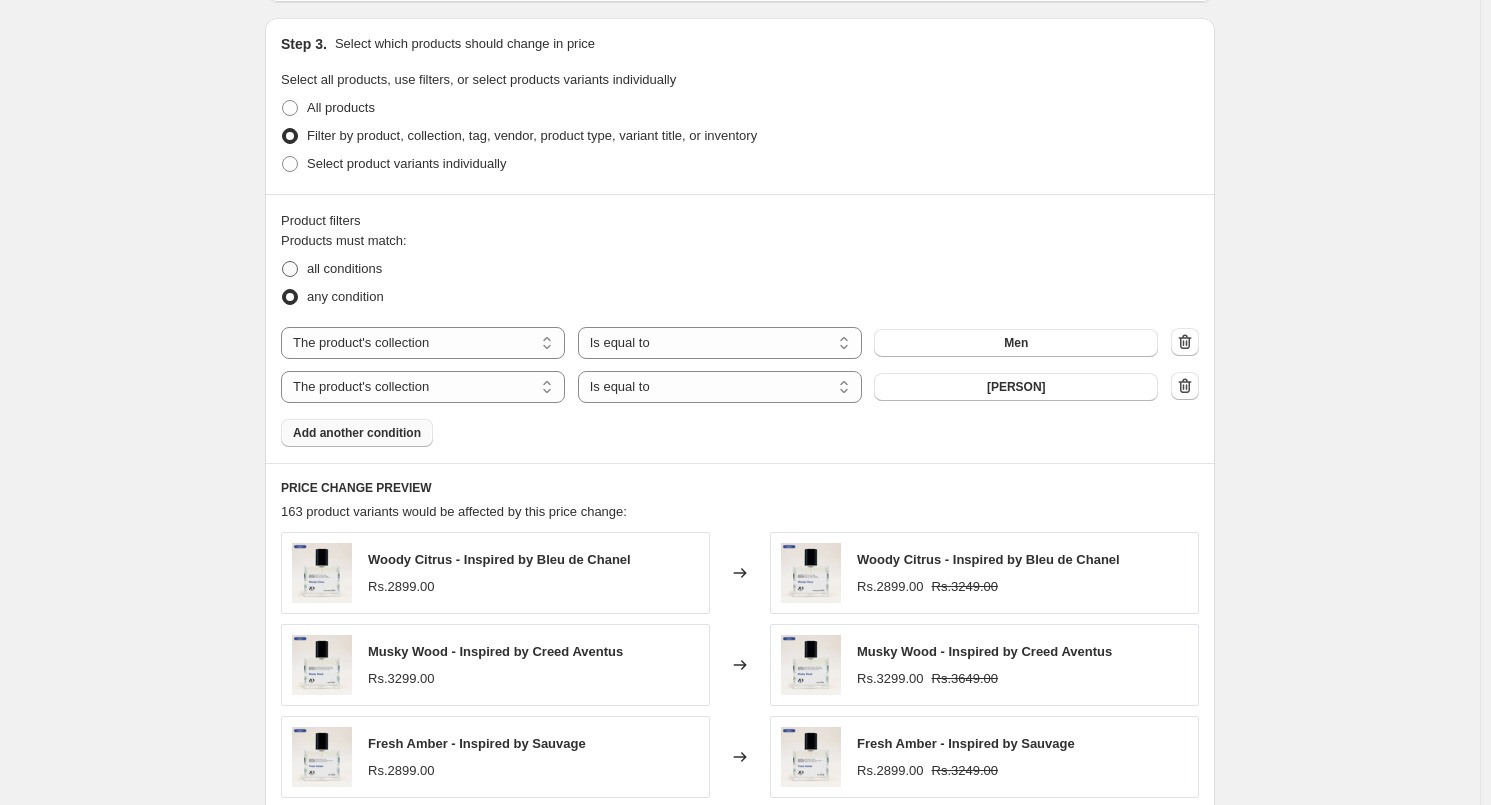 click at bounding box center (290, 269) 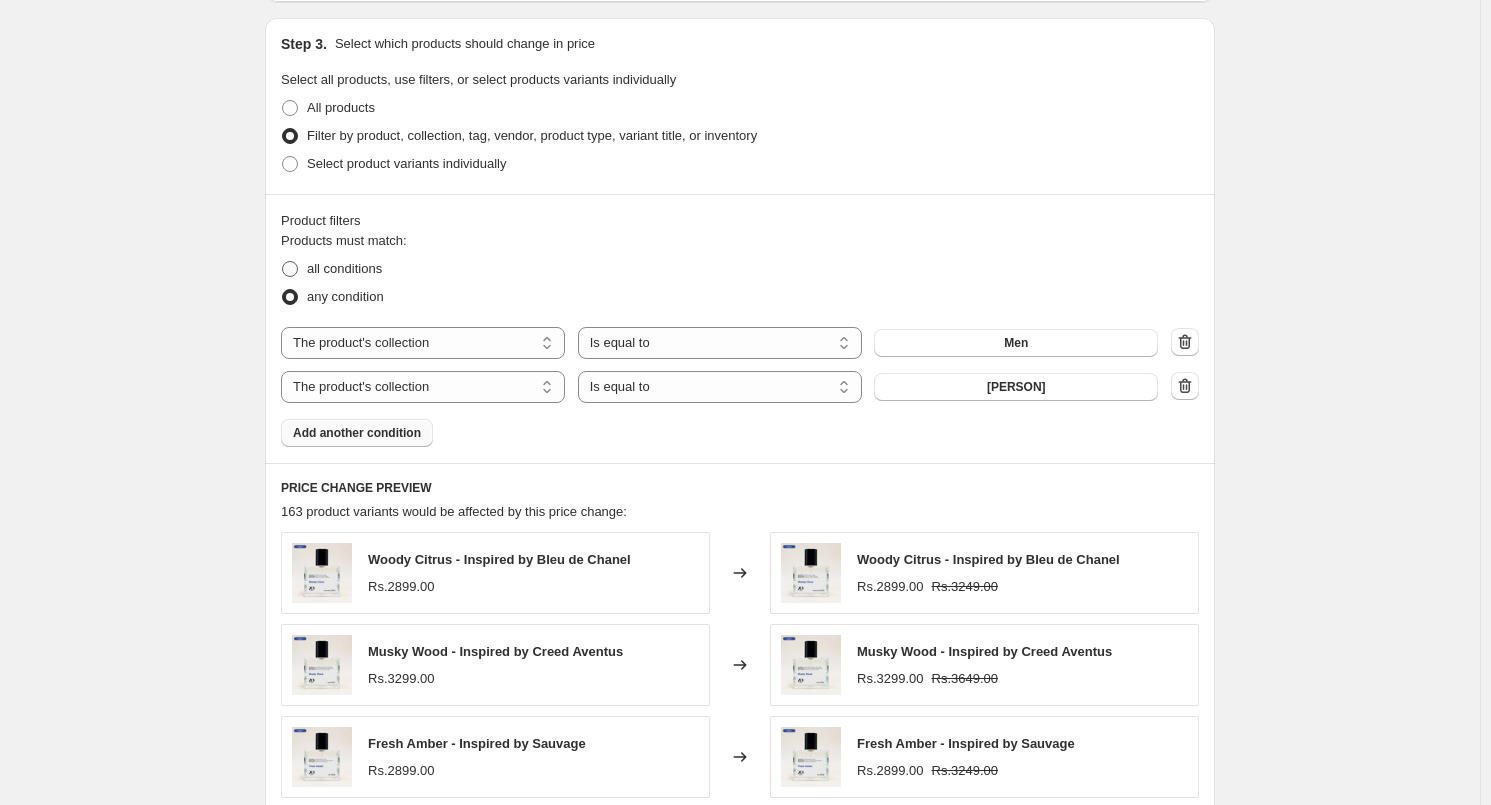 radio on "true" 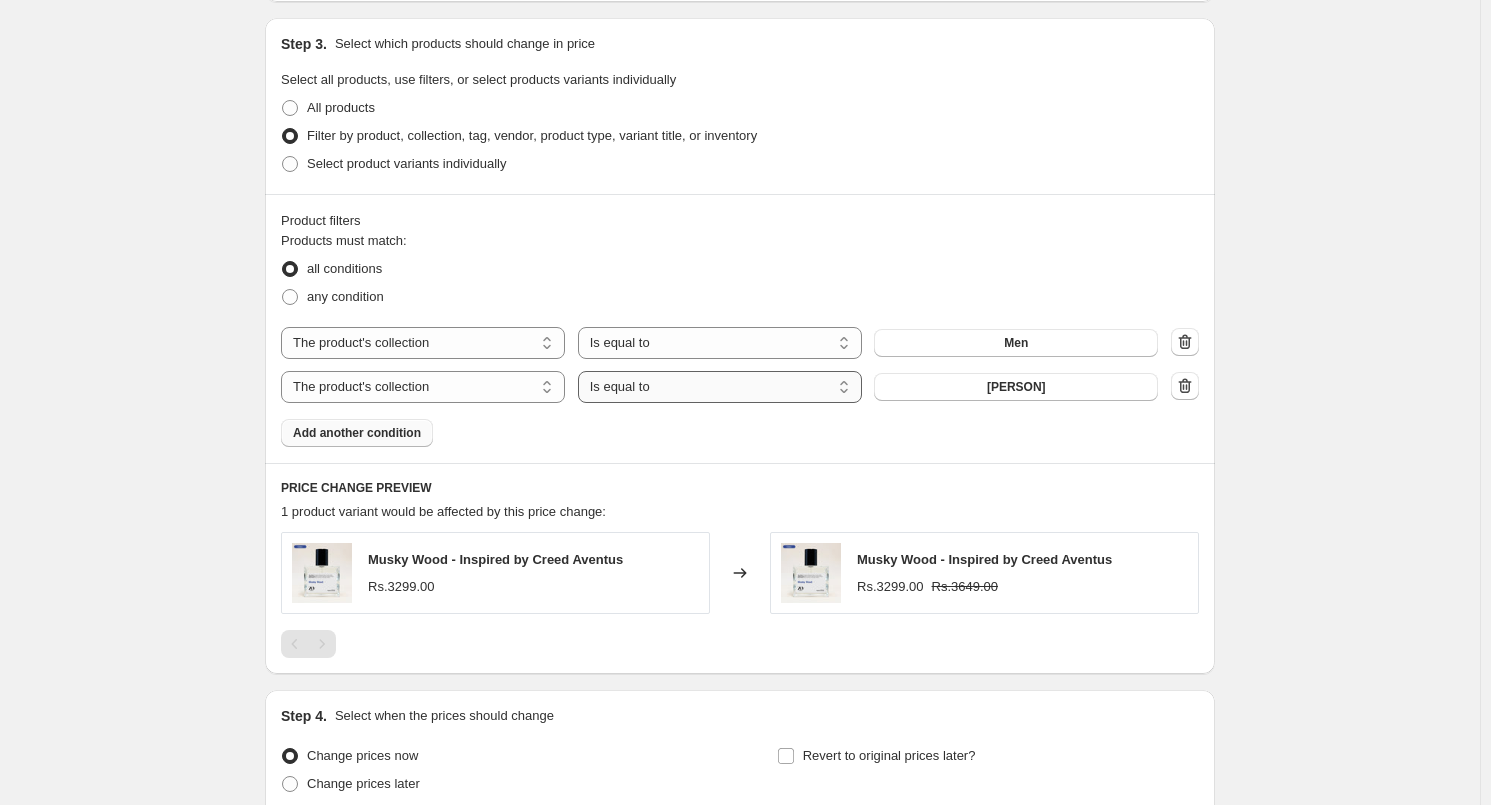 click on "Is equal to Is not equal to" at bounding box center (720, 387) 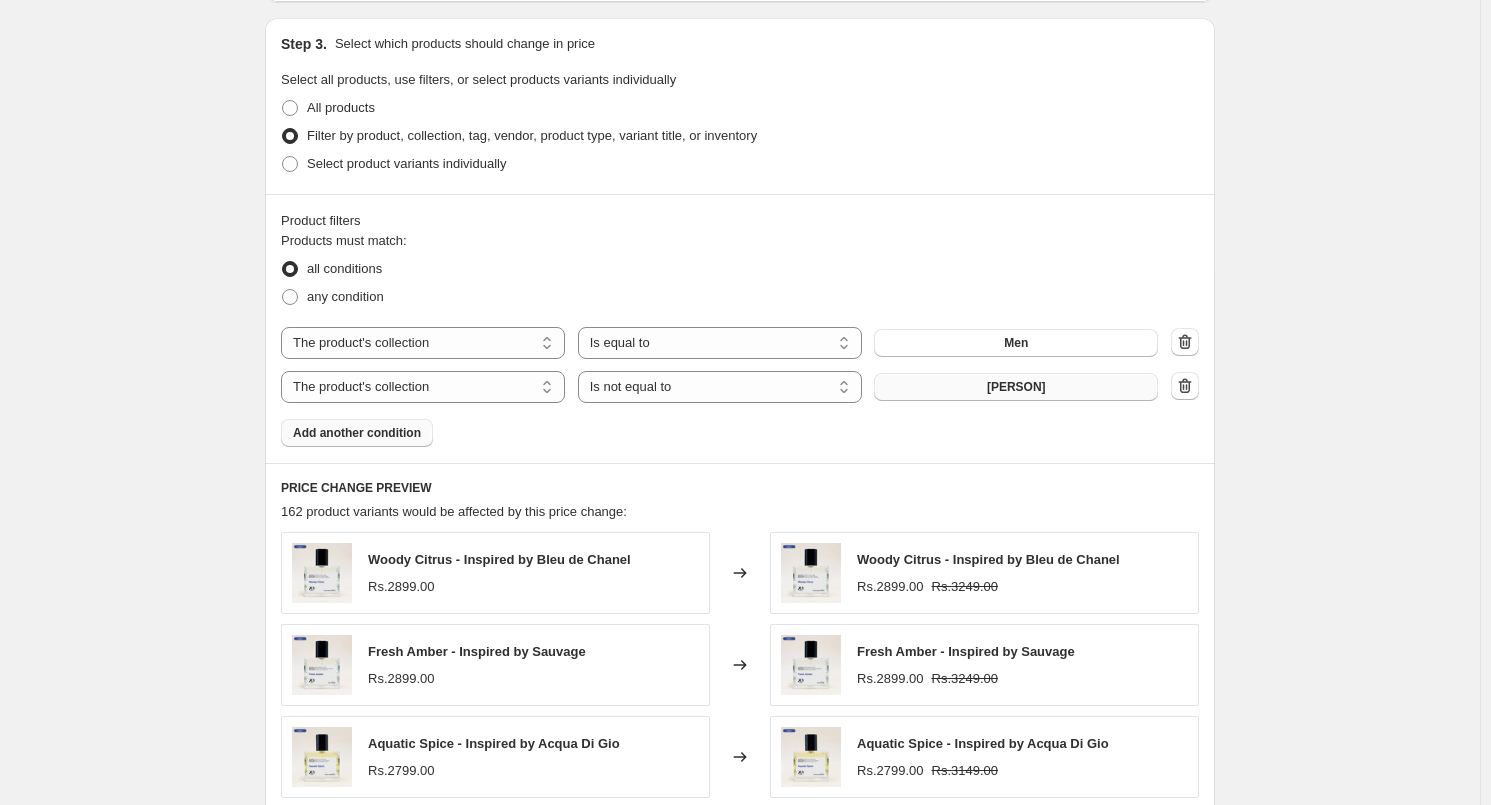 click on "[PERSON]" at bounding box center (1016, 387) 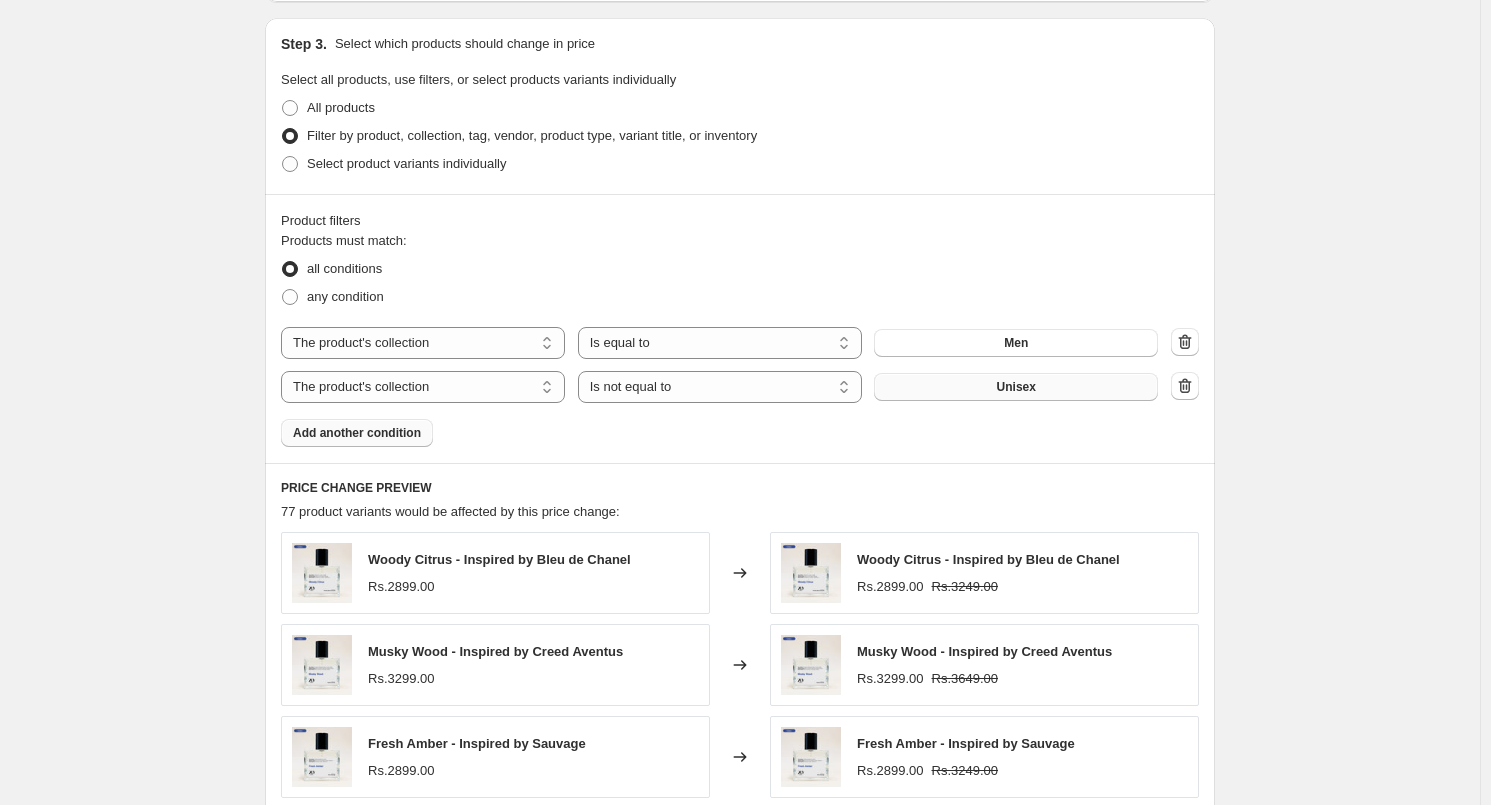 click on "Create new price change job. This page is ready Create new price change job Draft Step 1. Optionally give your price change job a title (eg "March 30% off sale on boots") Aug 8, 2025, 4:10:22 PM Price change job This title is just for internal use, customers won't see it Step 2. Select how the prices should change Use bulk price change rules Set product prices individually Use CSV upload Price Change type Change the price to a certain amount Change the price by a certain amount Change the price by a certain percentage Change the price to the current compare at price (price before sale) Change the price by a certain amount relative to the compare at price Change the price by a certain percentage relative to the compare at price Don't change the price Change the price by a certain percentage relative to the cost per item Change price to certain cost margin Don't change the price Compare at price What's the compare at price? Change type Change the compare at price to the current price (sale) compare at price" at bounding box center [740, 195] 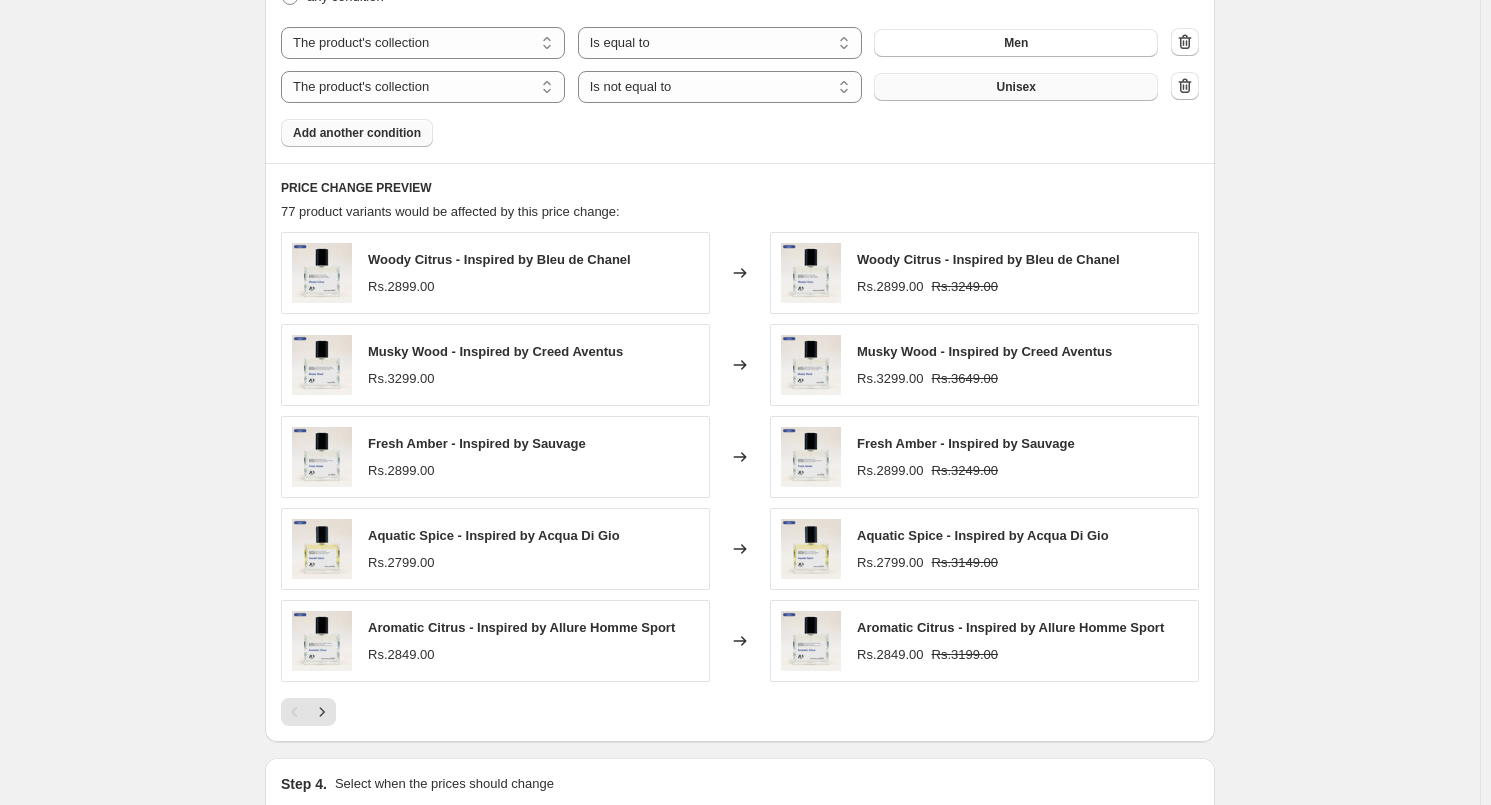 scroll, scrollTop: 1507, scrollLeft: 0, axis: vertical 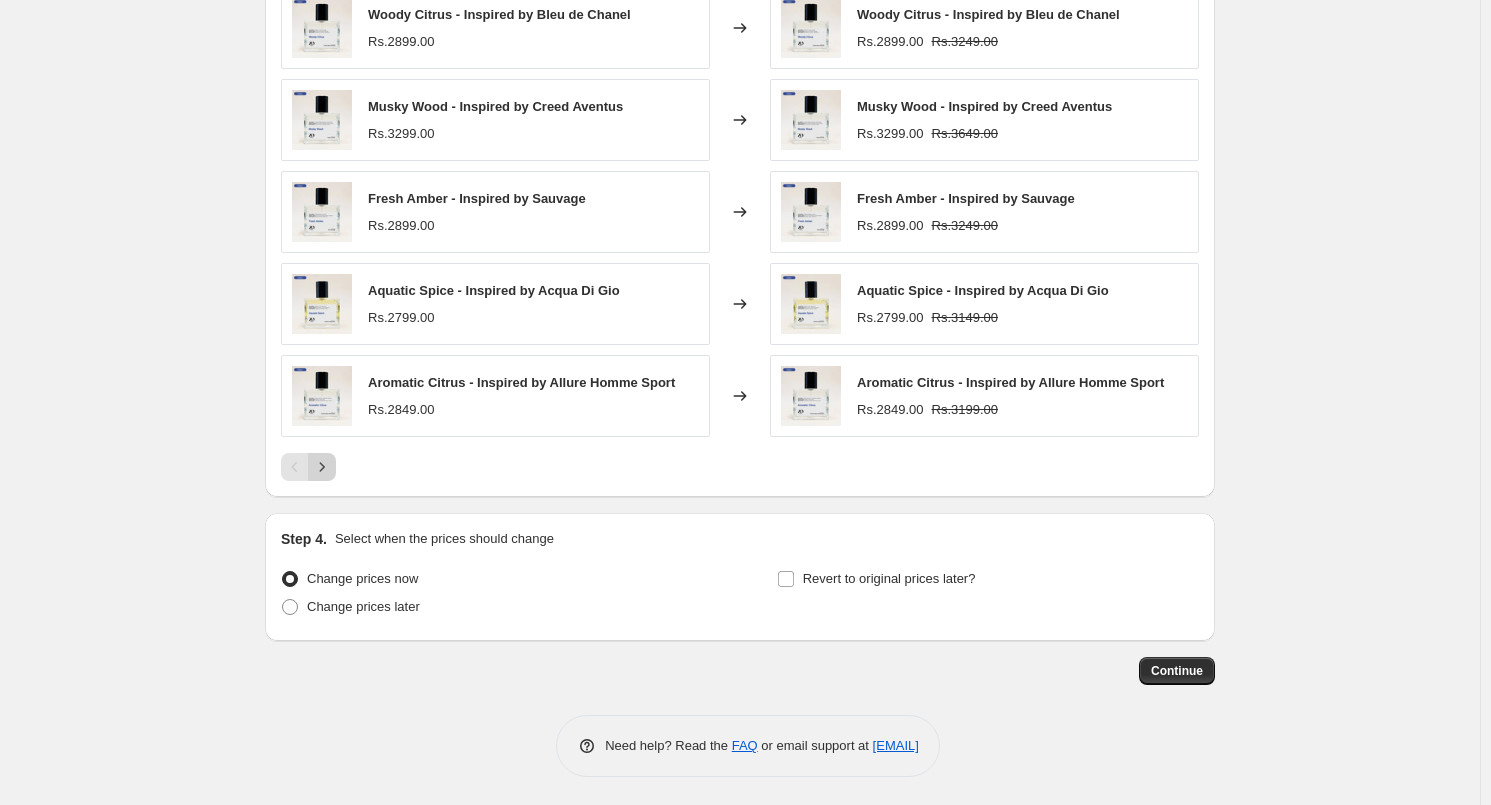 click 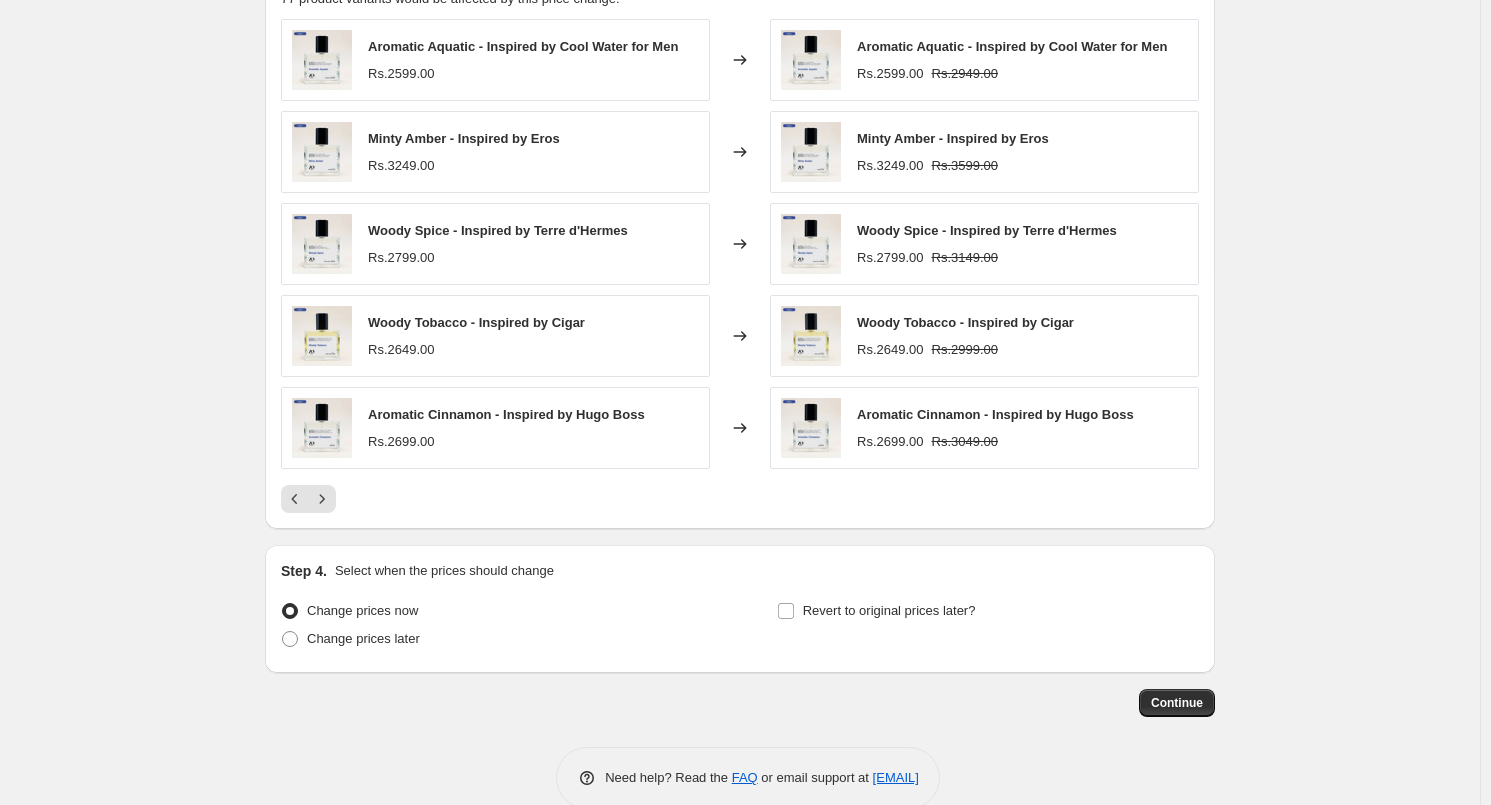 scroll, scrollTop: 1507, scrollLeft: 0, axis: vertical 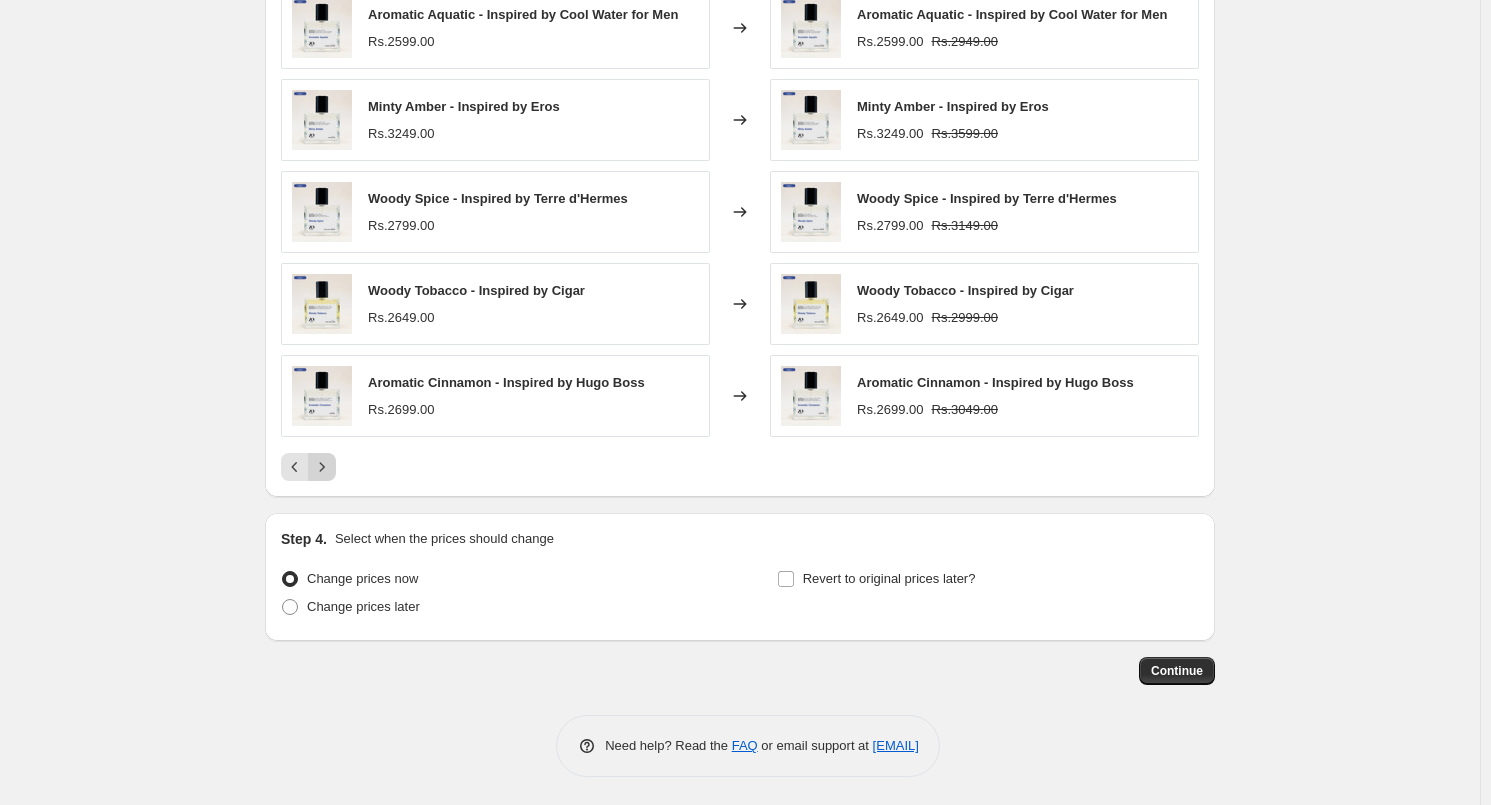 click 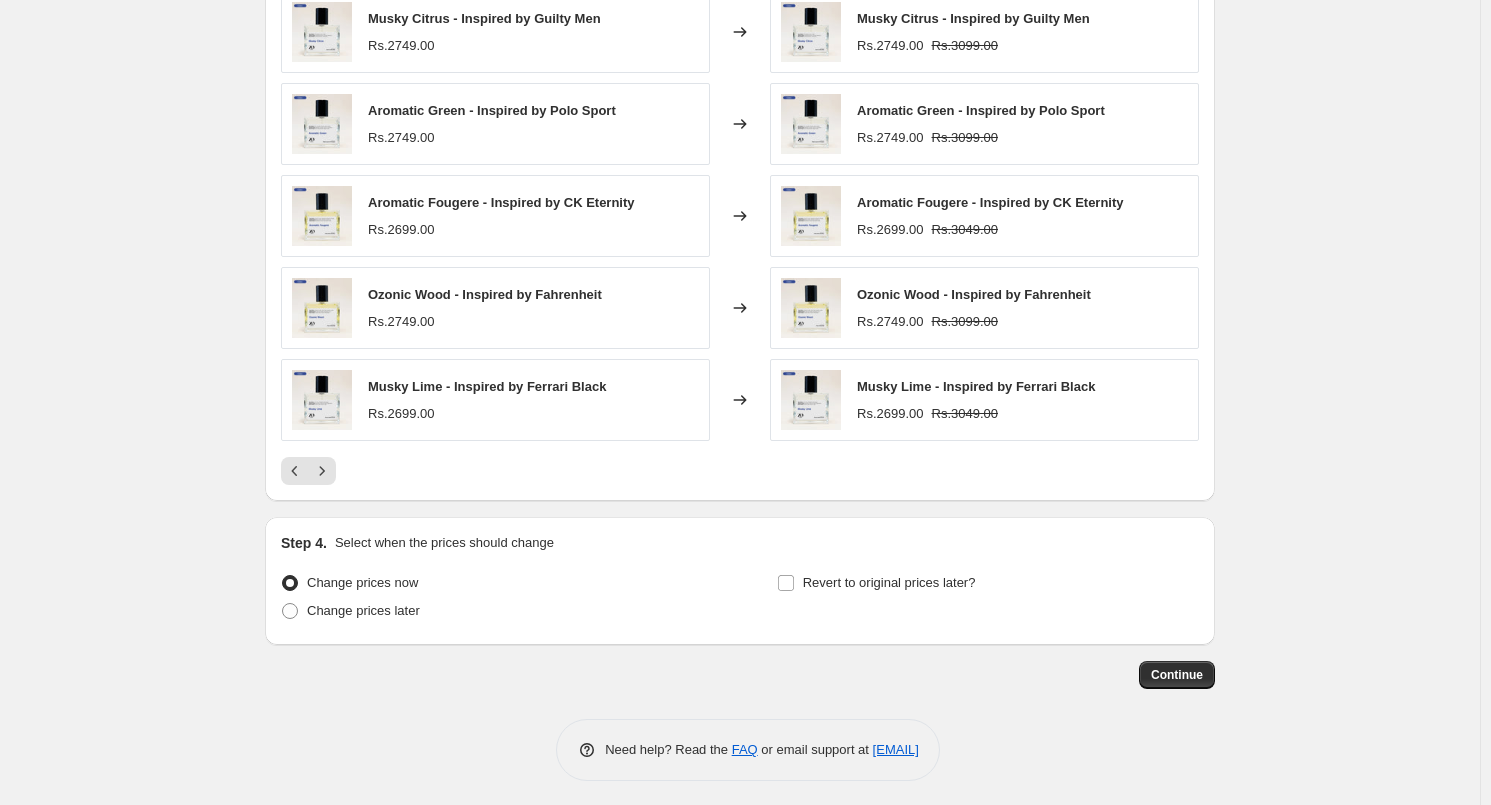 scroll, scrollTop: 1507, scrollLeft: 0, axis: vertical 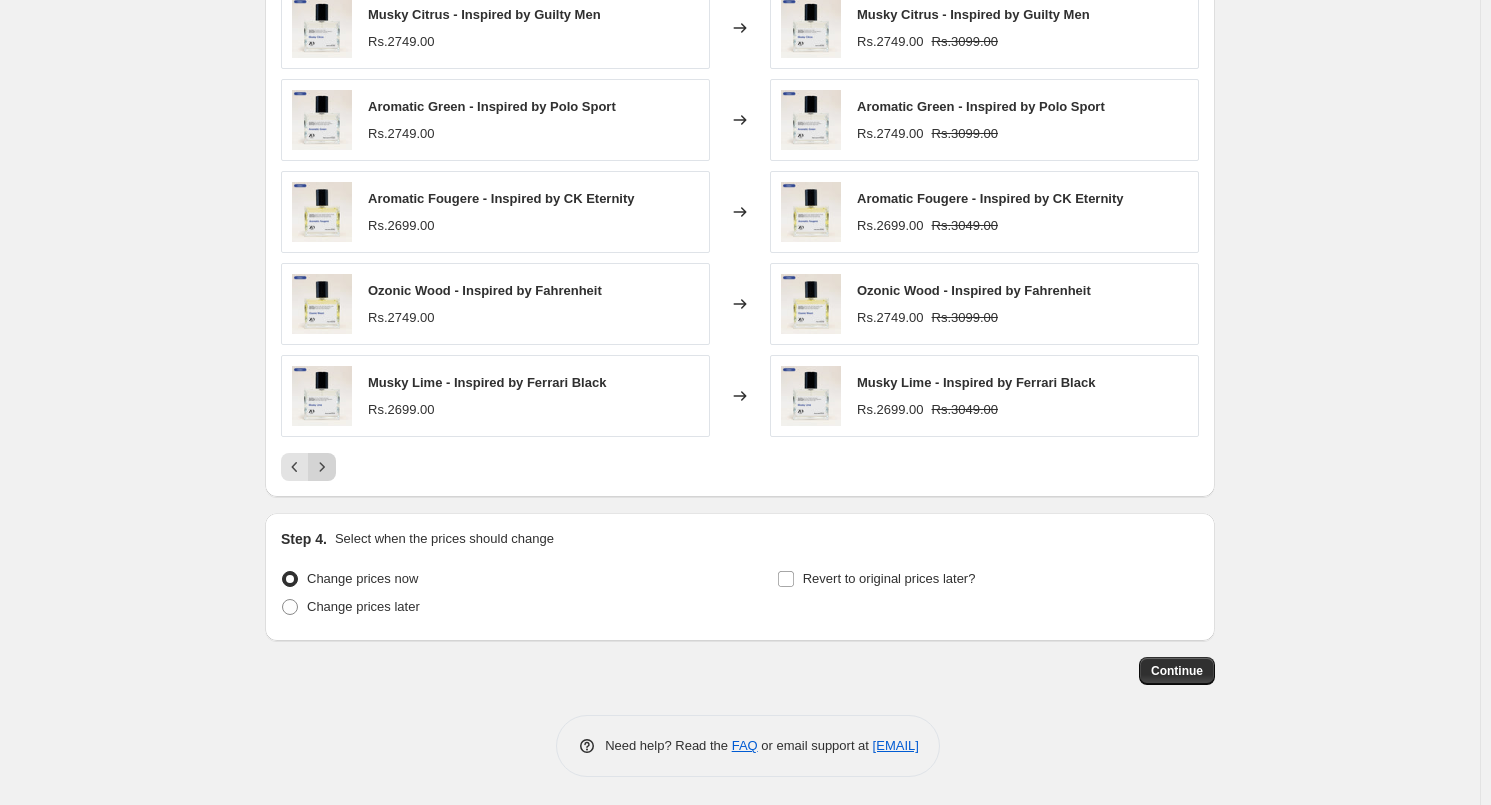 click 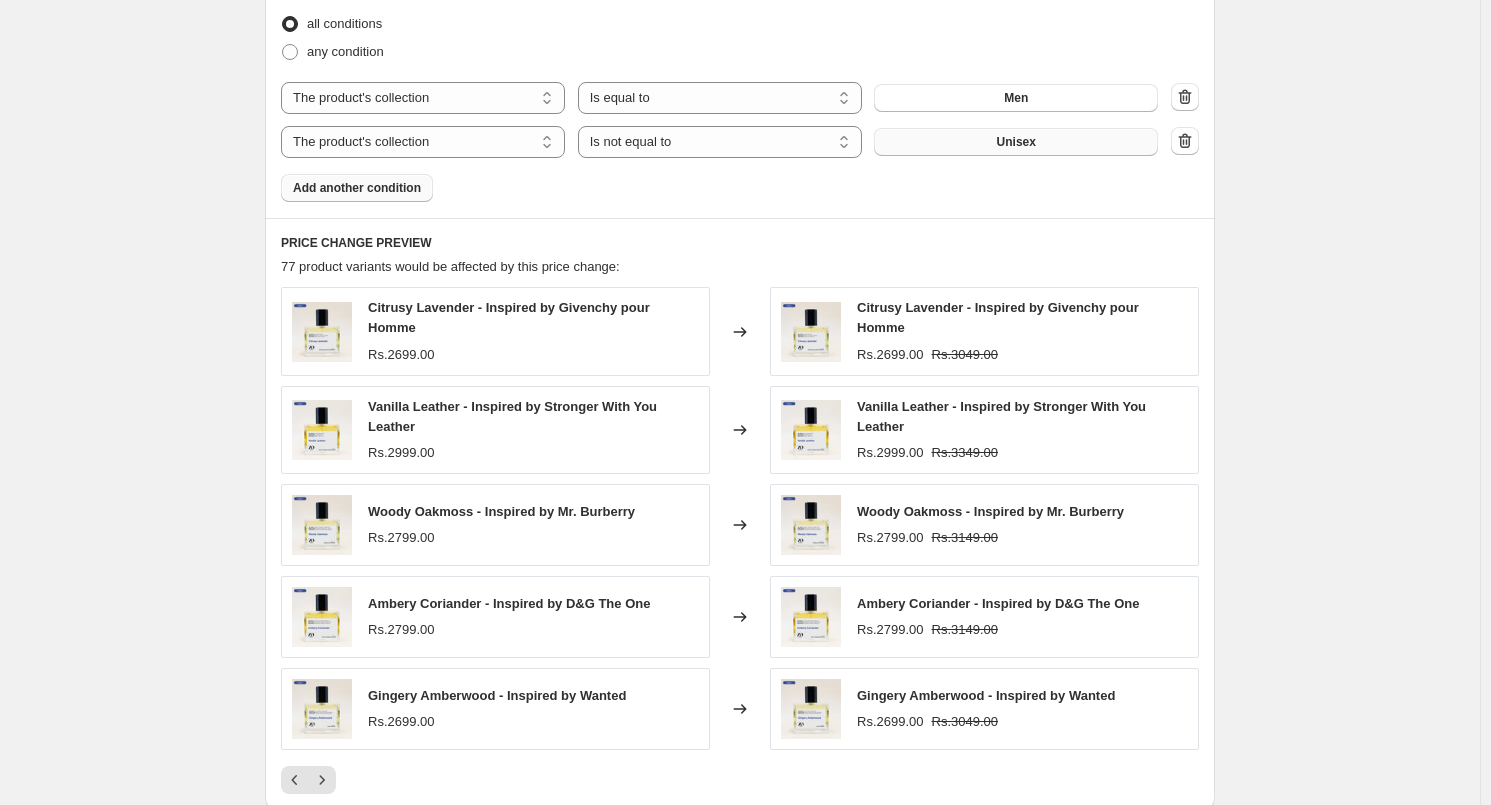 scroll, scrollTop: 1507, scrollLeft: 0, axis: vertical 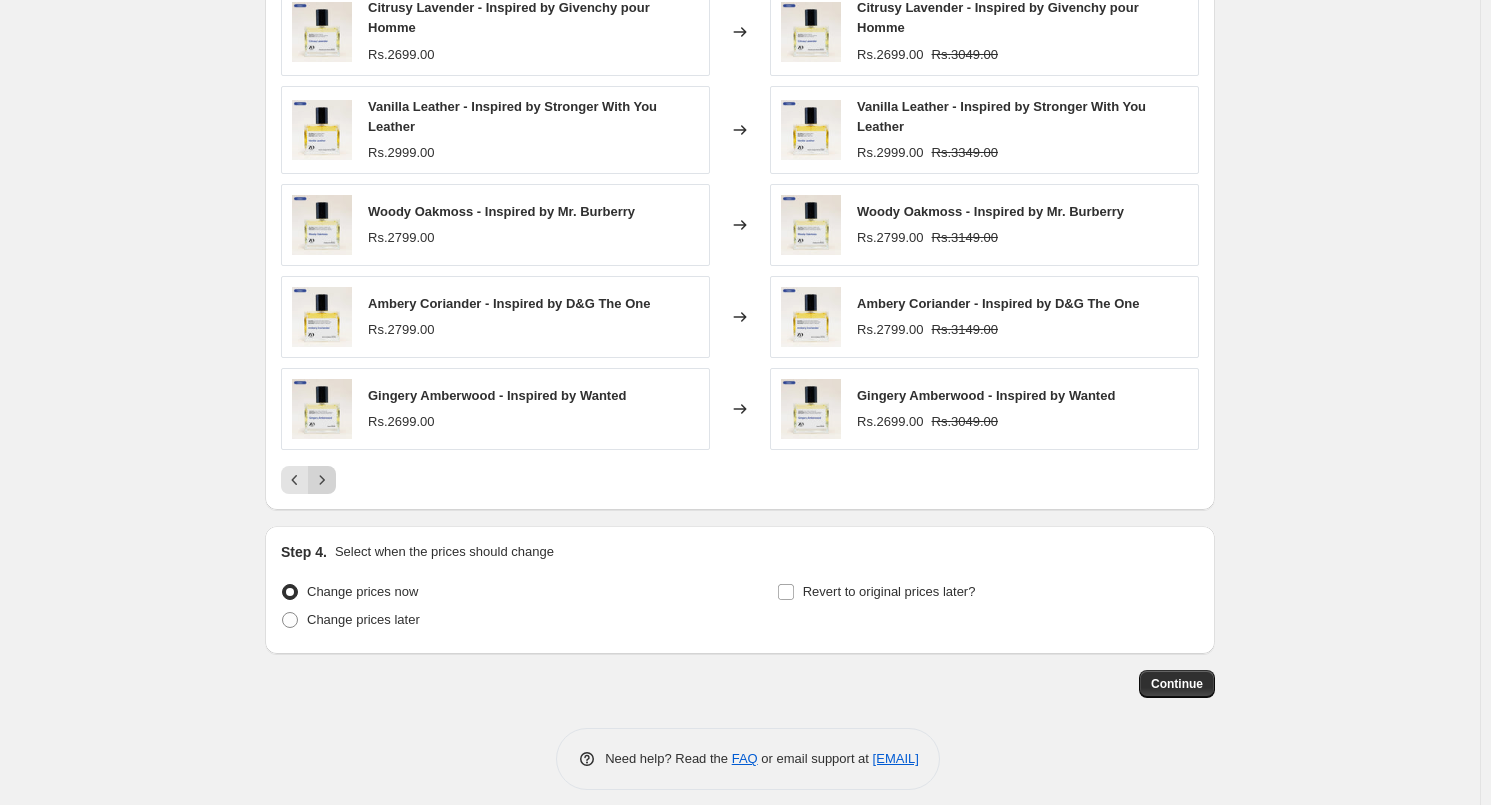 click 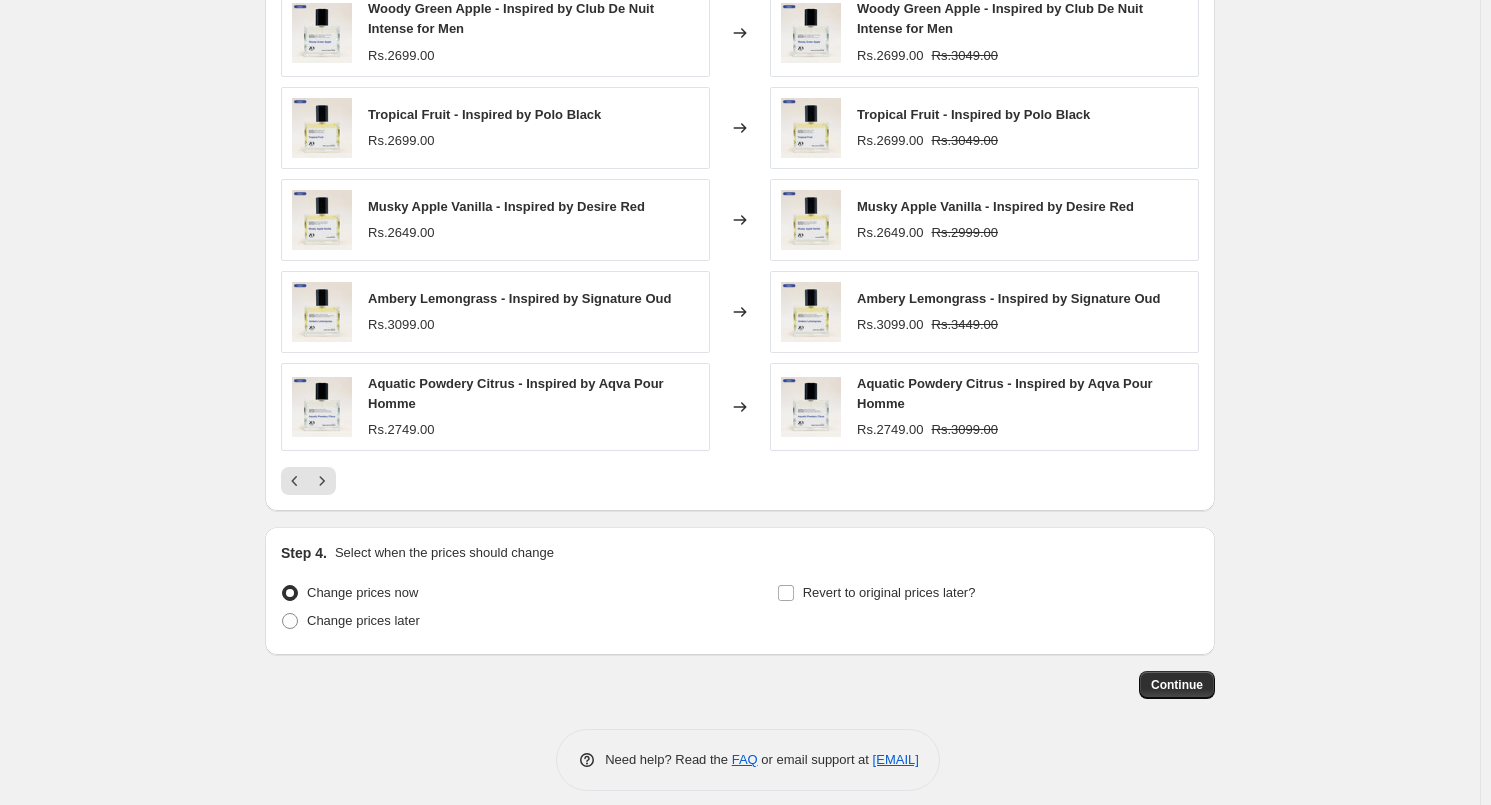 scroll, scrollTop: 1507, scrollLeft: 0, axis: vertical 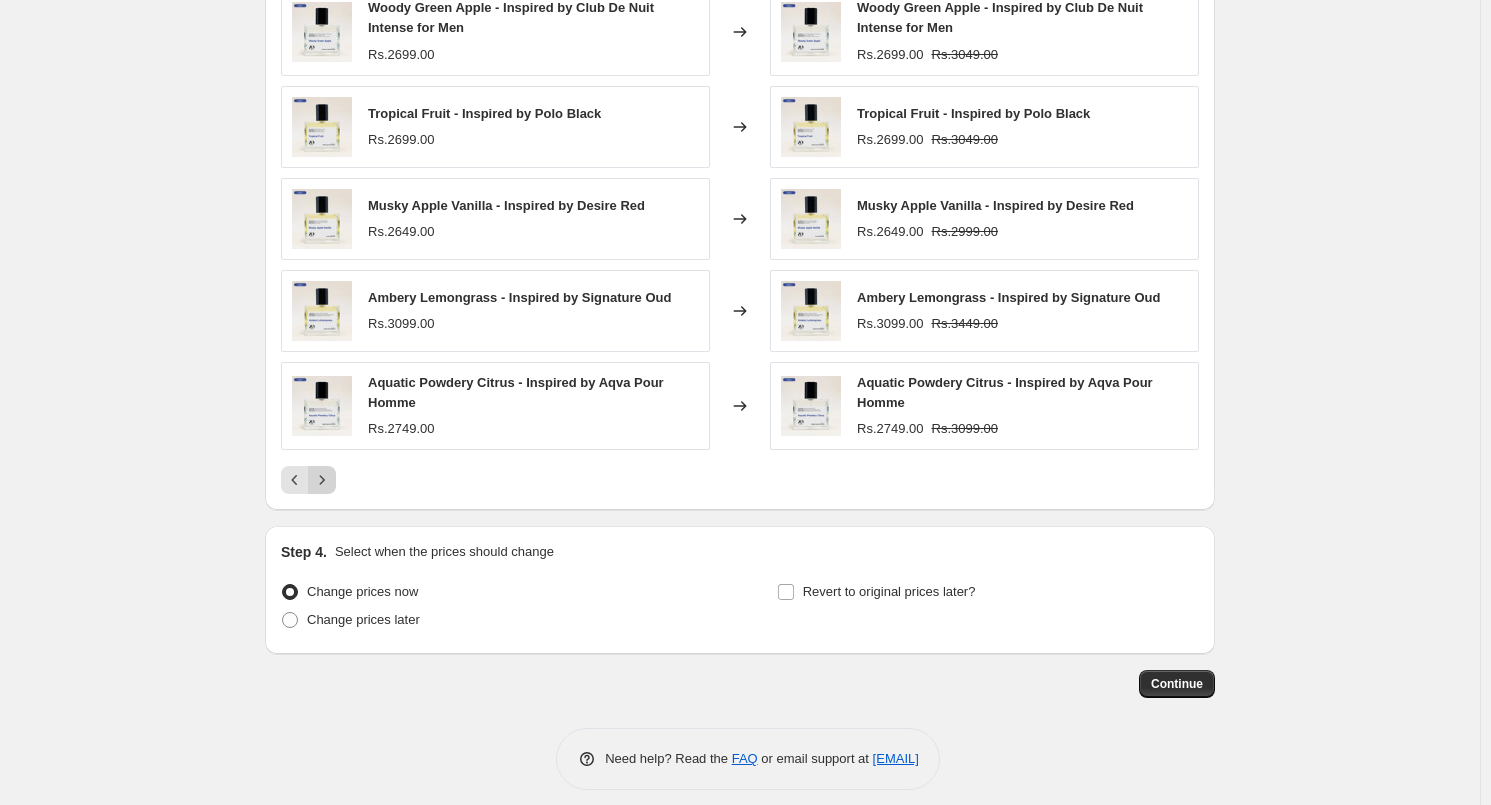 click 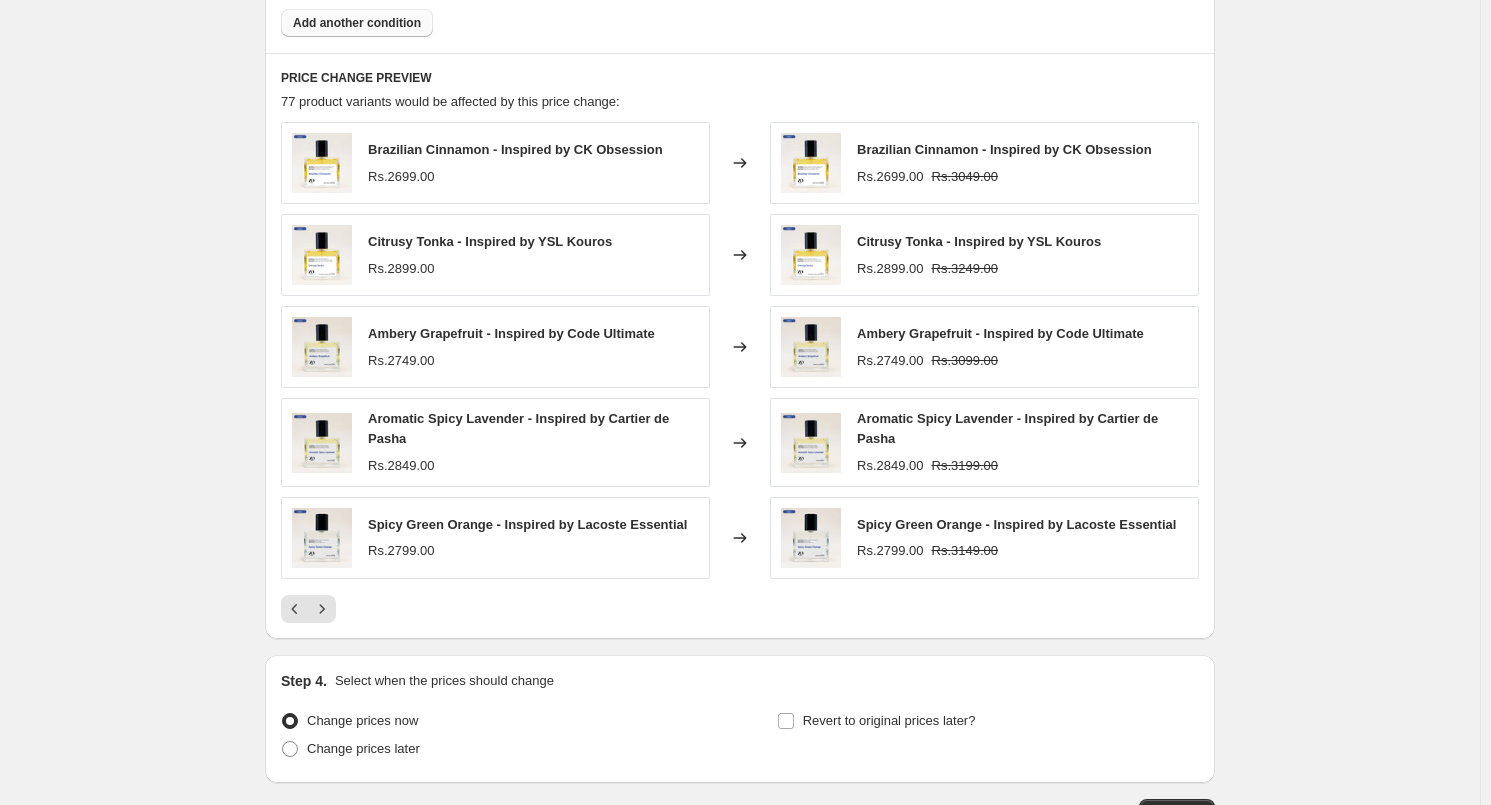 scroll, scrollTop: 1407, scrollLeft: 0, axis: vertical 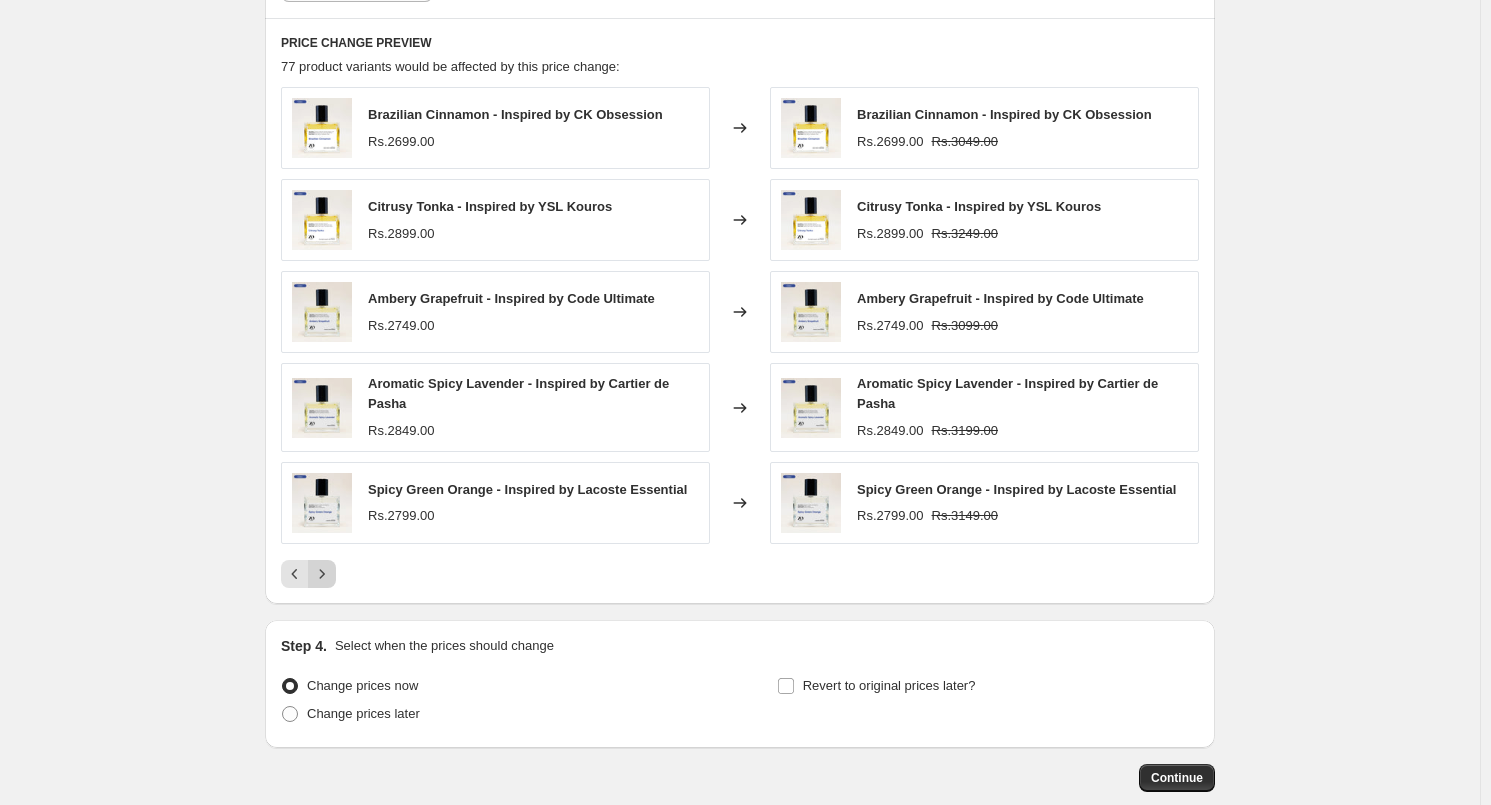 click 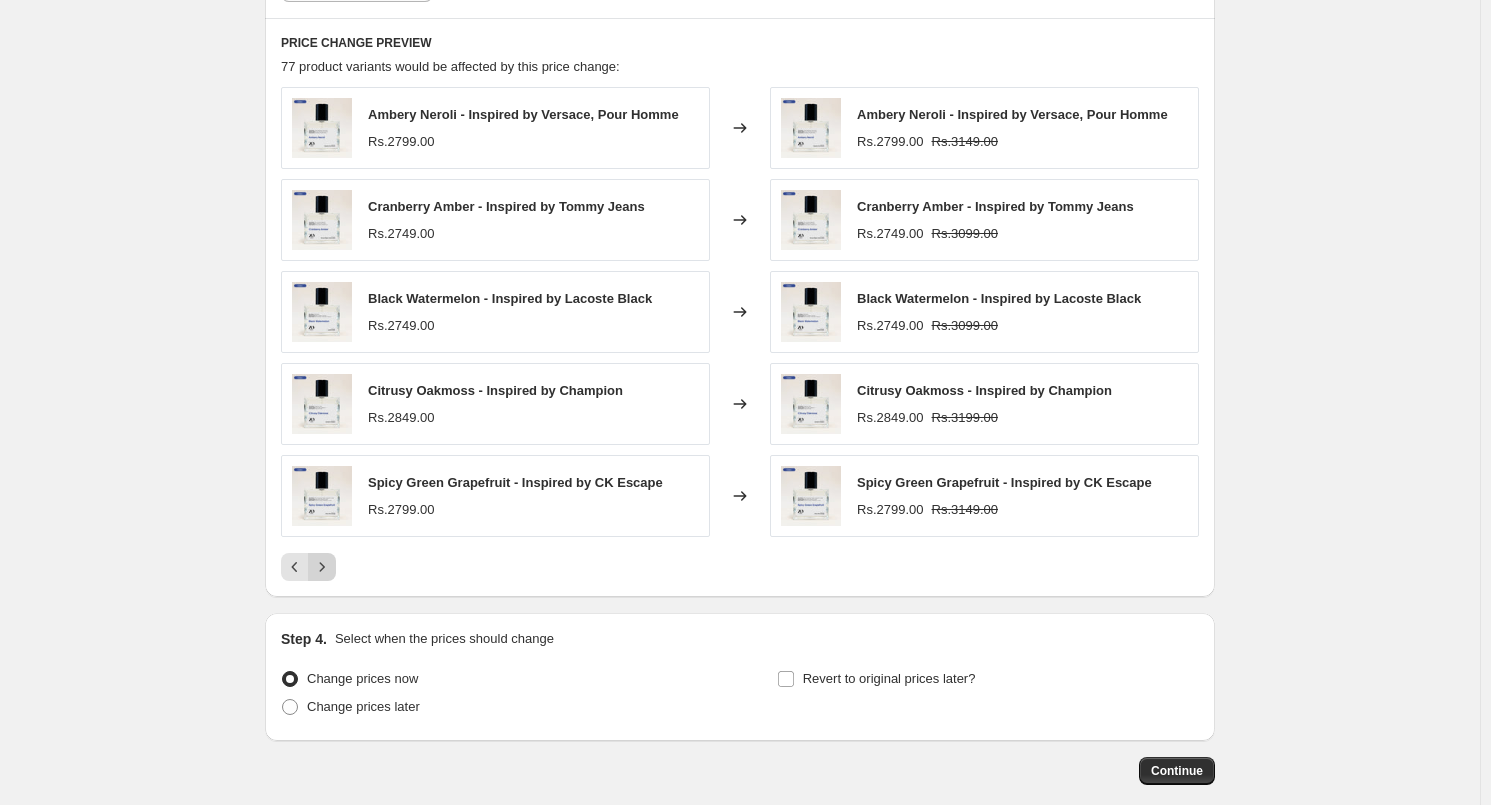 click at bounding box center [322, 567] 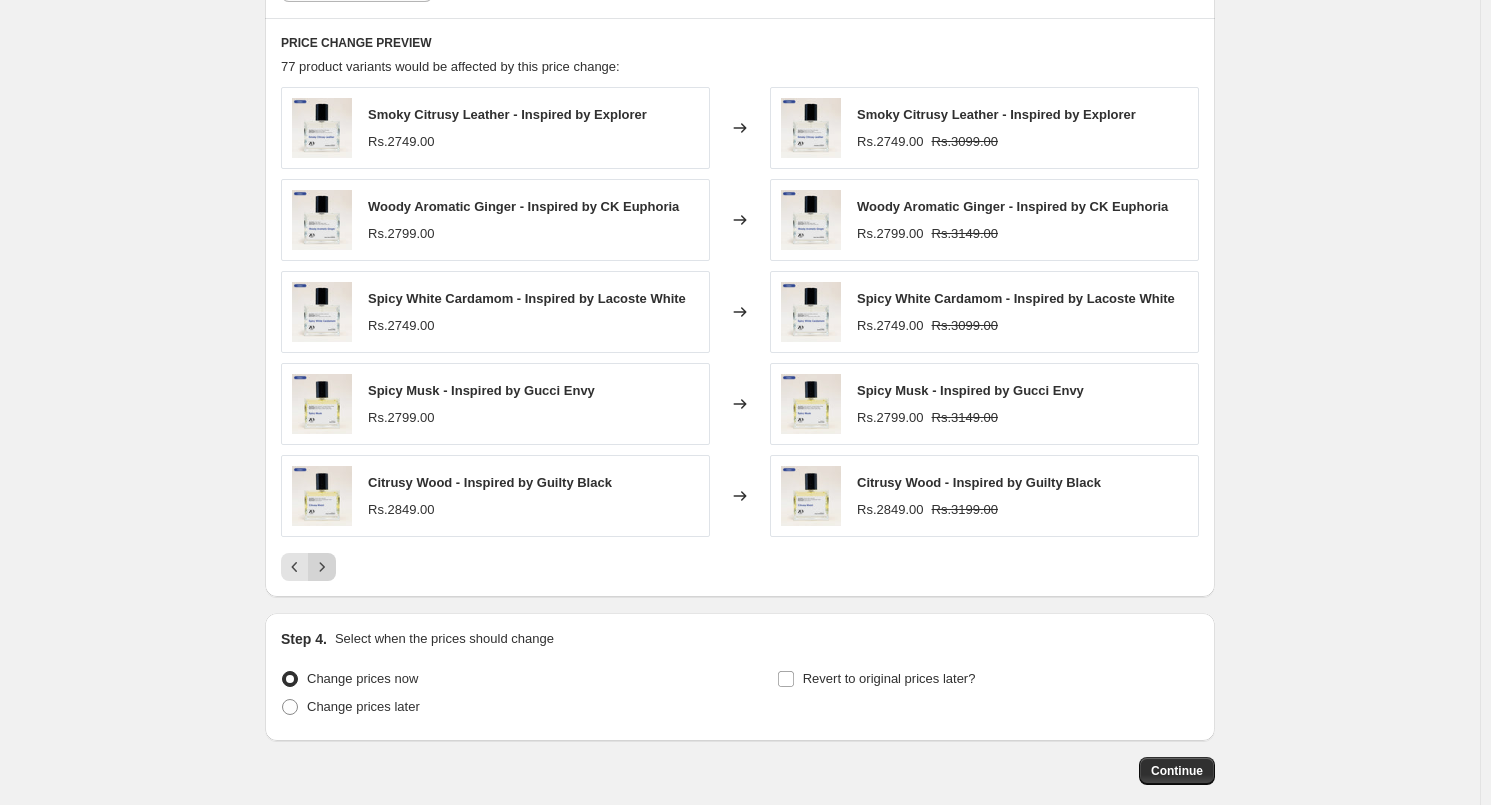 click 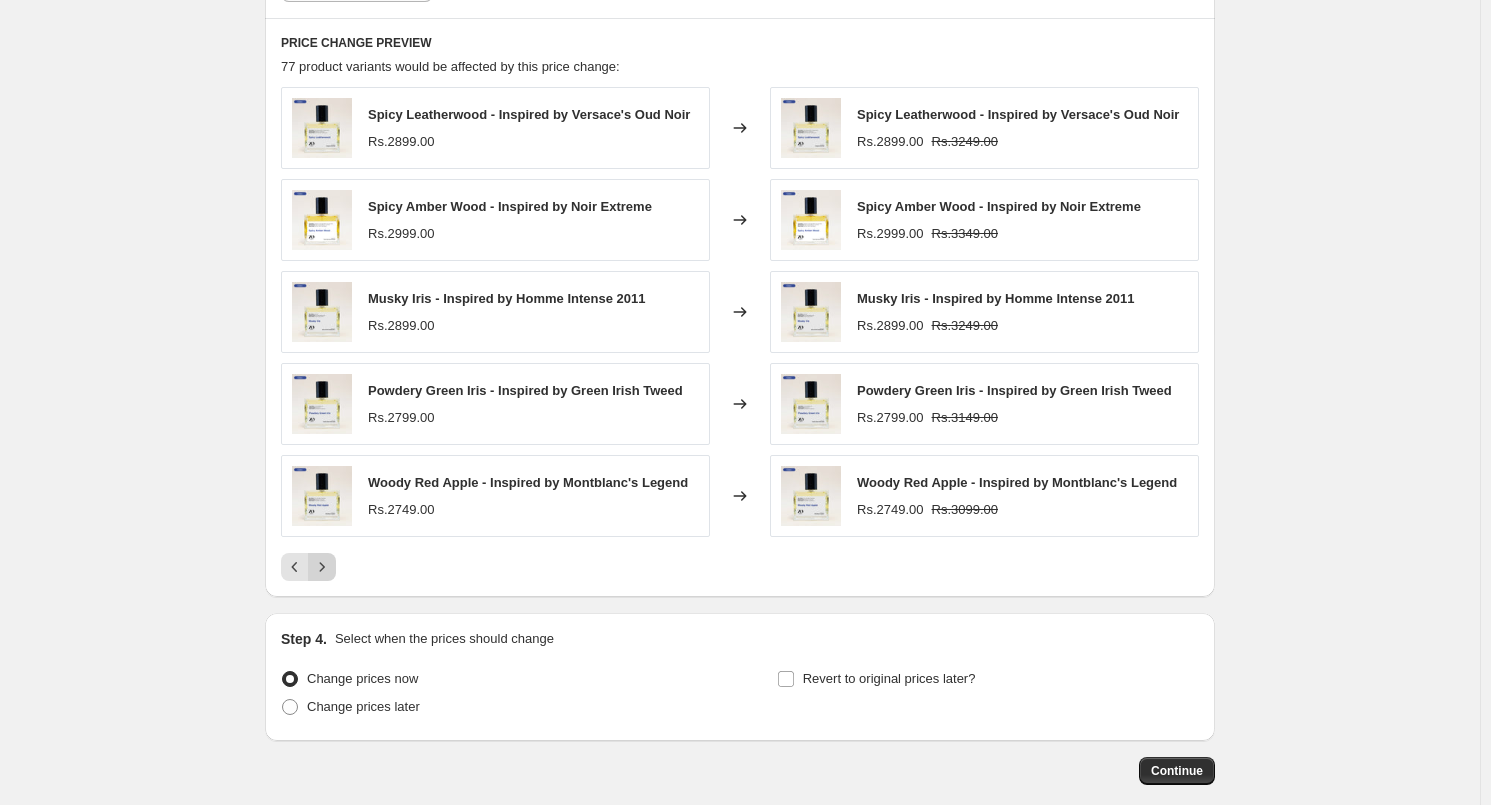 click 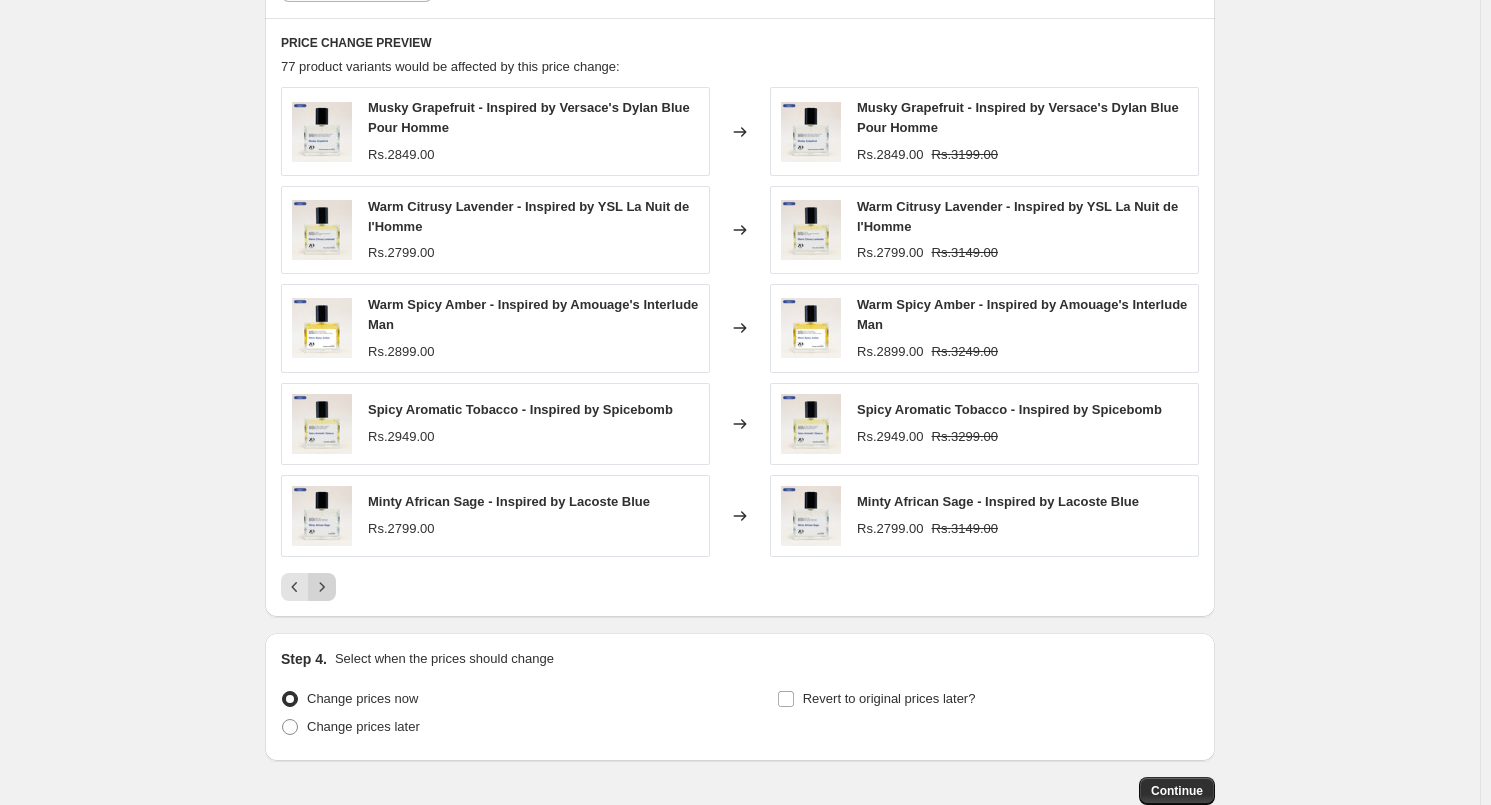 click at bounding box center [322, 587] 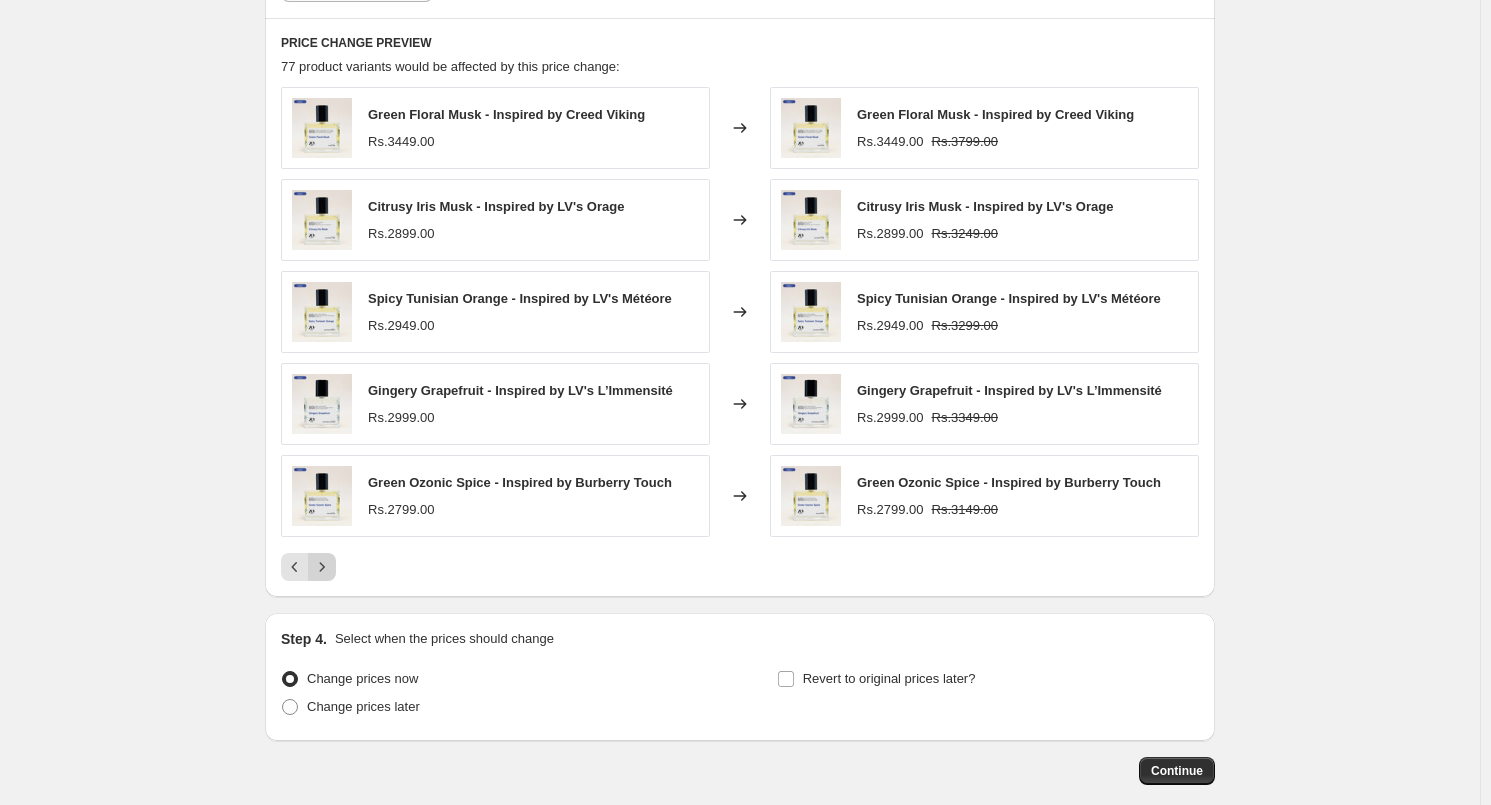 click 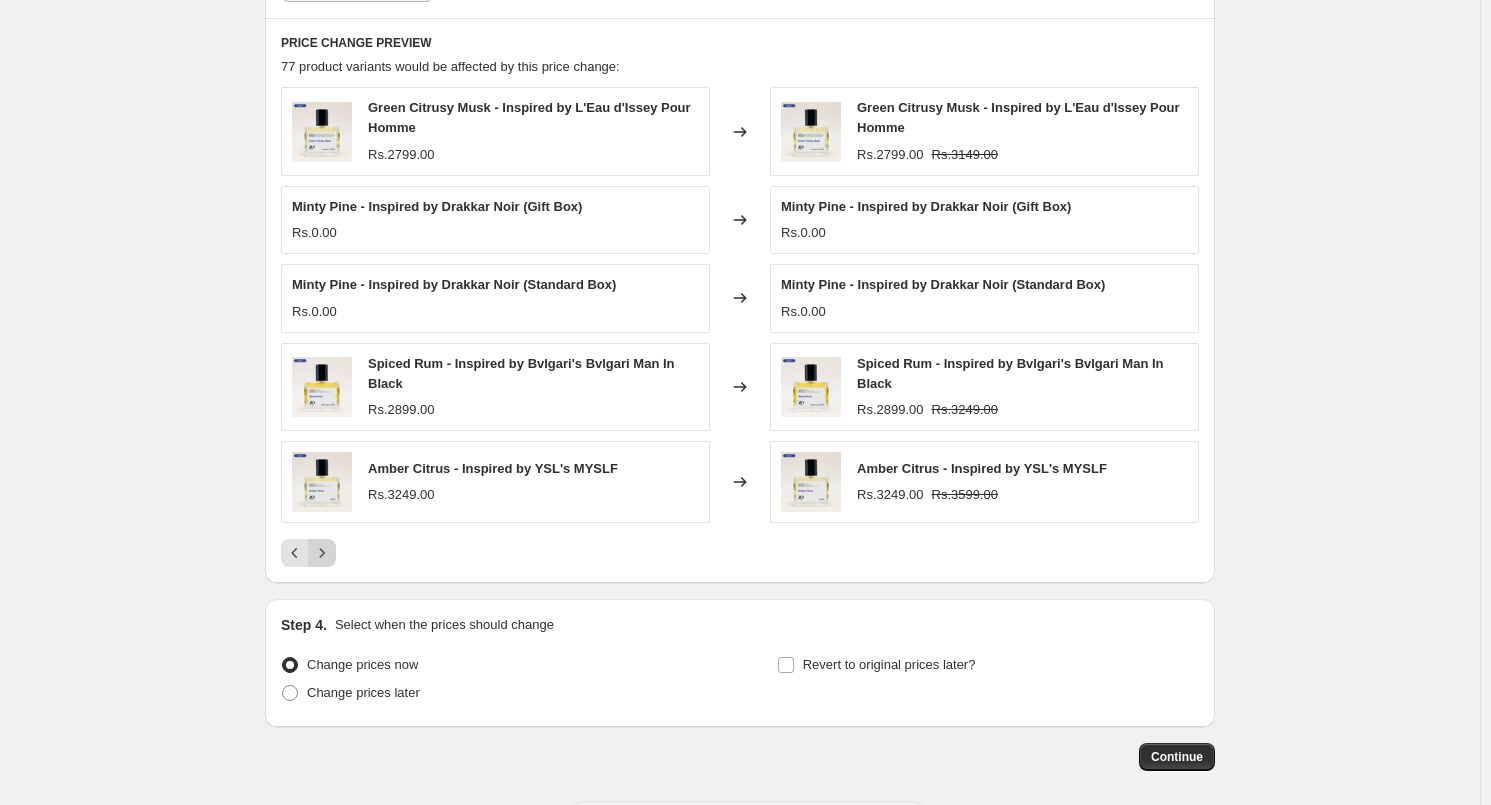 click at bounding box center (322, 553) 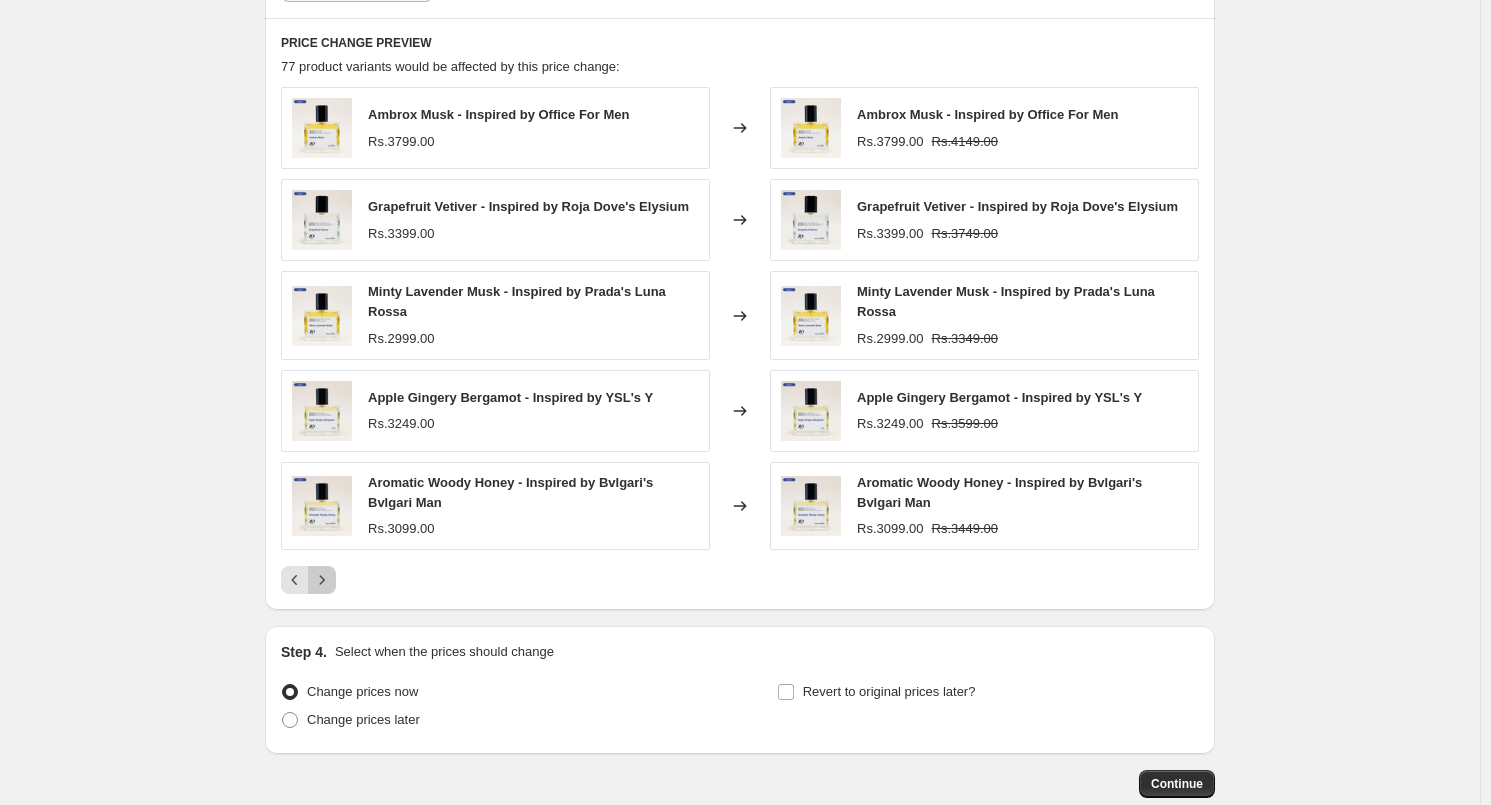 click 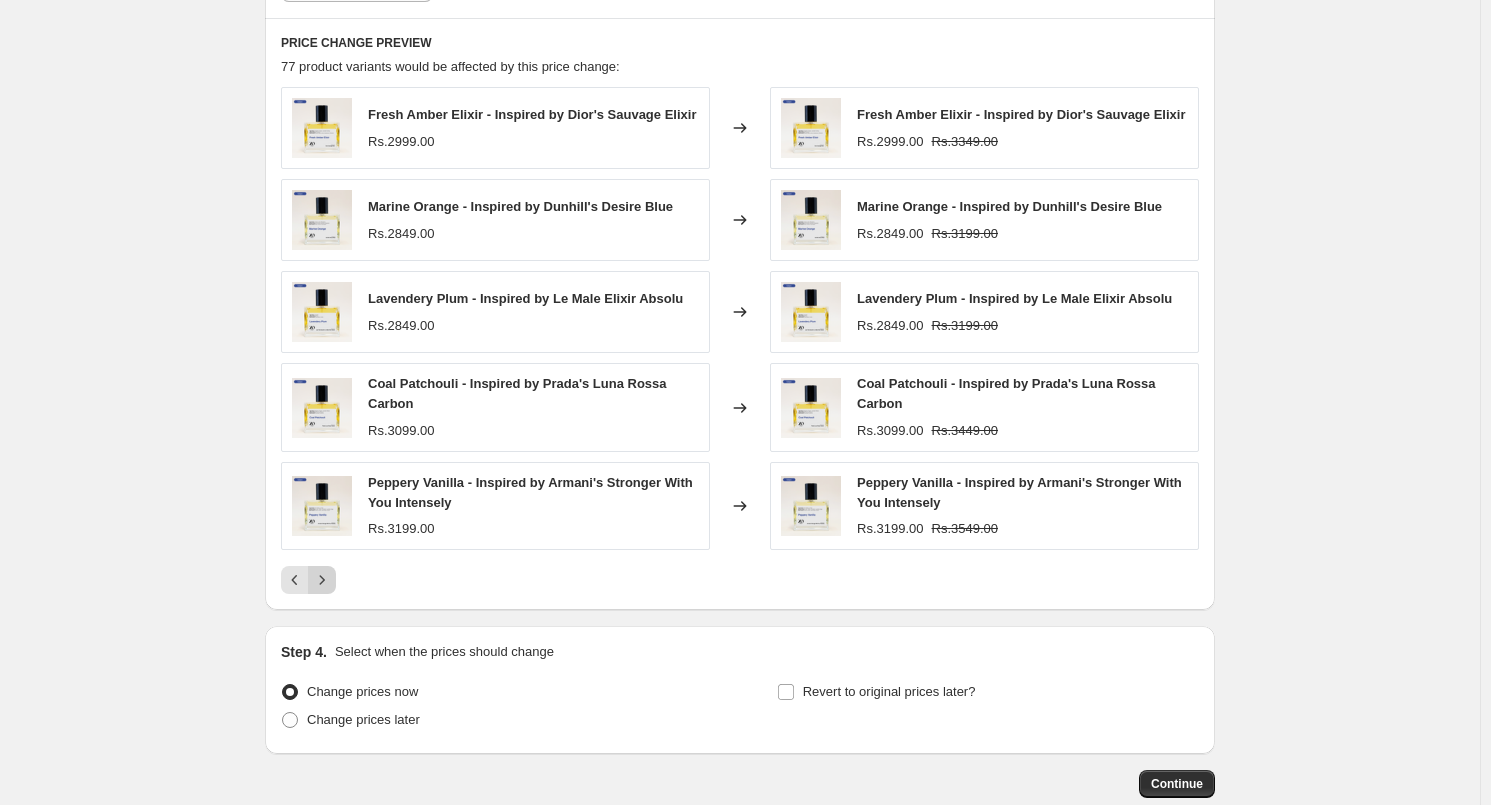 click 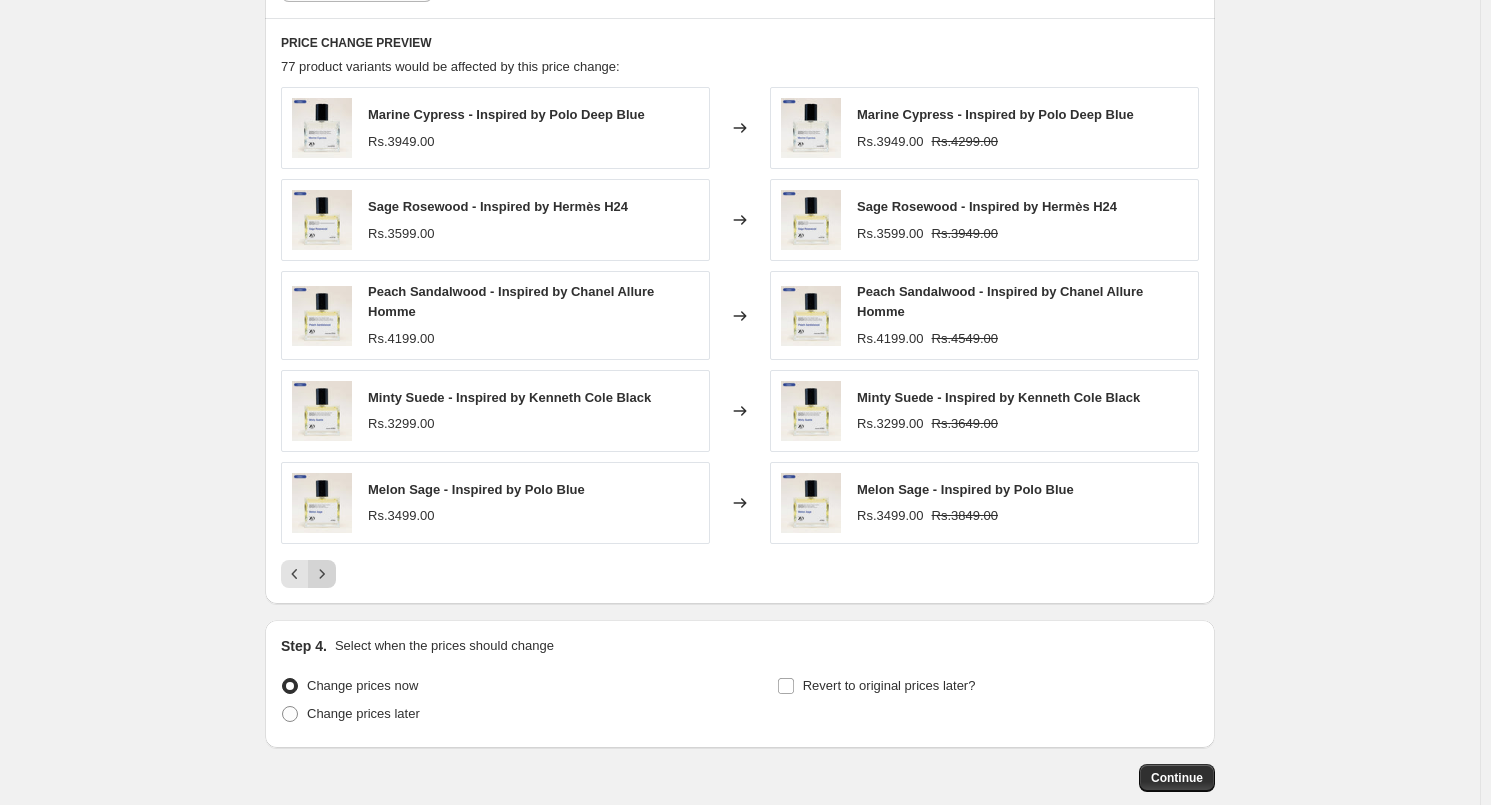 click 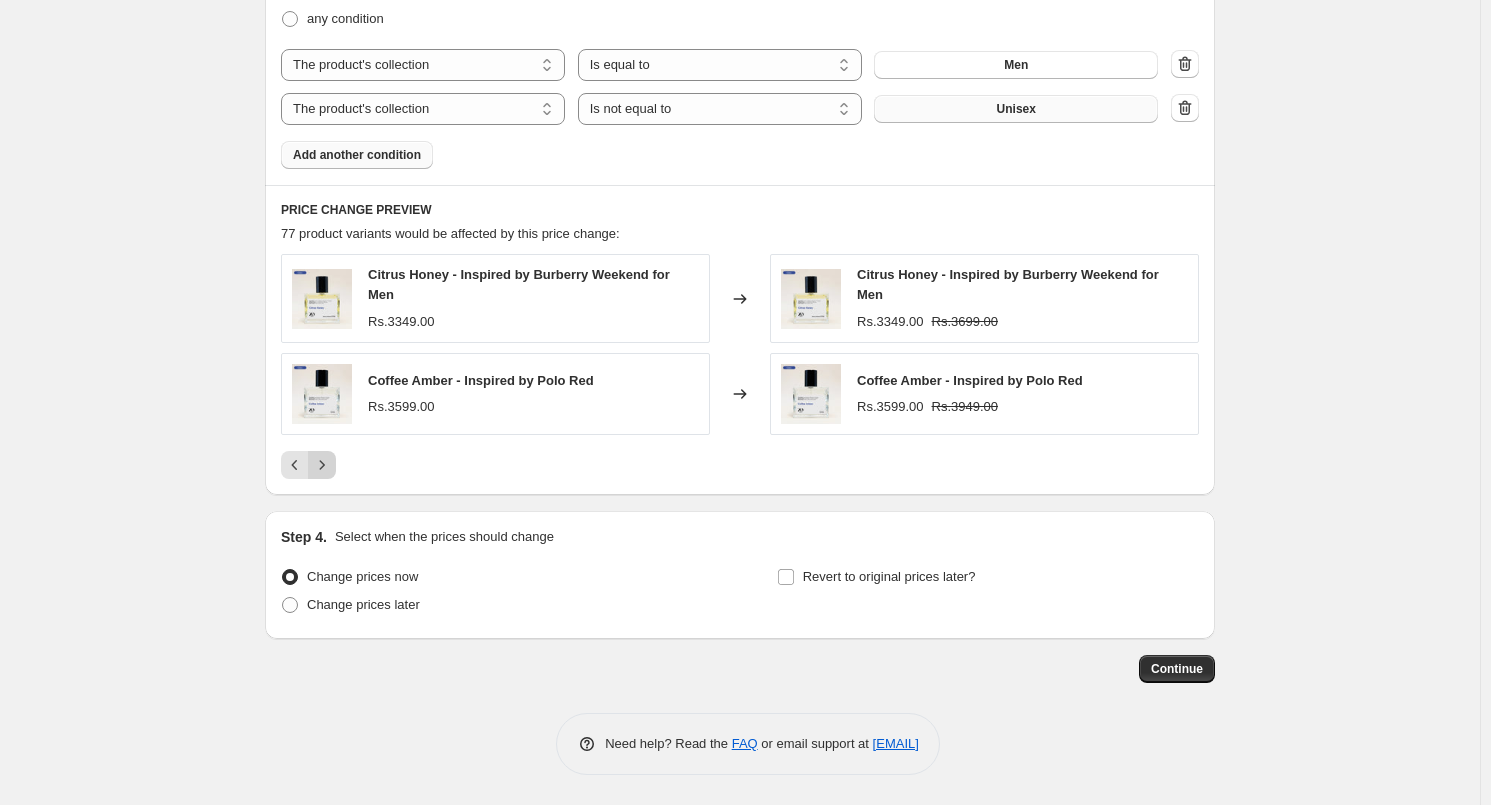 scroll, scrollTop: 1238, scrollLeft: 0, axis: vertical 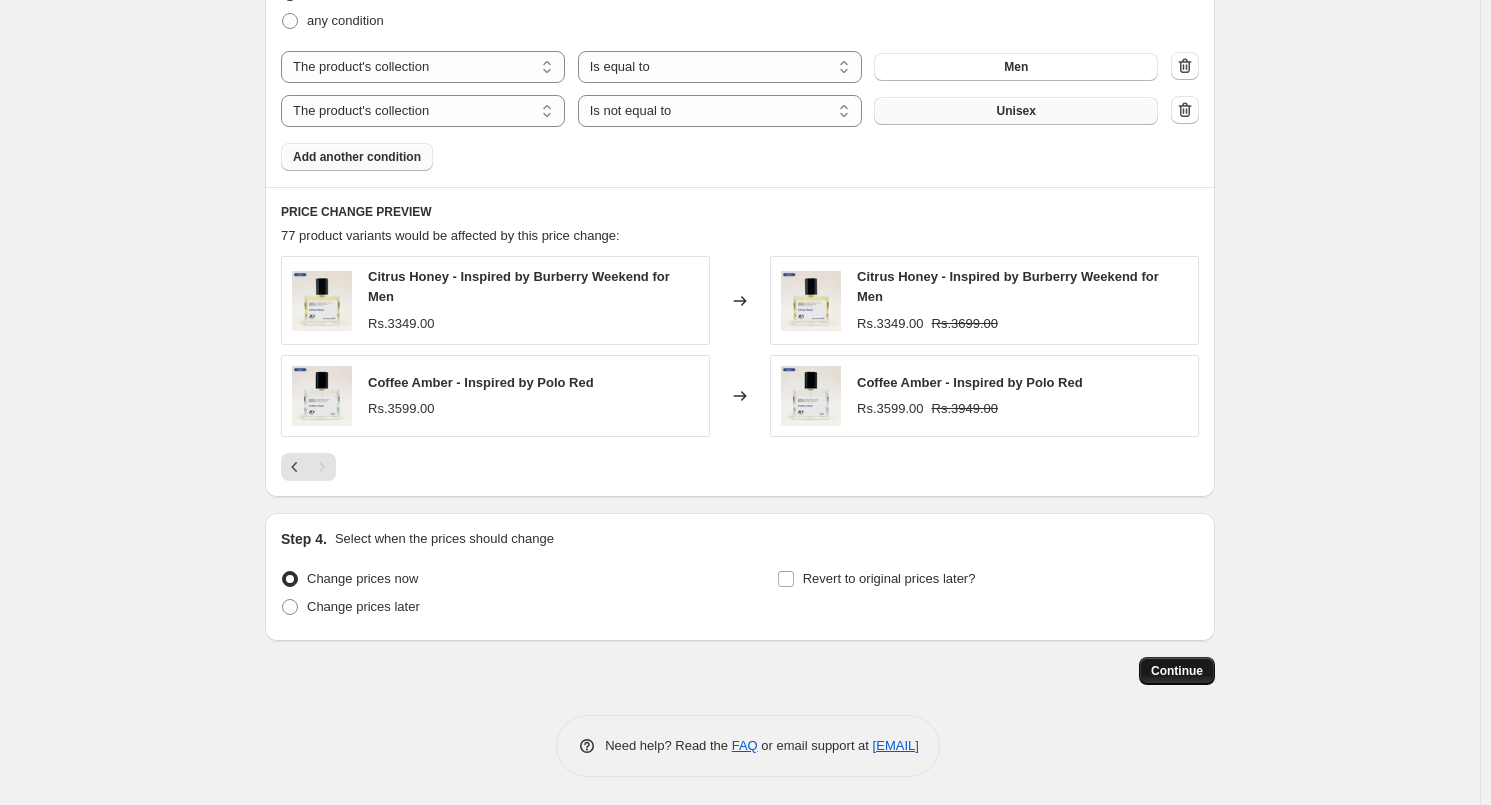 click on "Continue" at bounding box center [1177, 671] 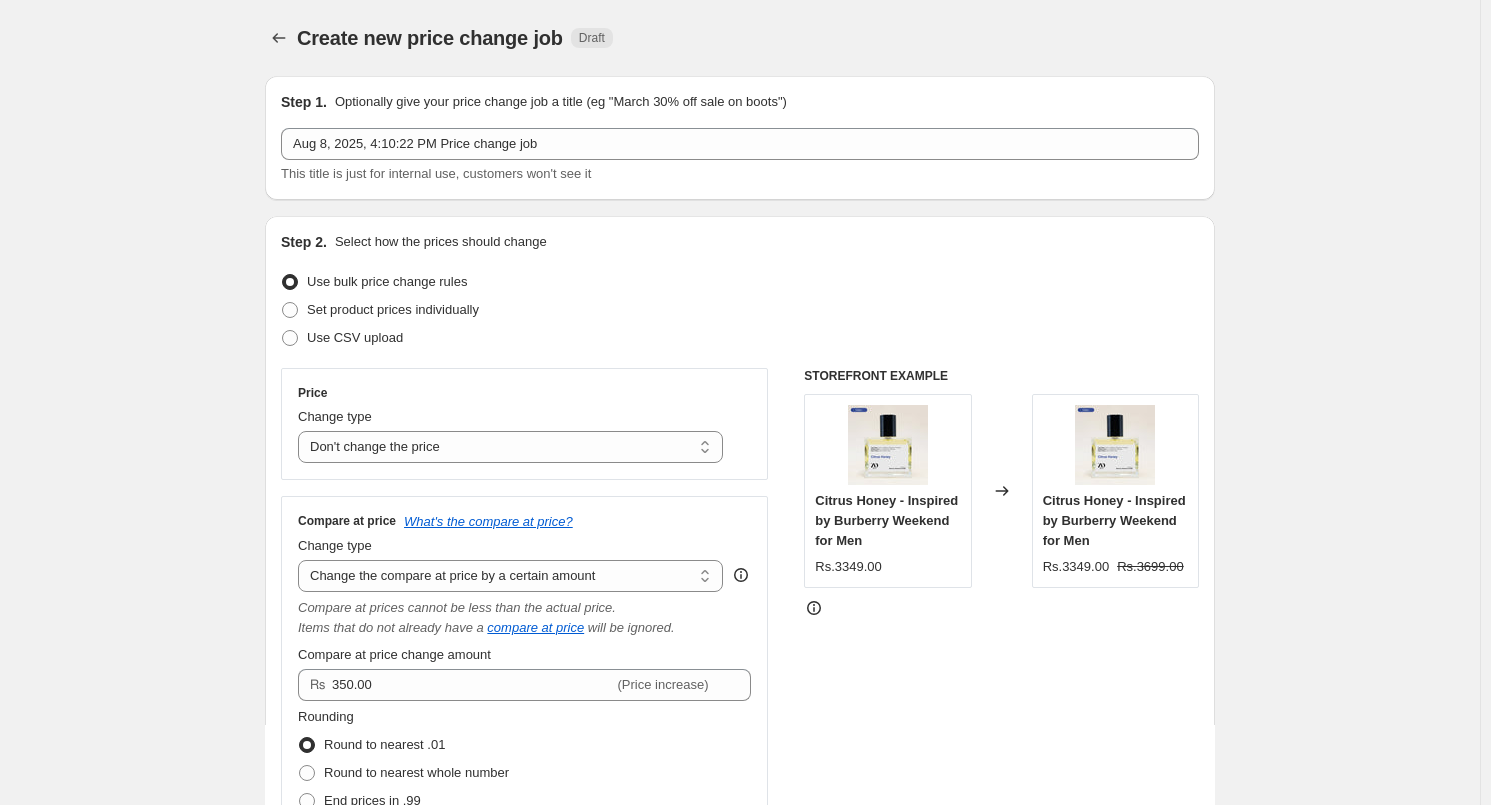scroll, scrollTop: 1238, scrollLeft: 0, axis: vertical 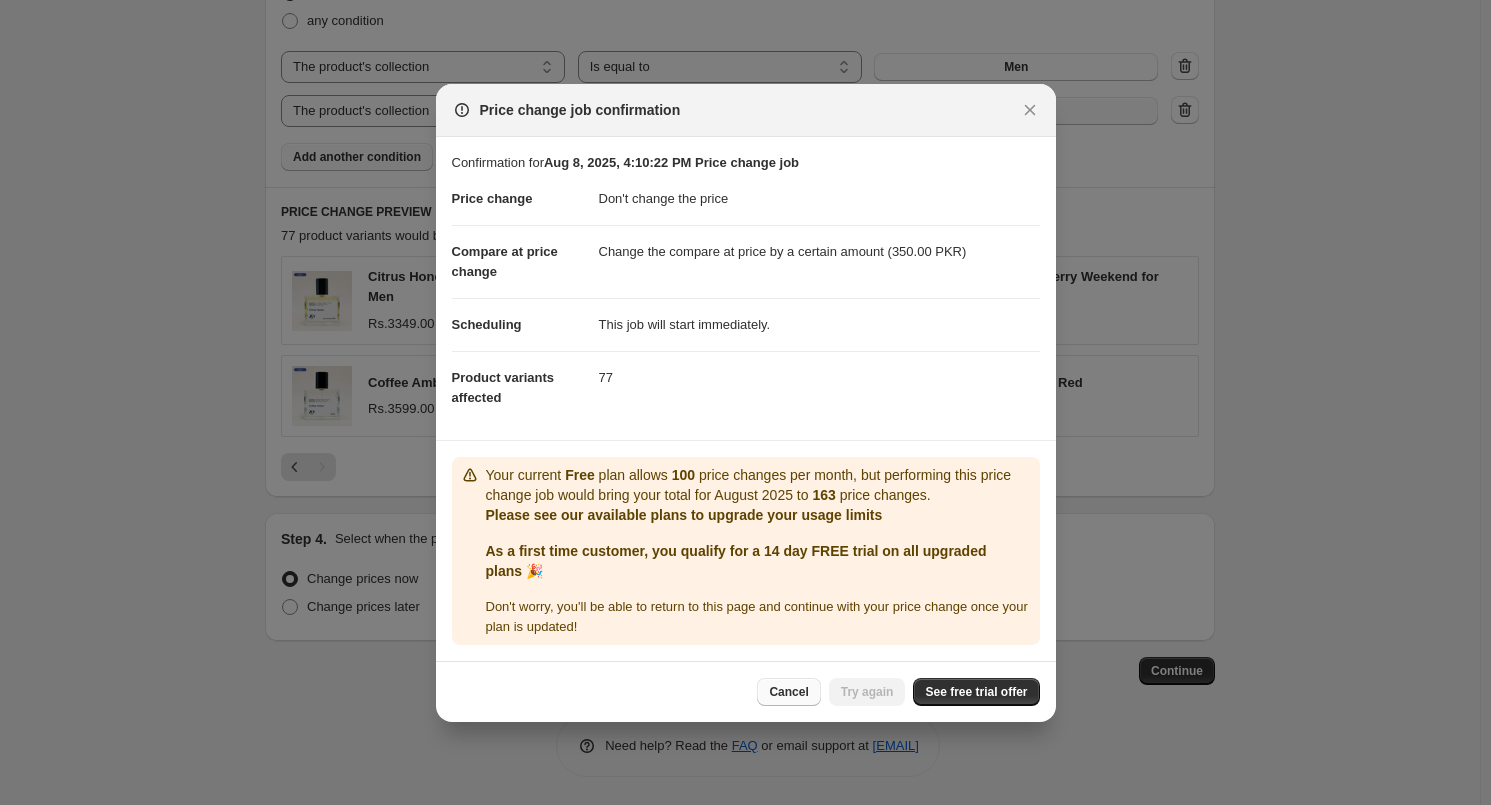 click on "Cancel" at bounding box center [788, 692] 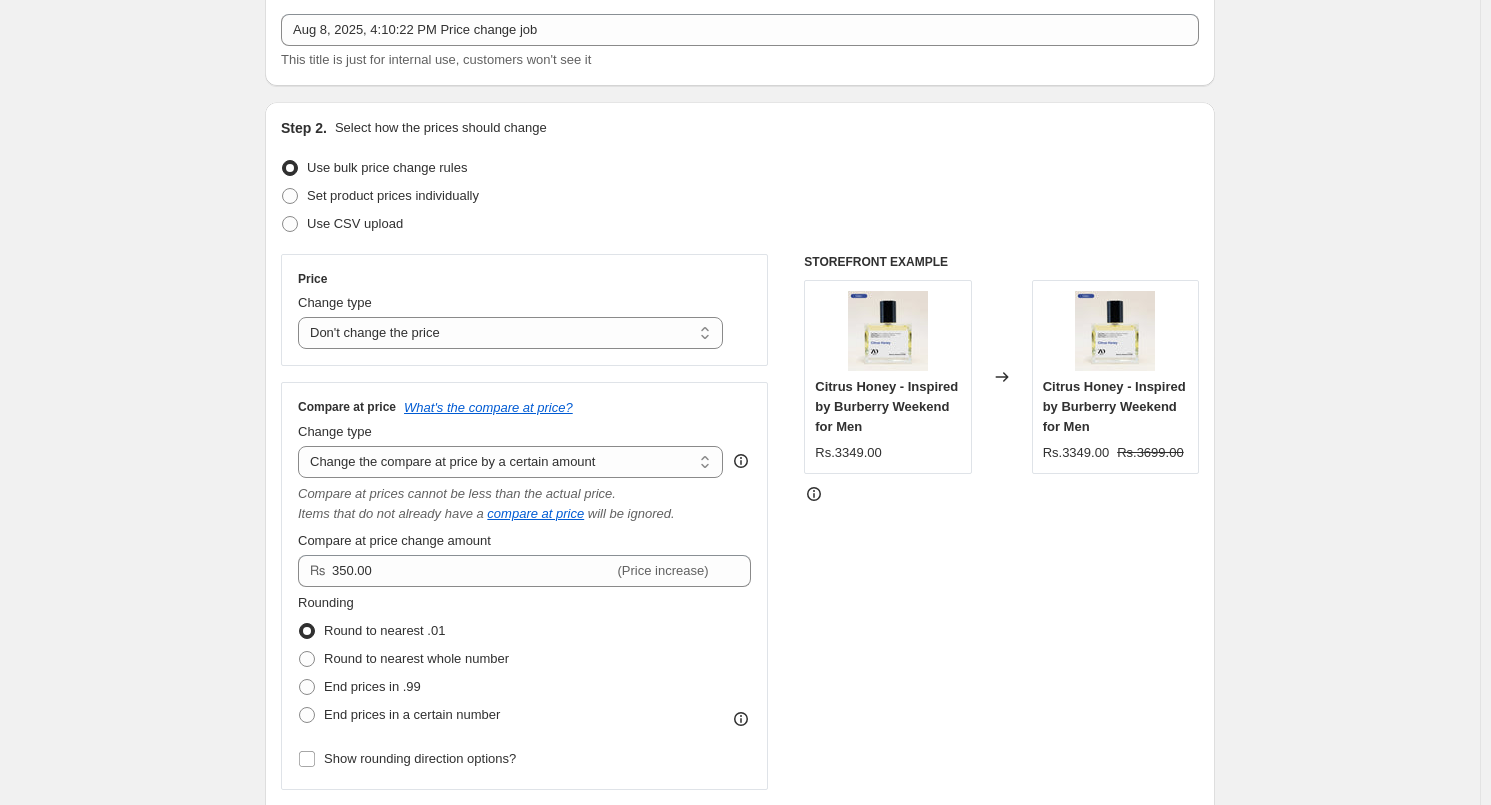 scroll, scrollTop: 0, scrollLeft: 0, axis: both 